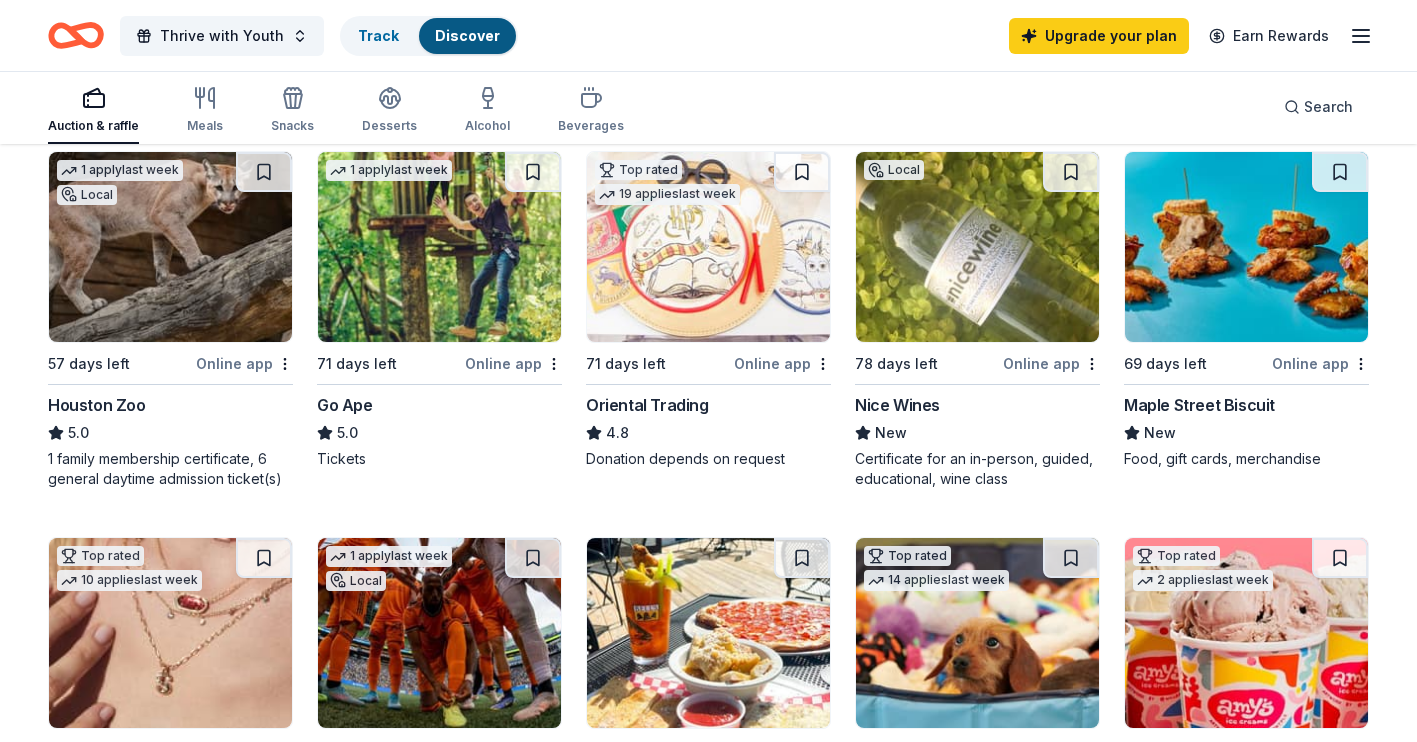 scroll, scrollTop: 218, scrollLeft: 0, axis: vertical 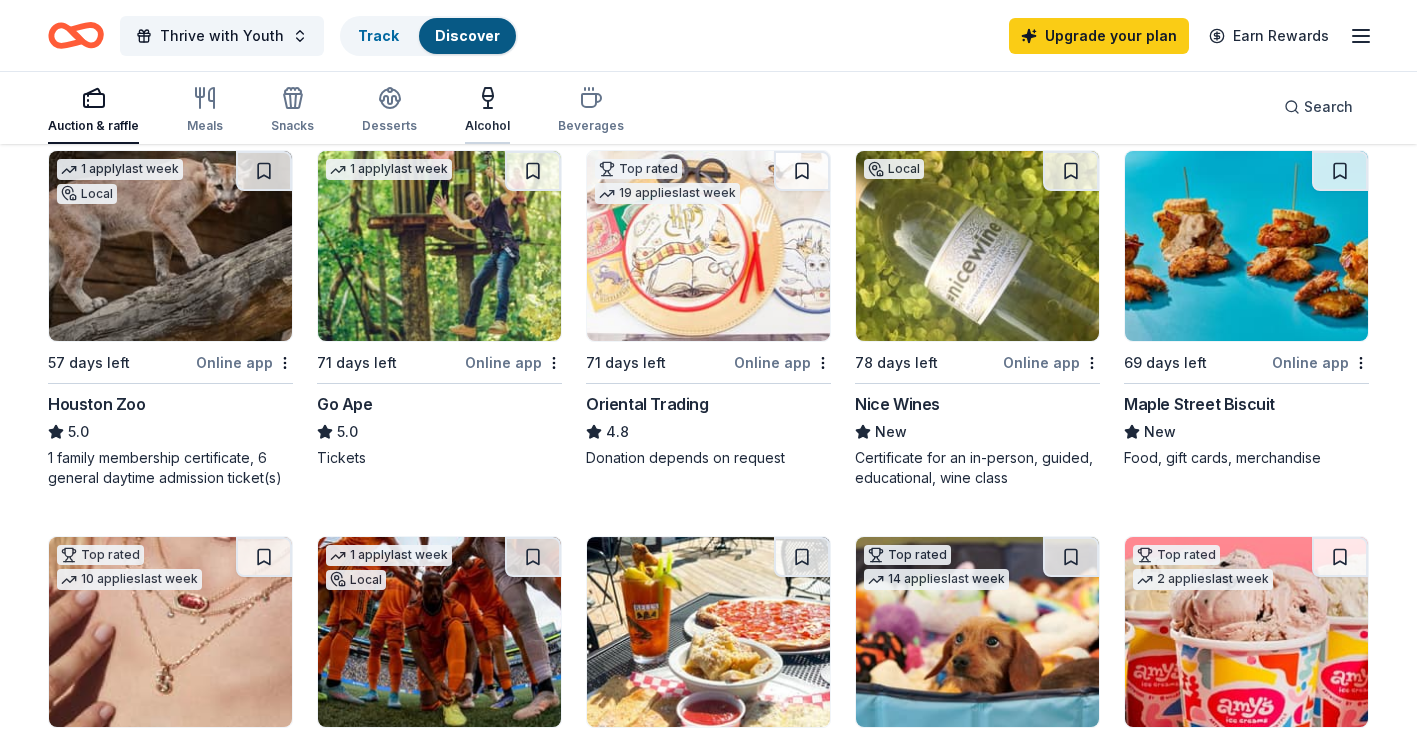 click on "Alcohol" at bounding box center (487, 111) 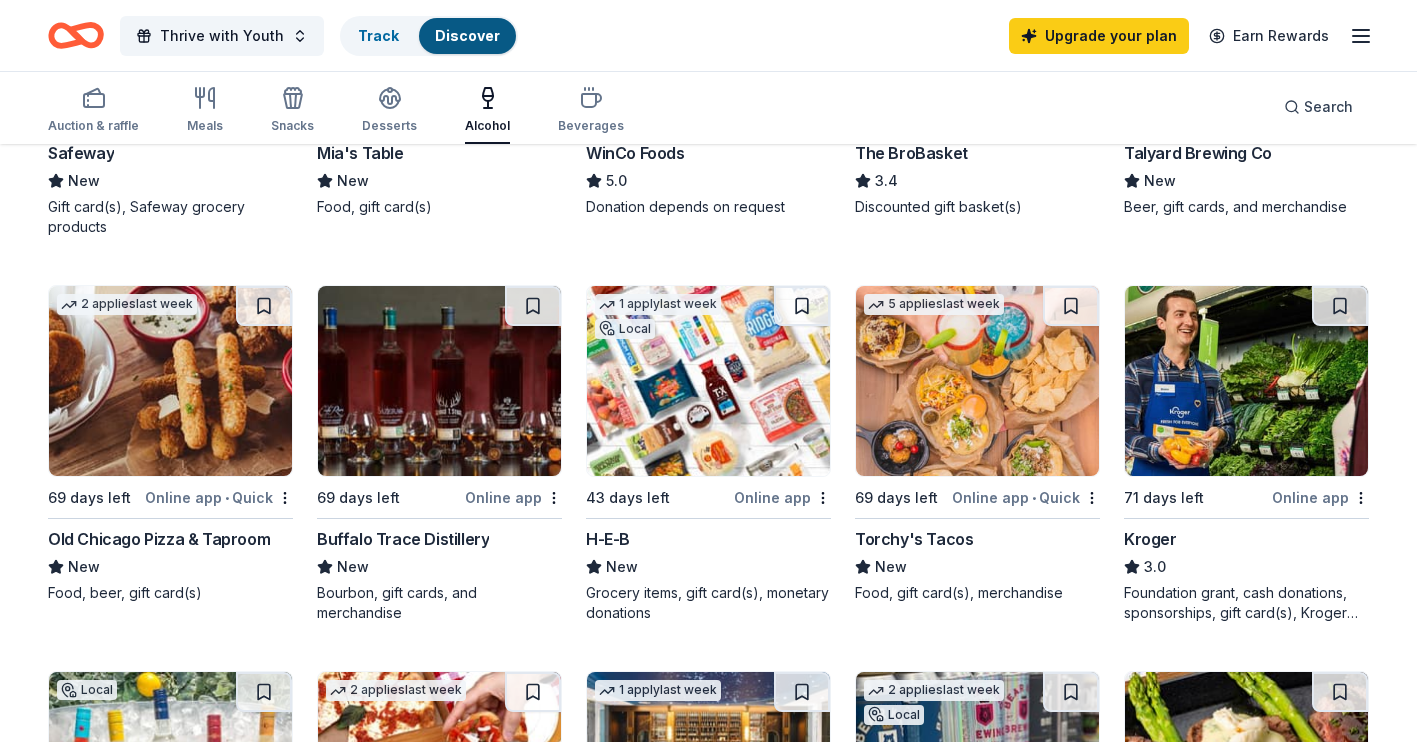scroll, scrollTop: 0, scrollLeft: 0, axis: both 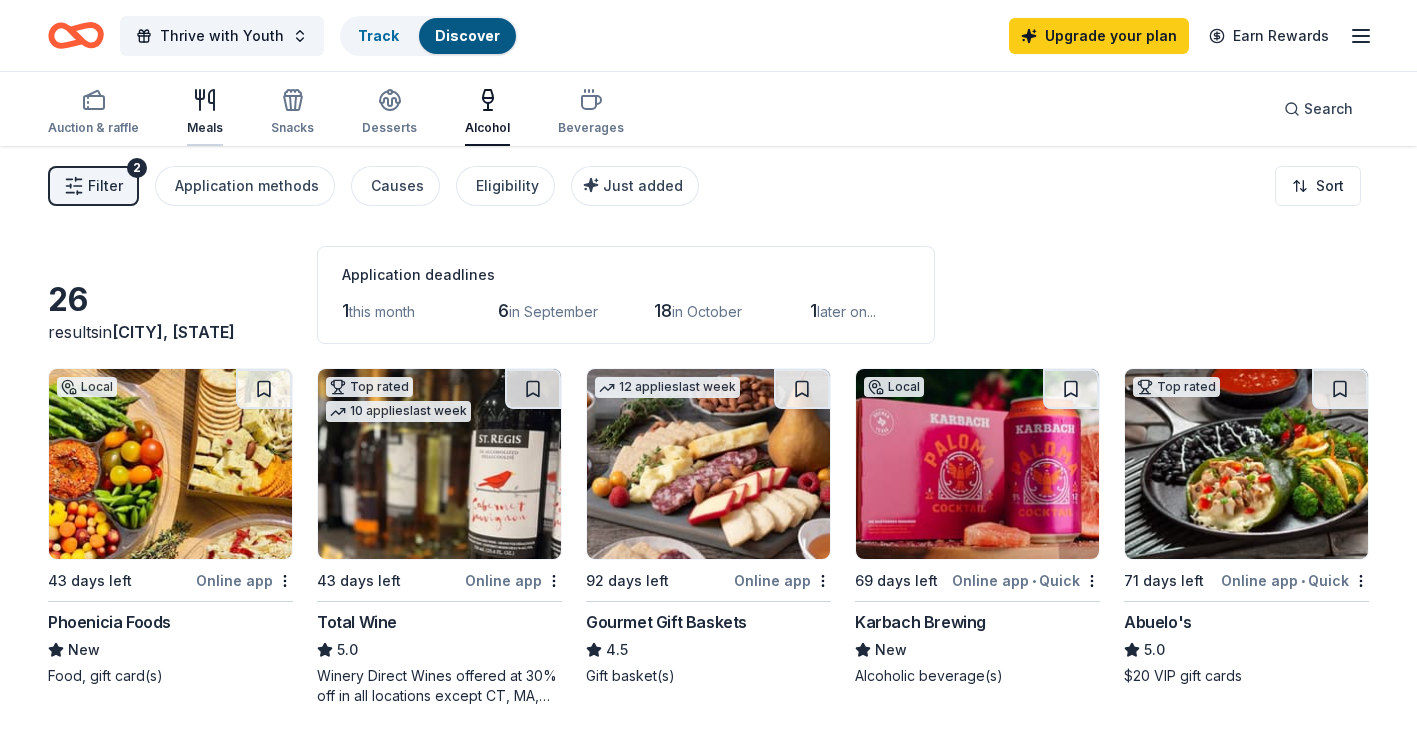 click 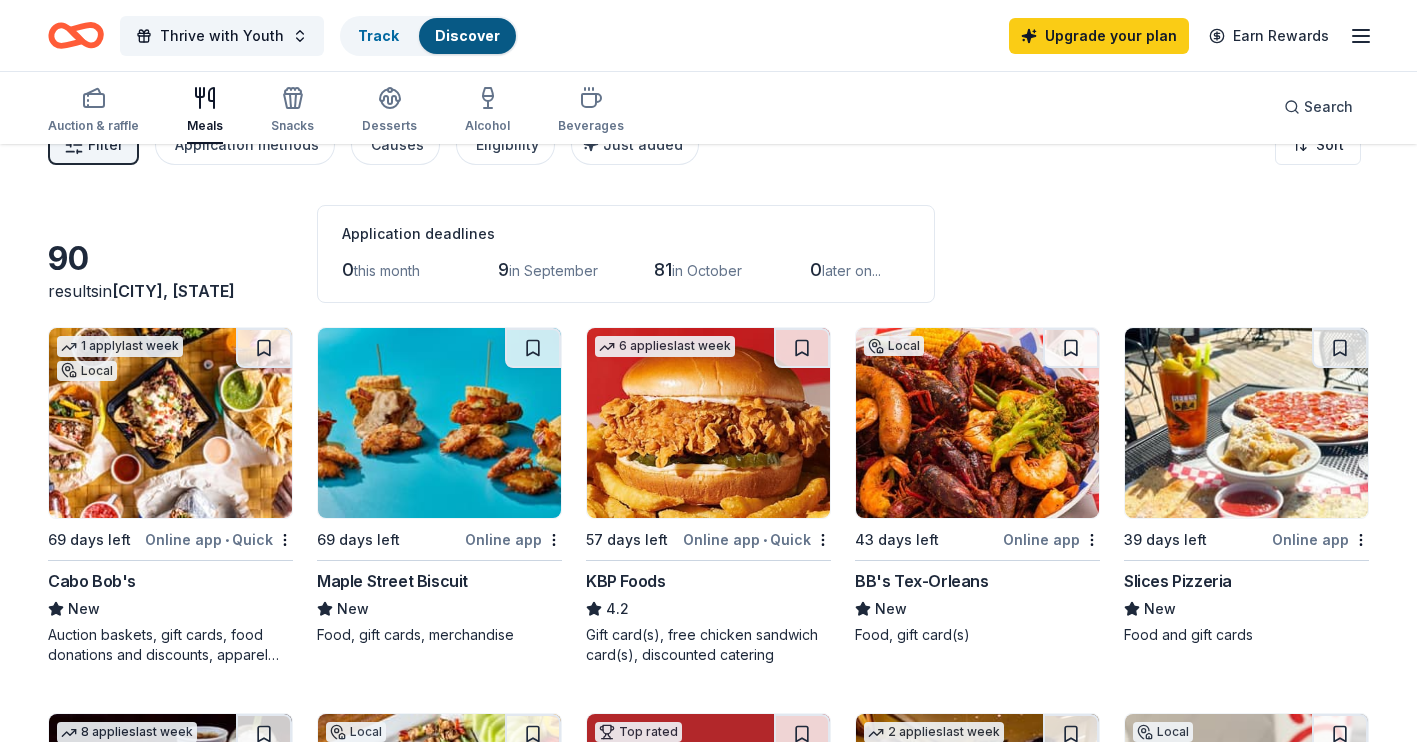 scroll, scrollTop: 40, scrollLeft: 0, axis: vertical 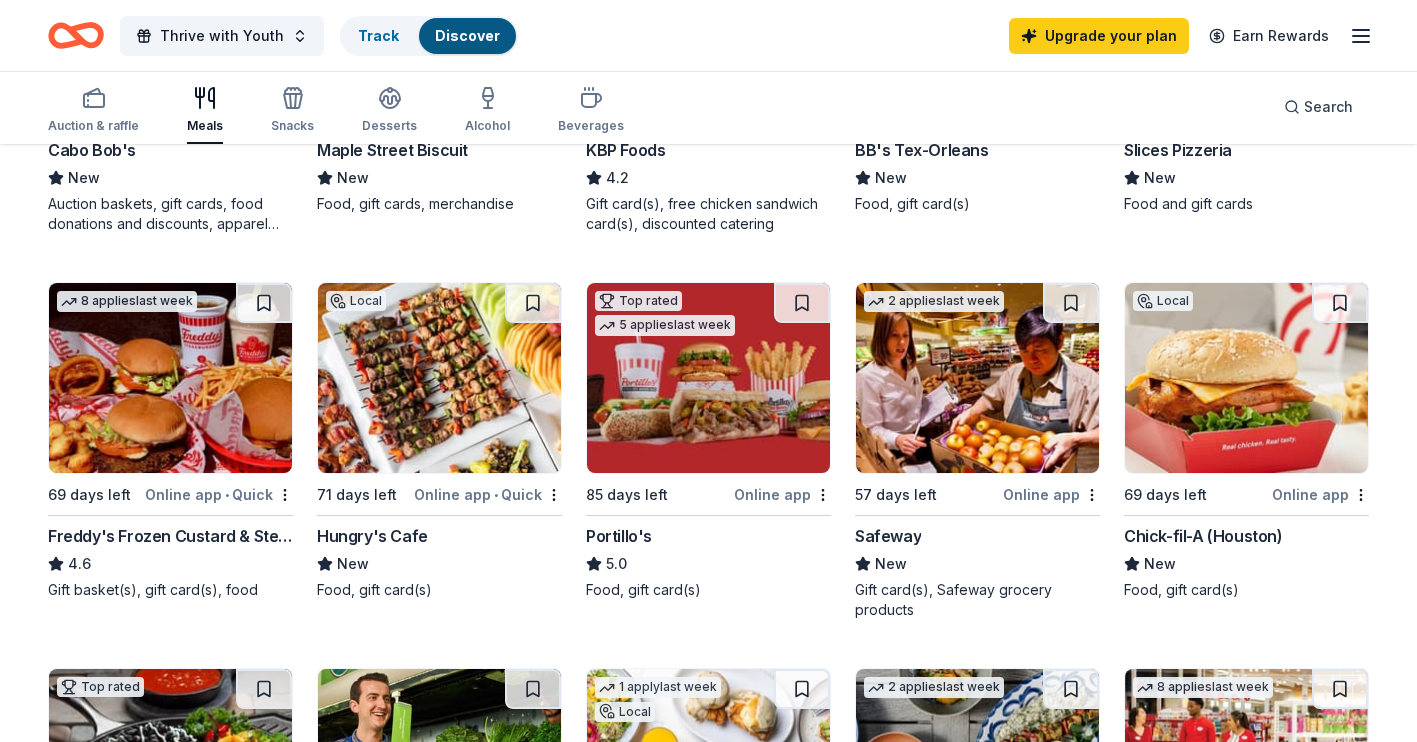 click at bounding box center [170, 378] 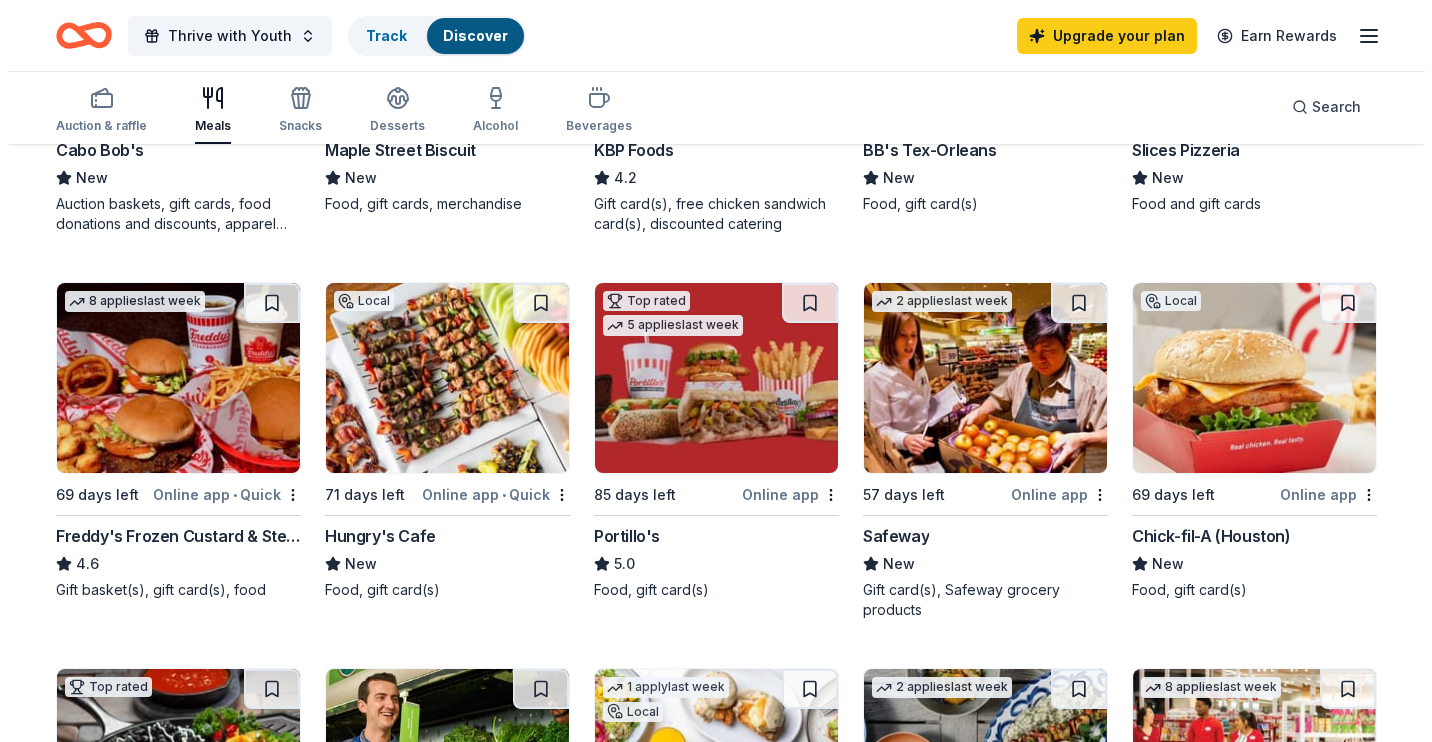 scroll, scrollTop: 0, scrollLeft: 0, axis: both 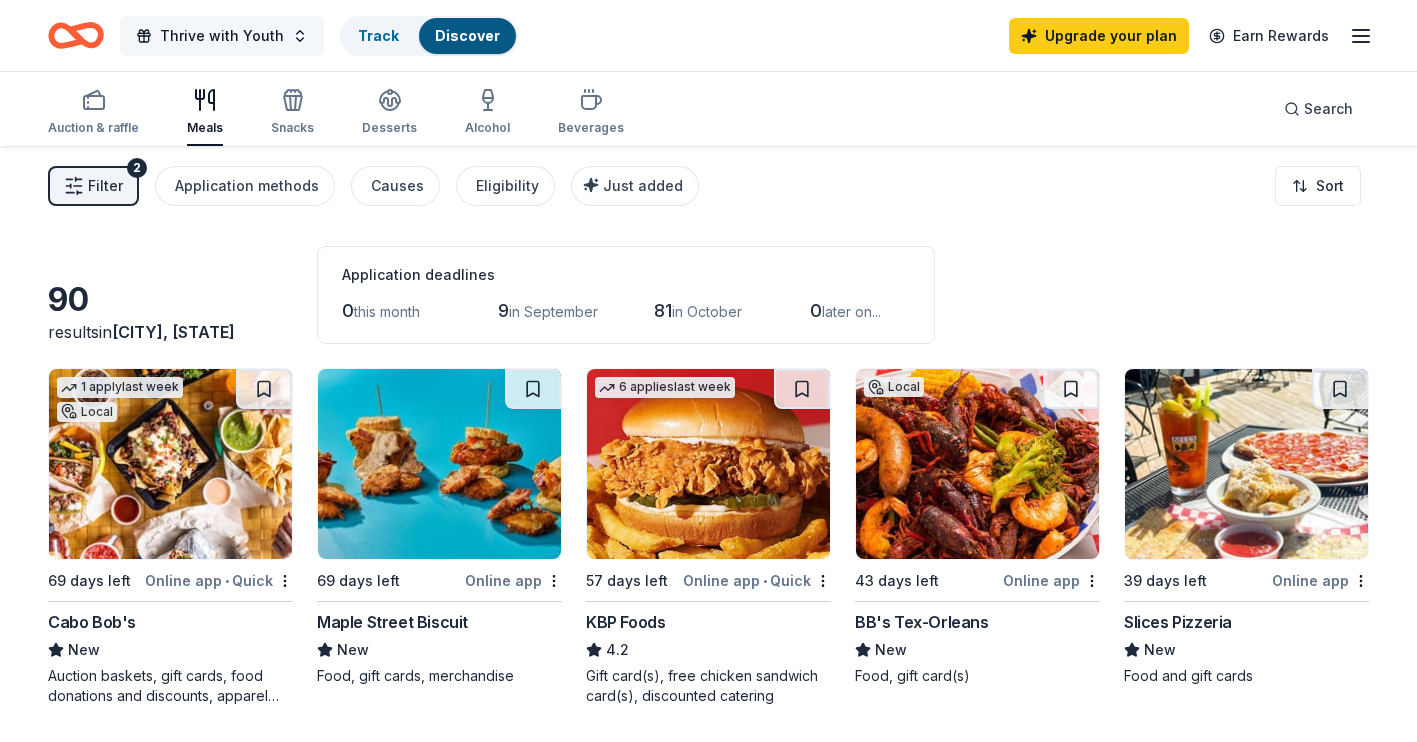 click on "Thrive with Youth" at bounding box center [222, 36] 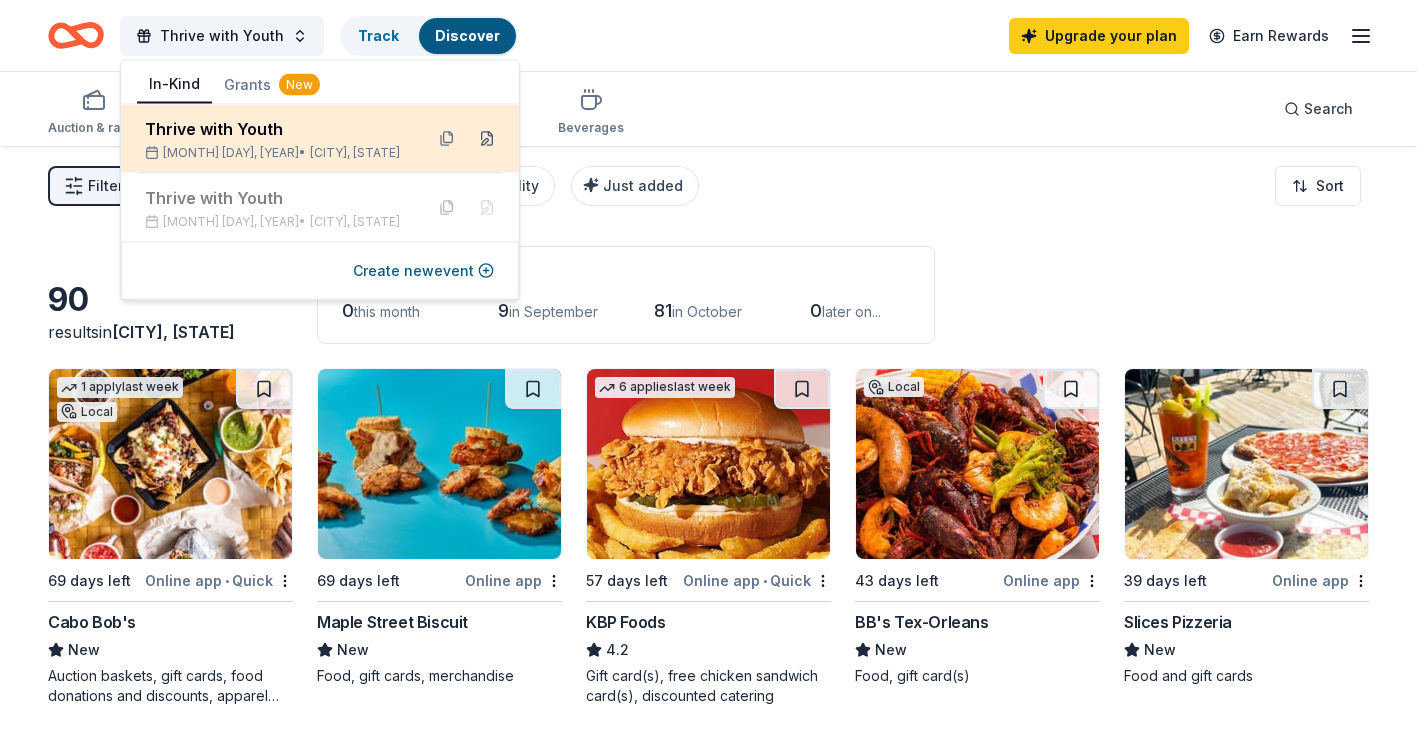 click at bounding box center (487, 139) 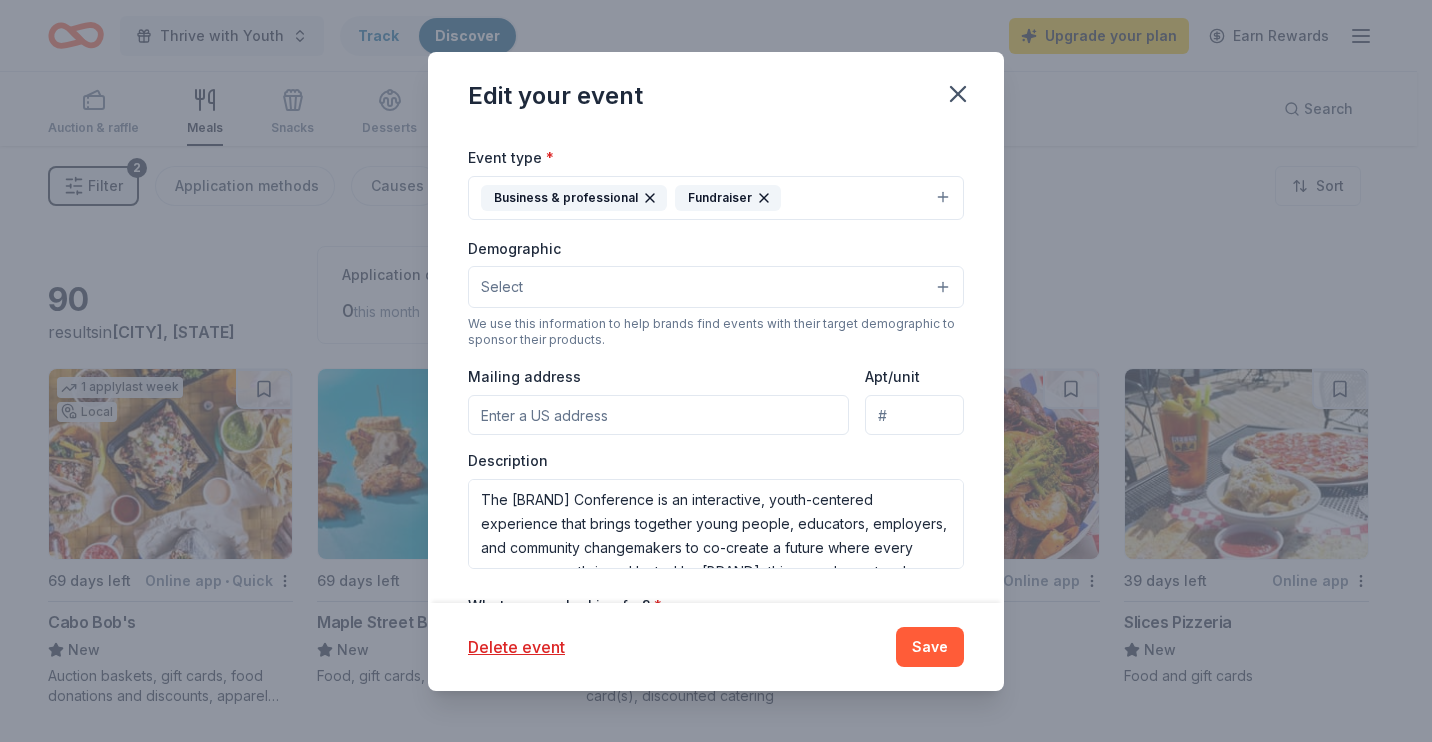 scroll, scrollTop: 611, scrollLeft: 0, axis: vertical 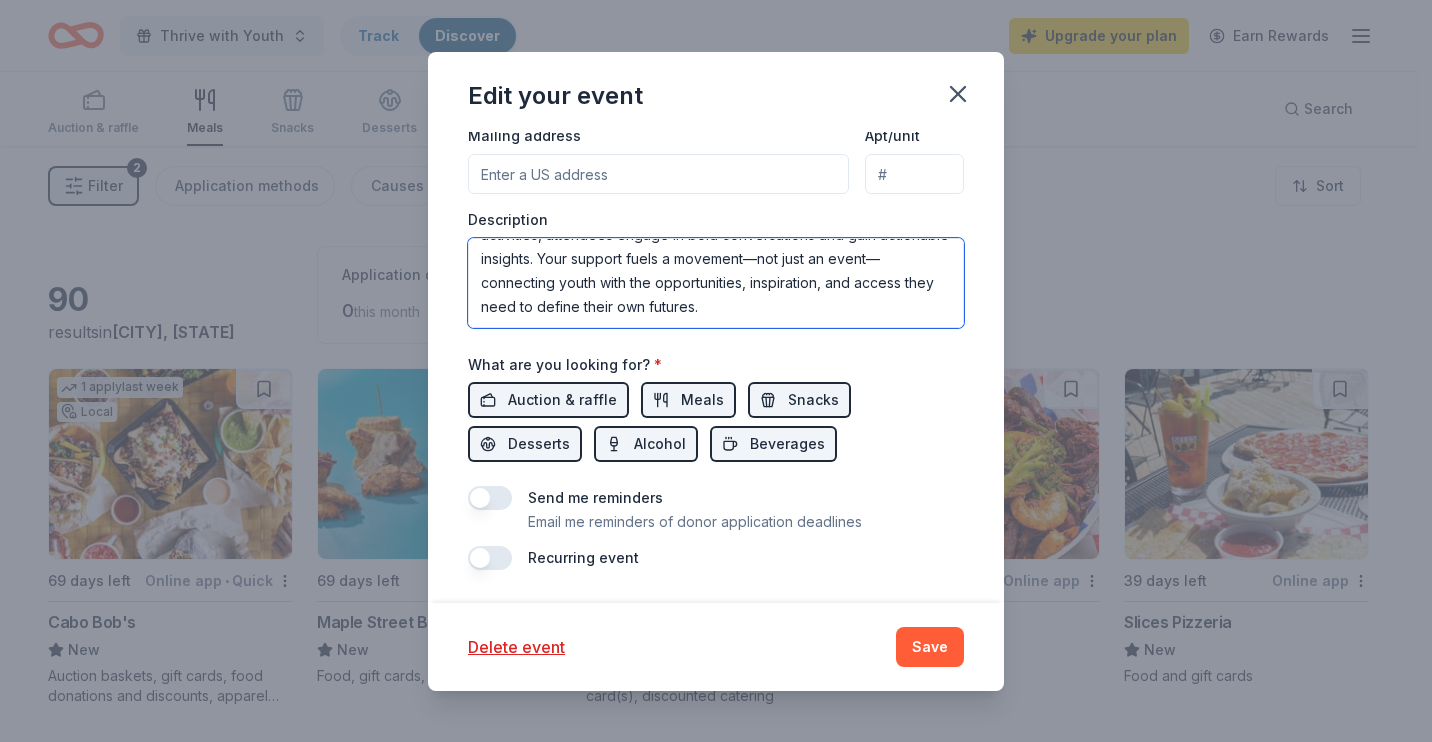 drag, startPoint x: 479, startPoint y: 251, endPoint x: 941, endPoint y: 379, distance: 479.4038 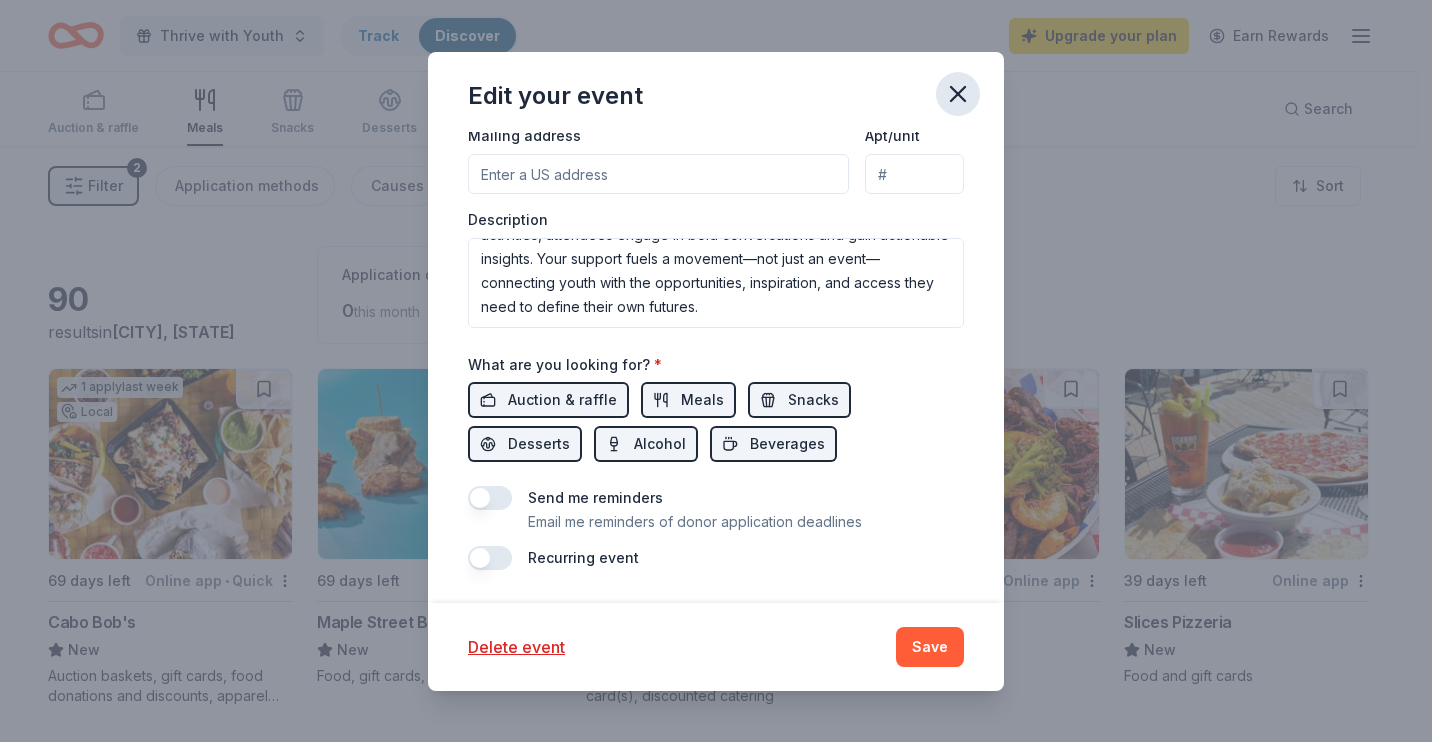 click 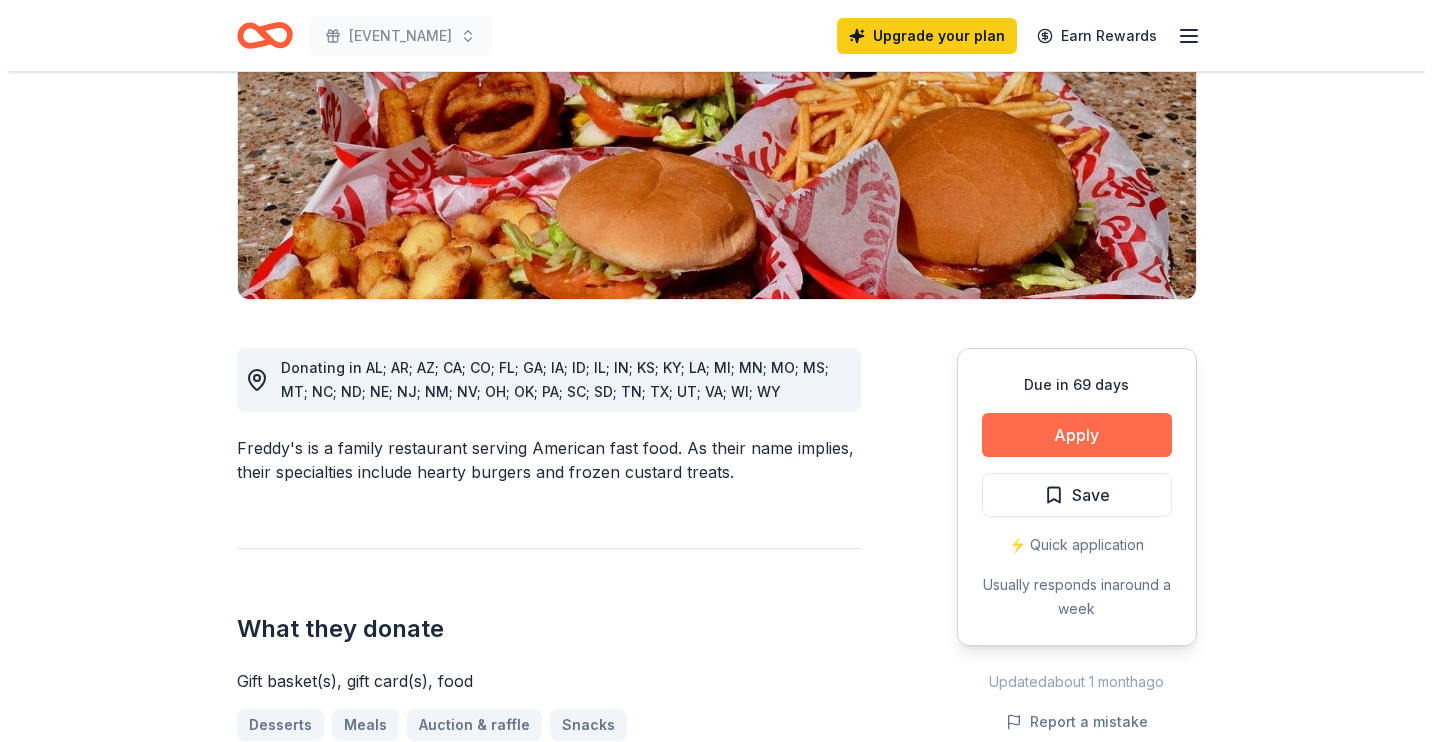 scroll, scrollTop: 305, scrollLeft: 0, axis: vertical 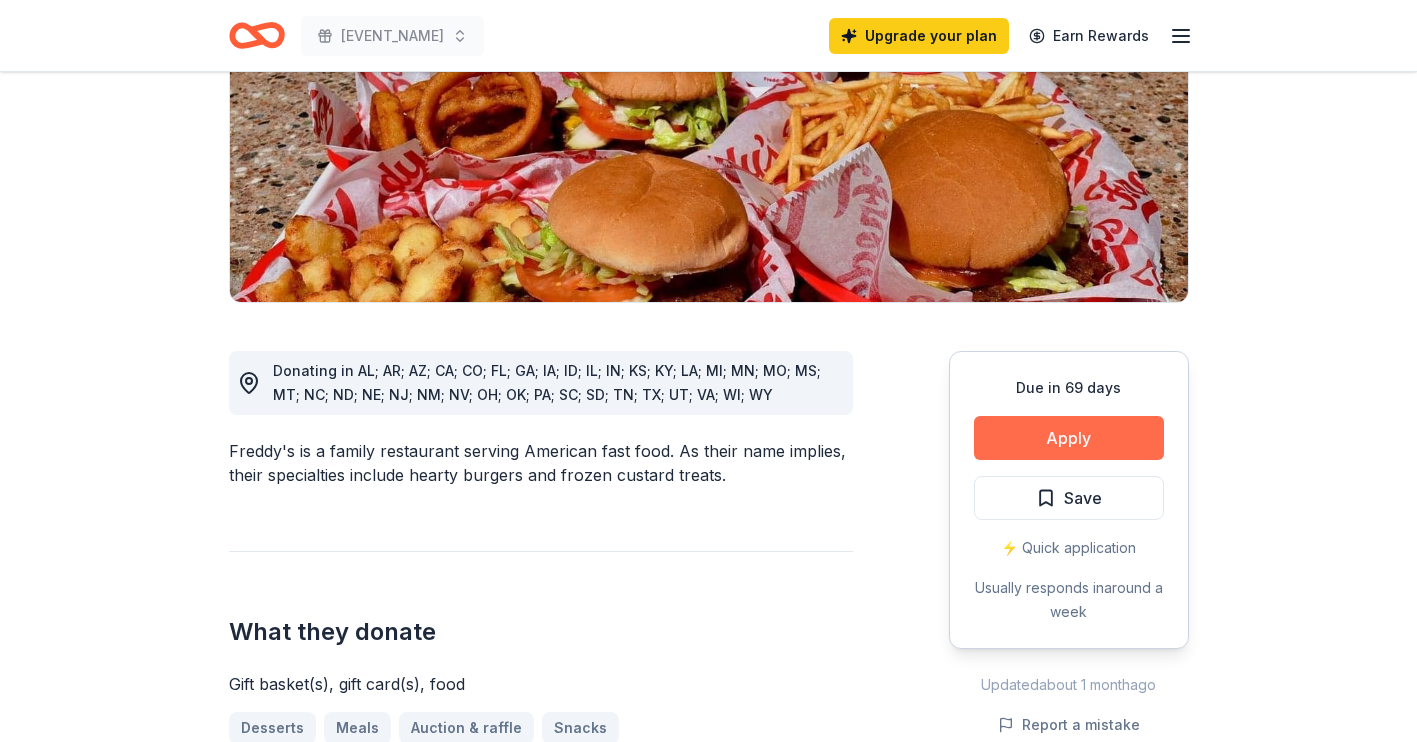 click on "Apply" at bounding box center [1069, 438] 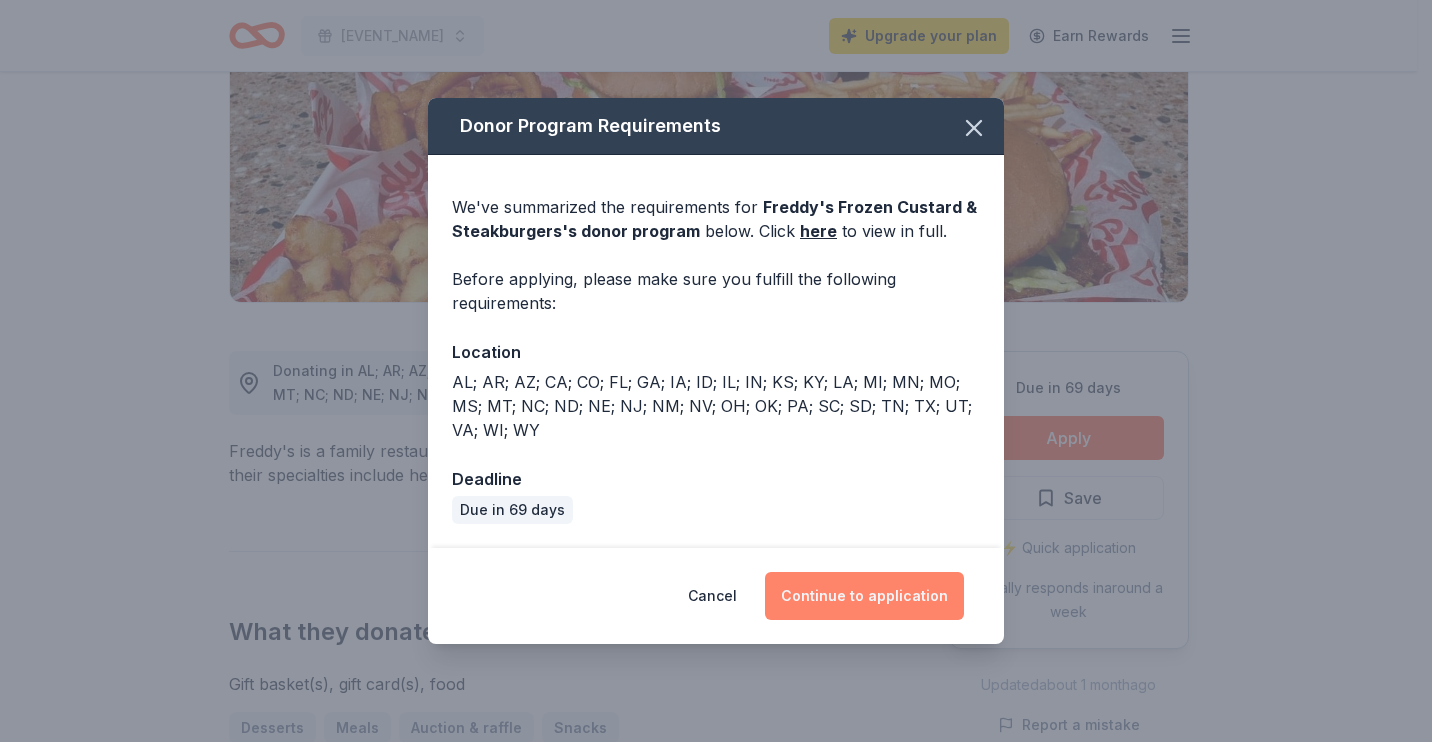 click on "Continue to application" at bounding box center (864, 596) 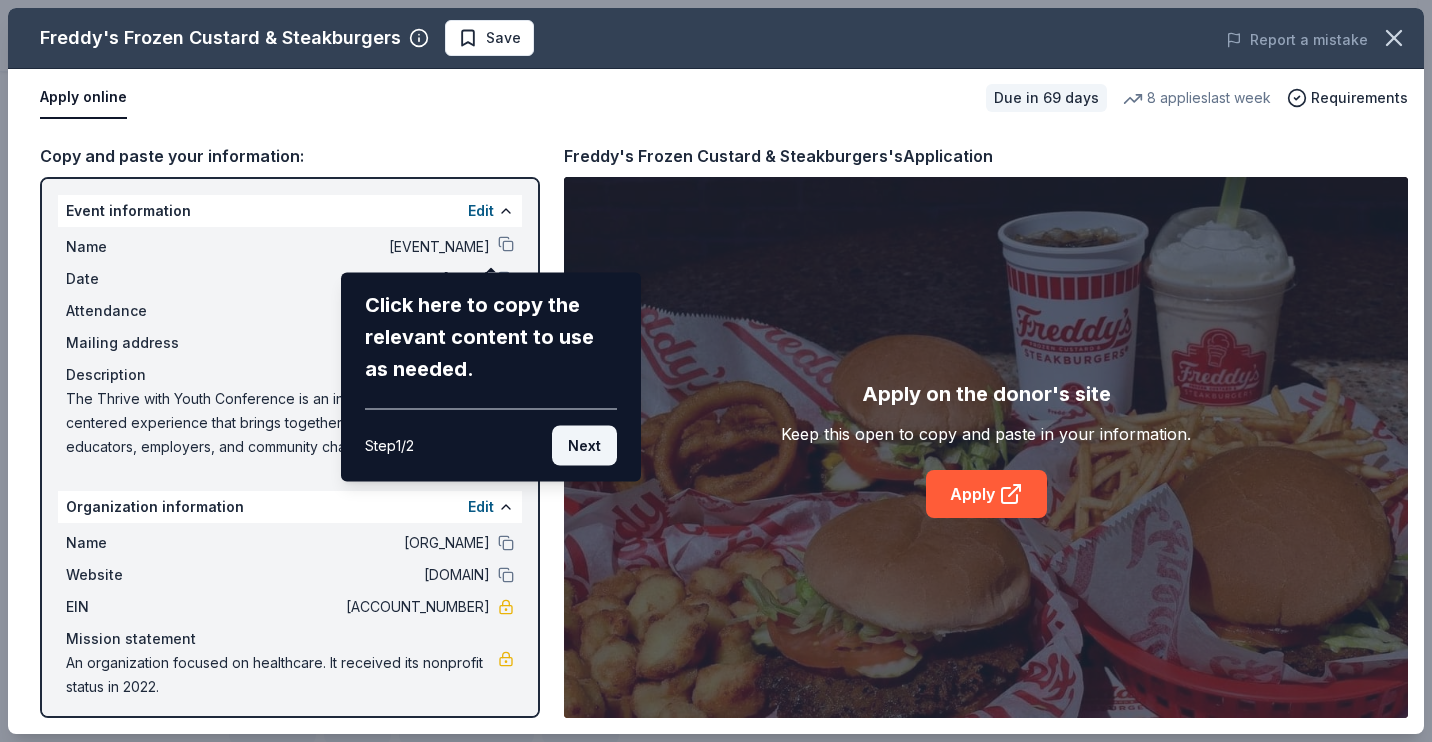 click on "Next" at bounding box center (584, 446) 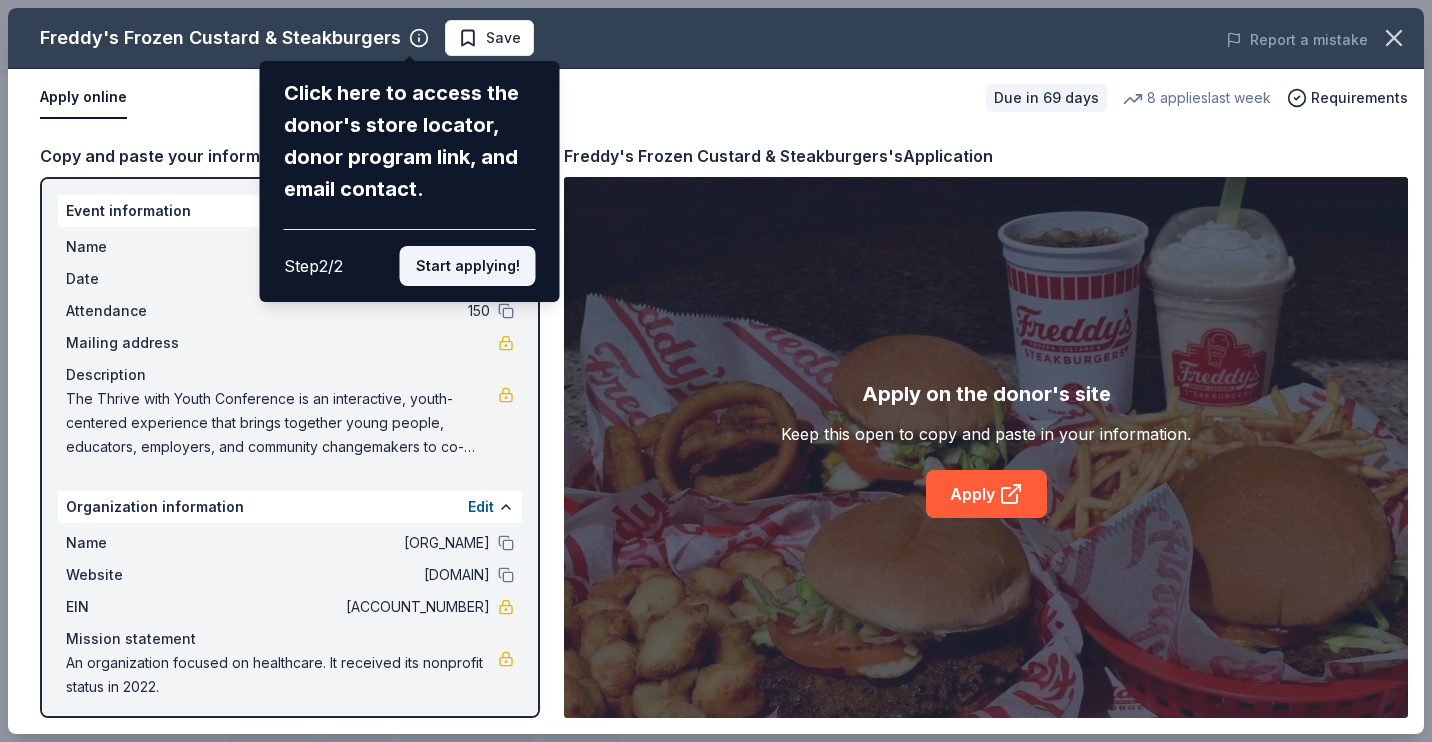 click on "Start applying!" at bounding box center (468, 266) 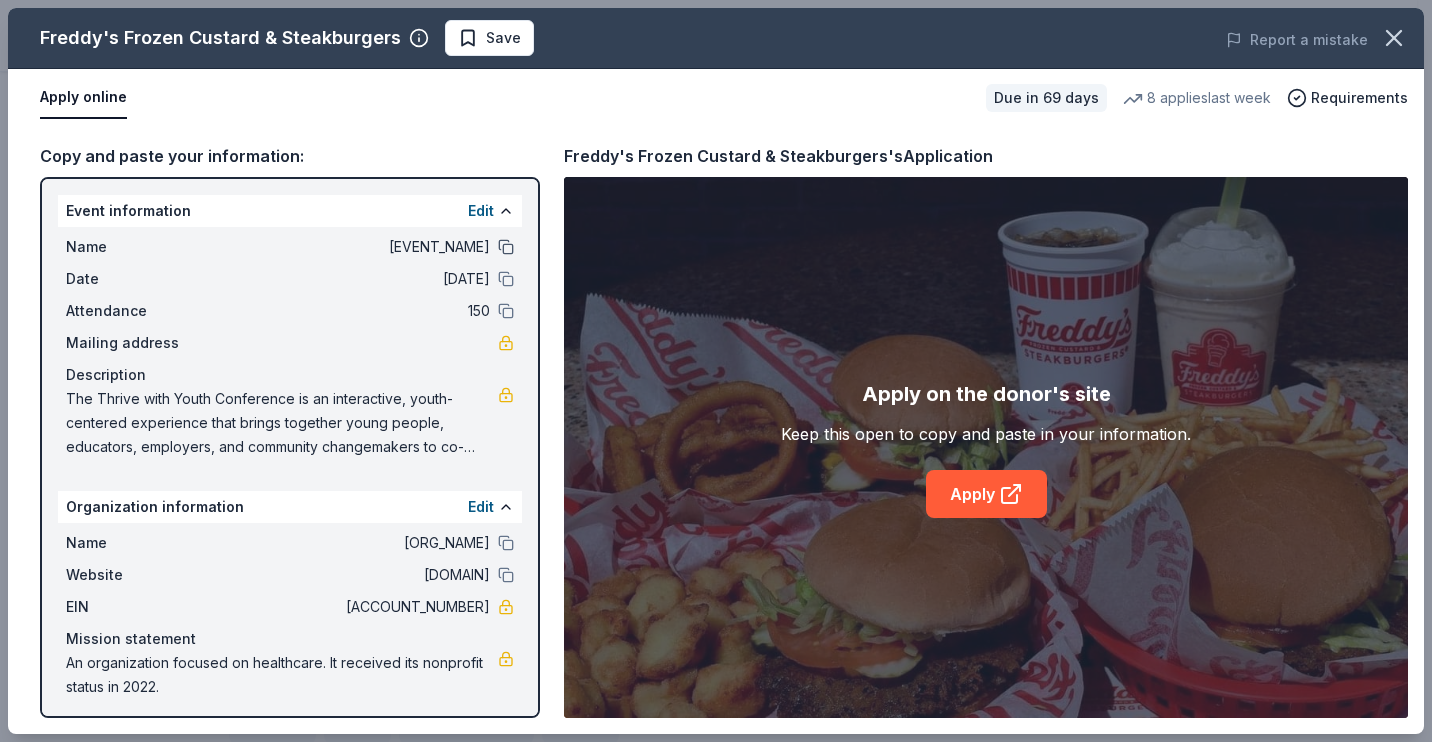 click at bounding box center (506, 247) 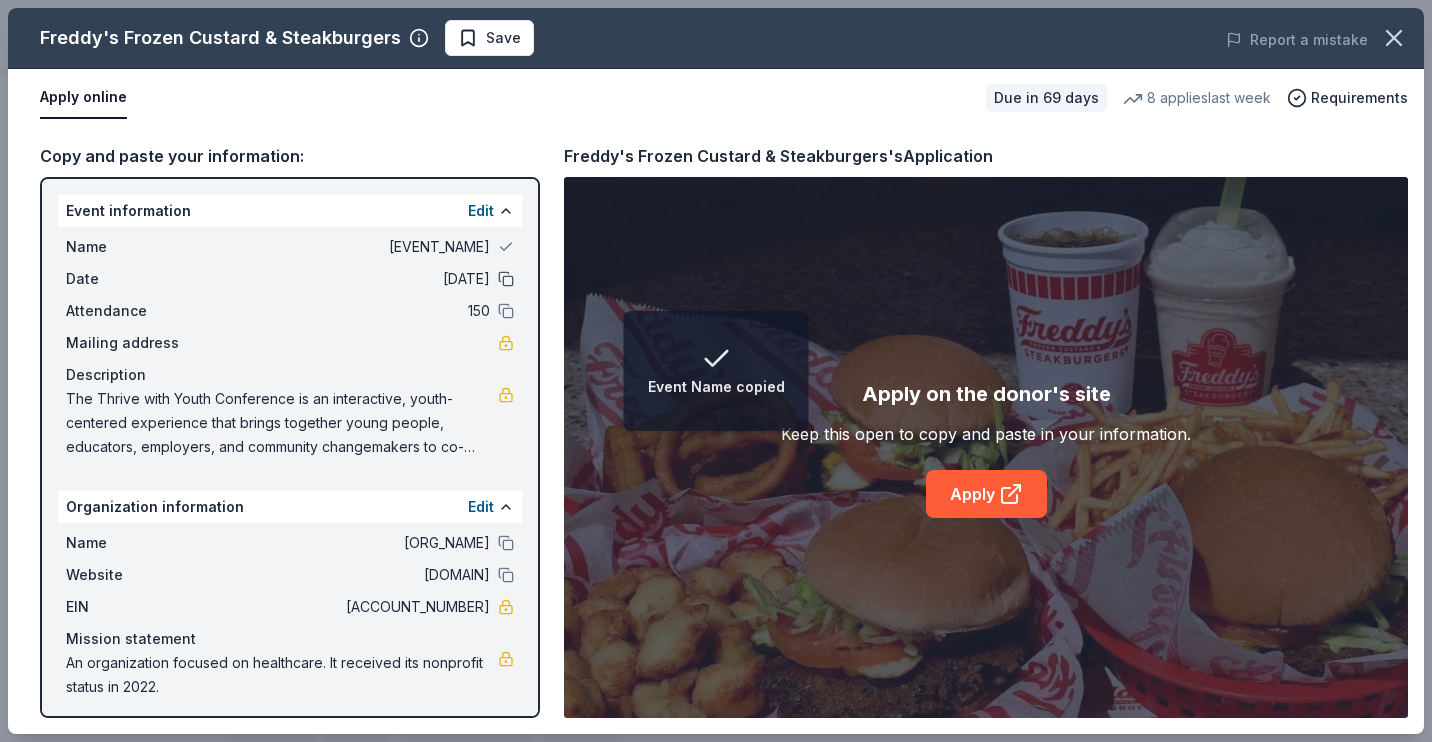 click at bounding box center (506, 279) 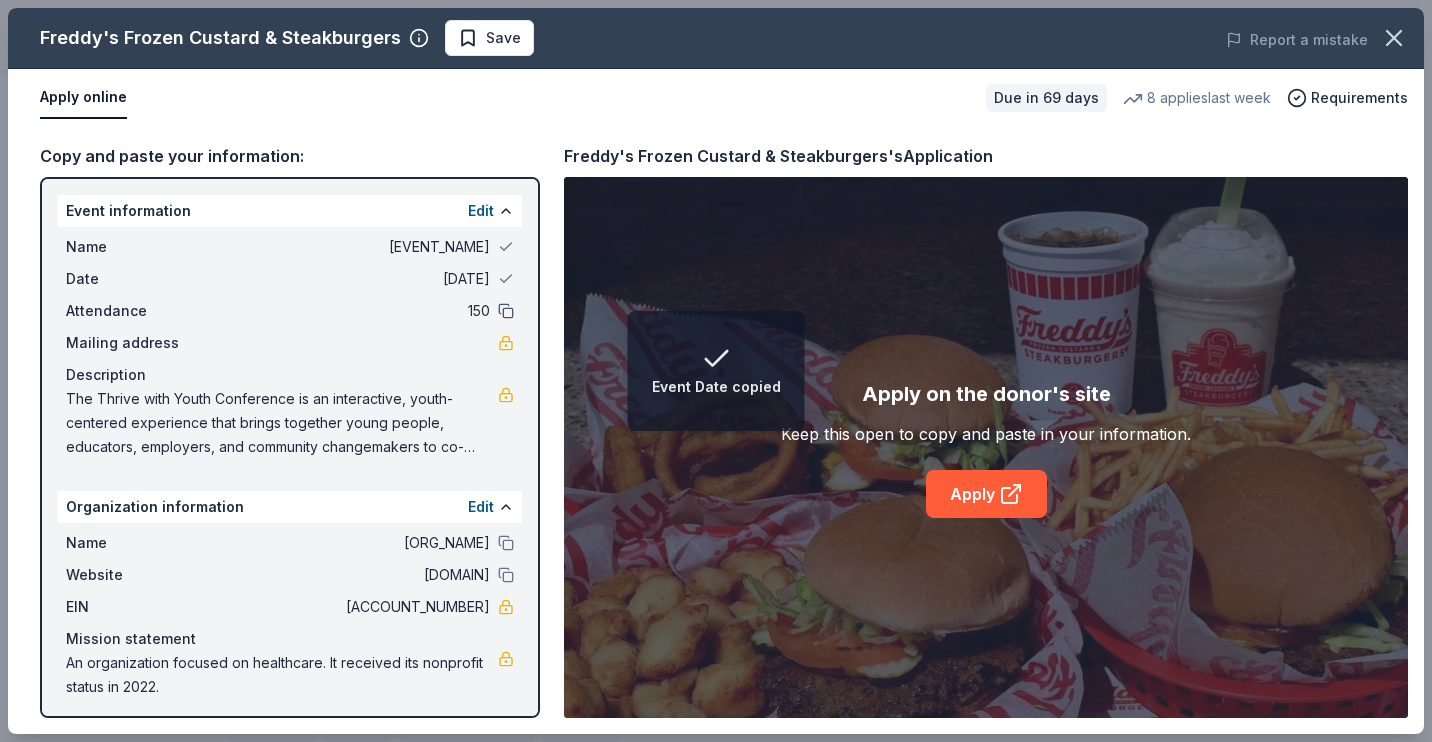 click at bounding box center [506, 311] 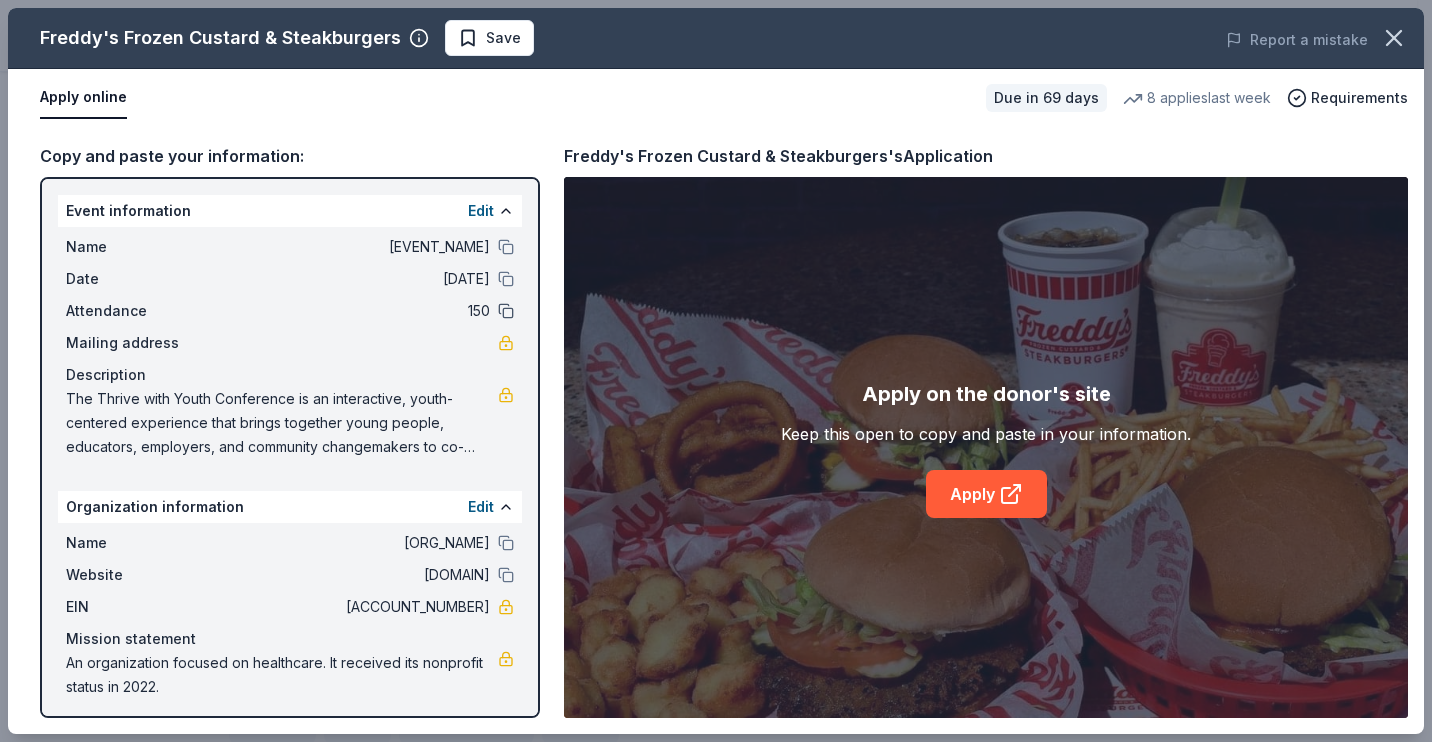 scroll, scrollTop: 7, scrollLeft: 0, axis: vertical 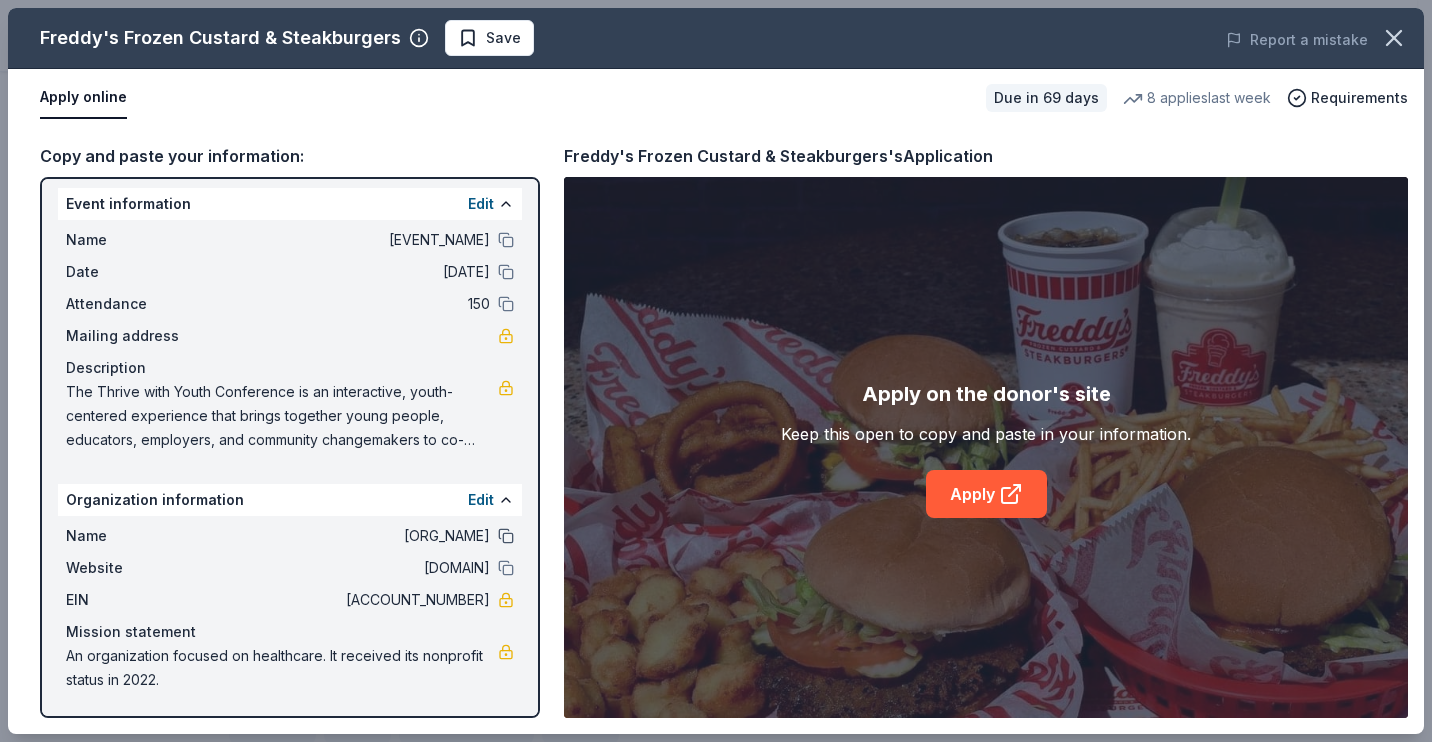 click at bounding box center (506, 536) 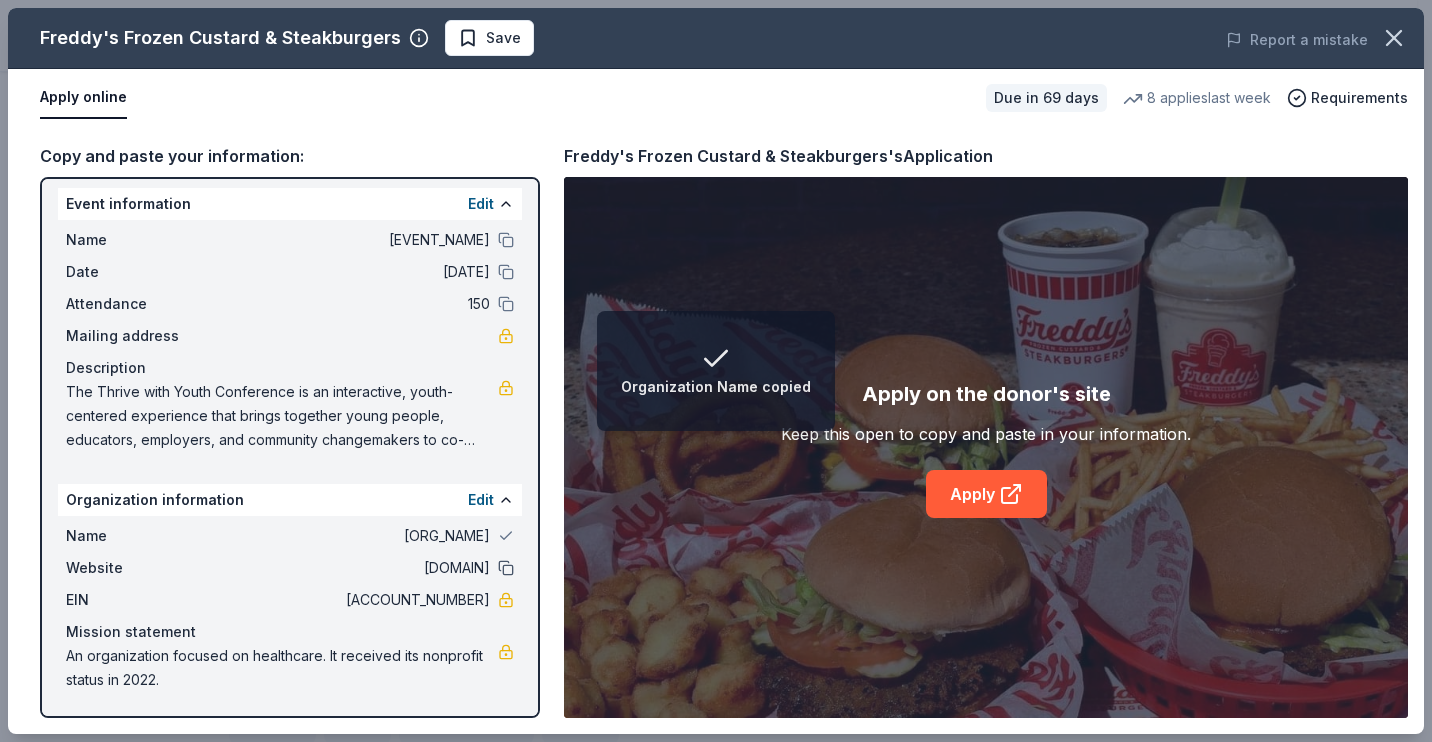 click at bounding box center [506, 568] 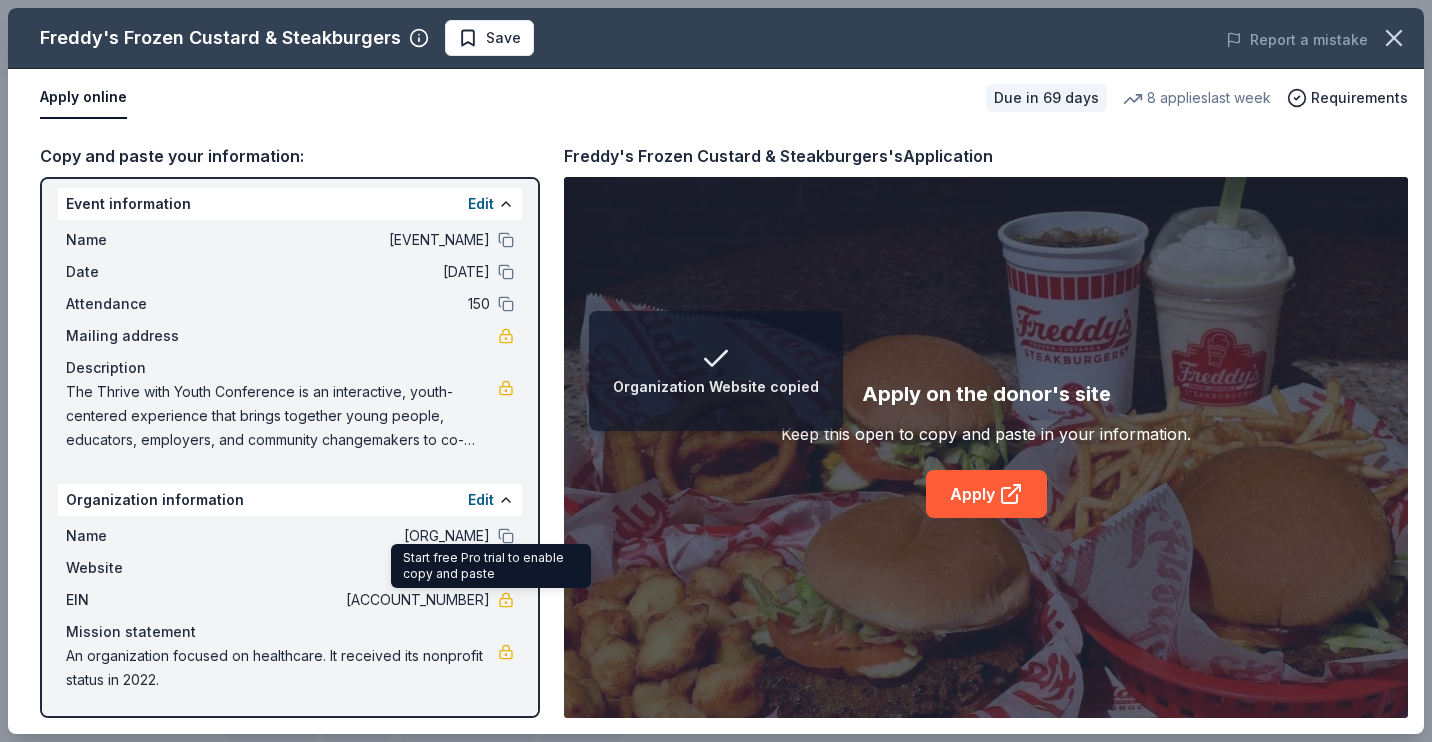 click at bounding box center (506, 600) 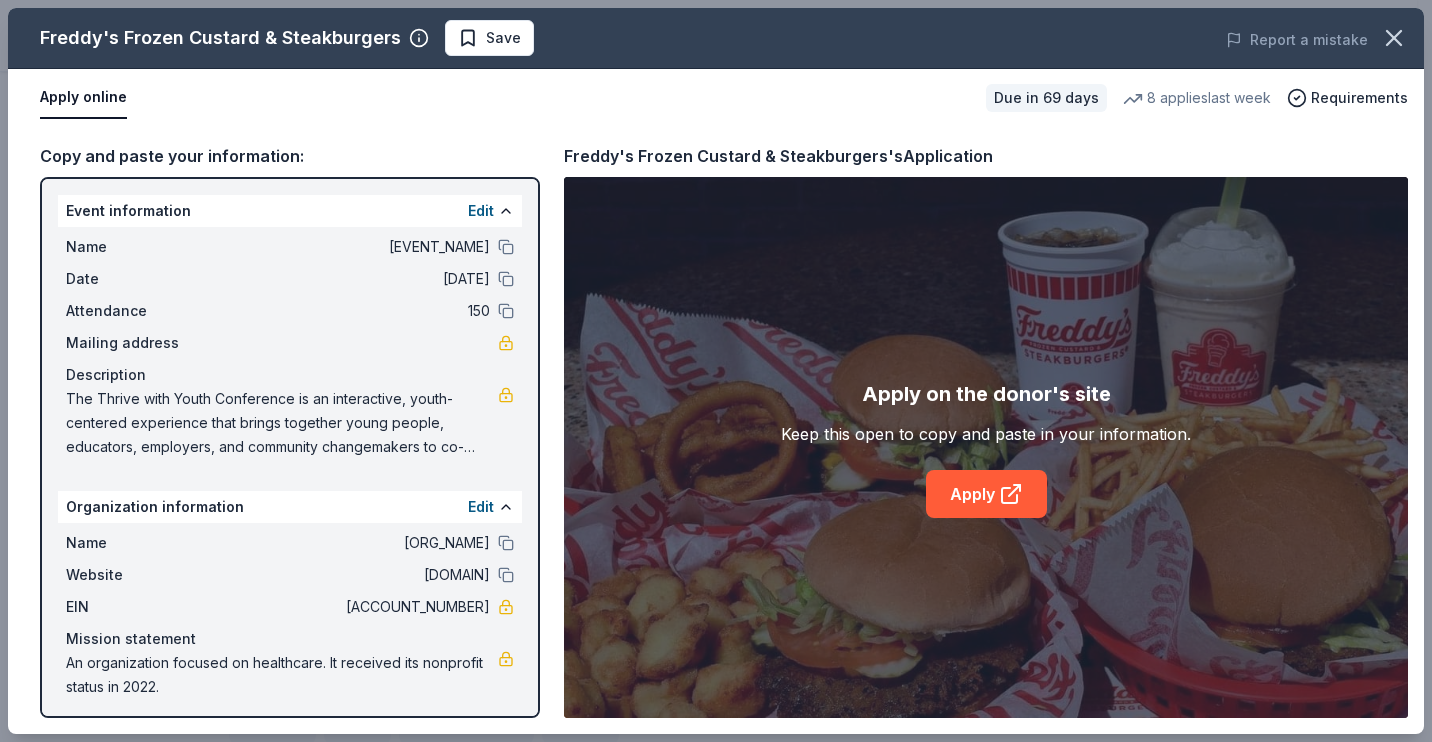 scroll, scrollTop: 7, scrollLeft: 0, axis: vertical 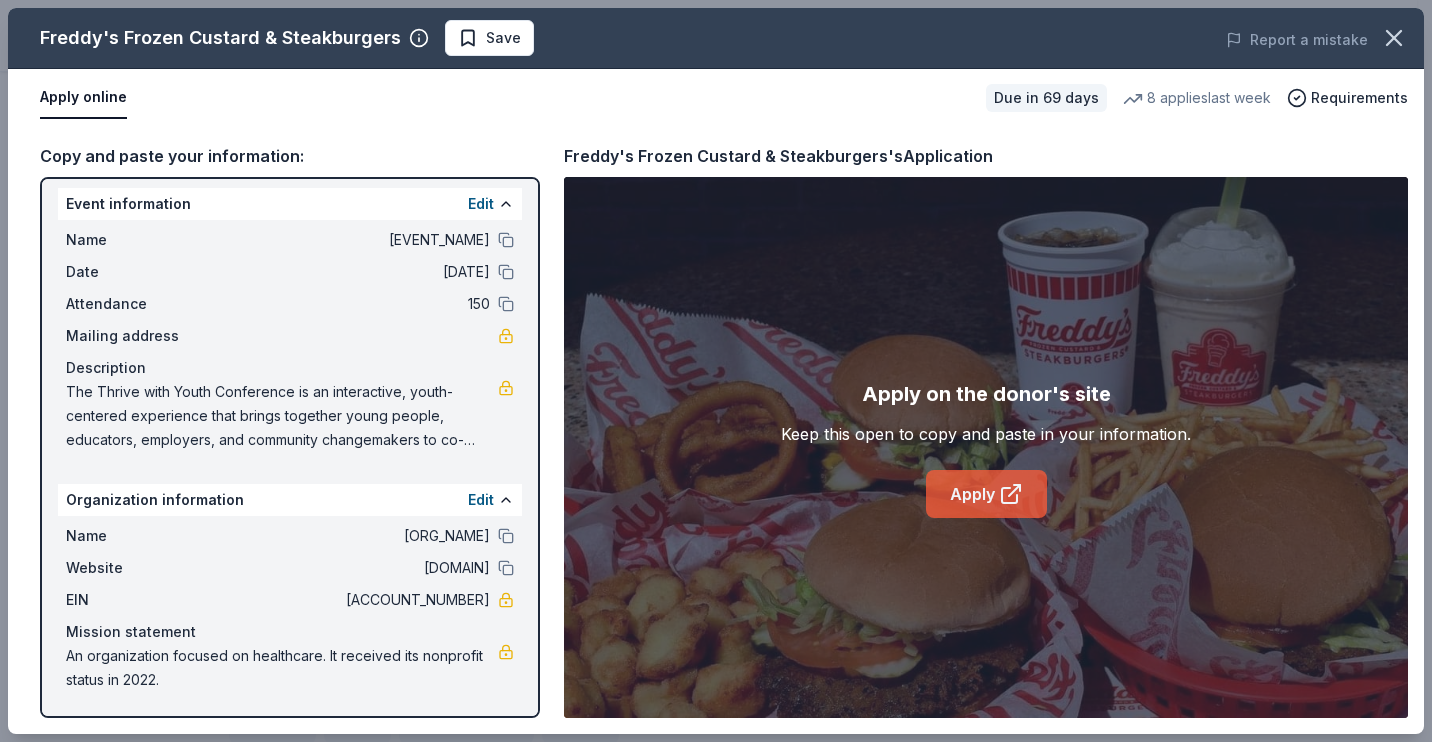 click on "Apply" at bounding box center [986, 494] 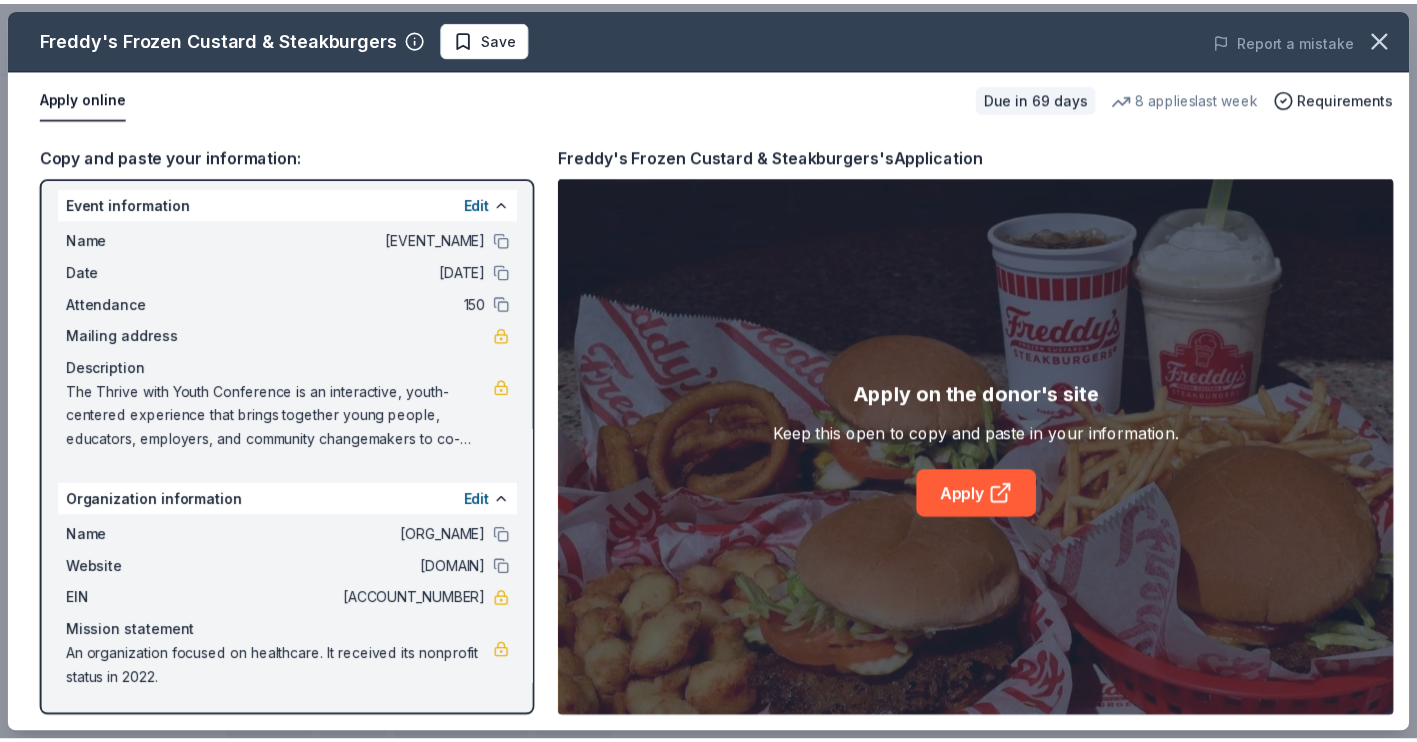 scroll, scrollTop: 0, scrollLeft: 0, axis: both 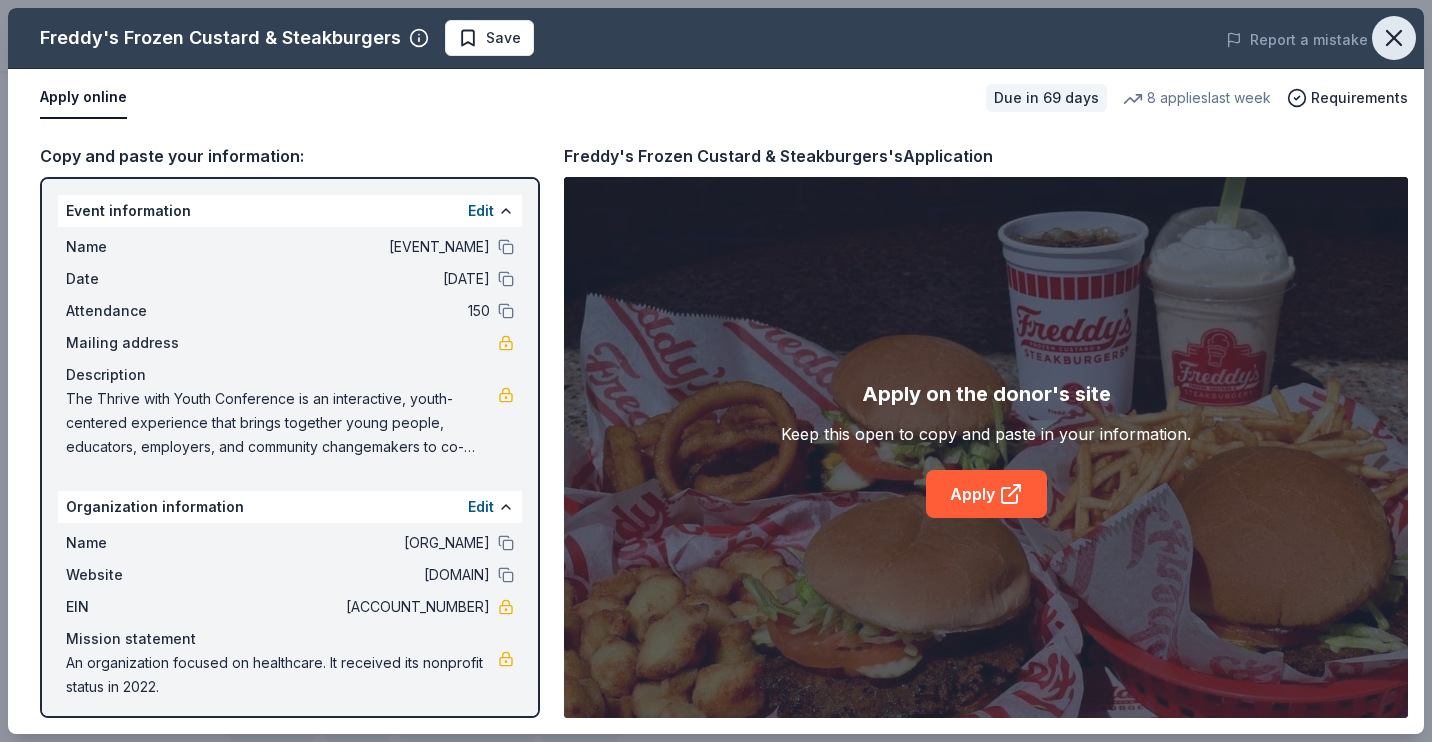 click 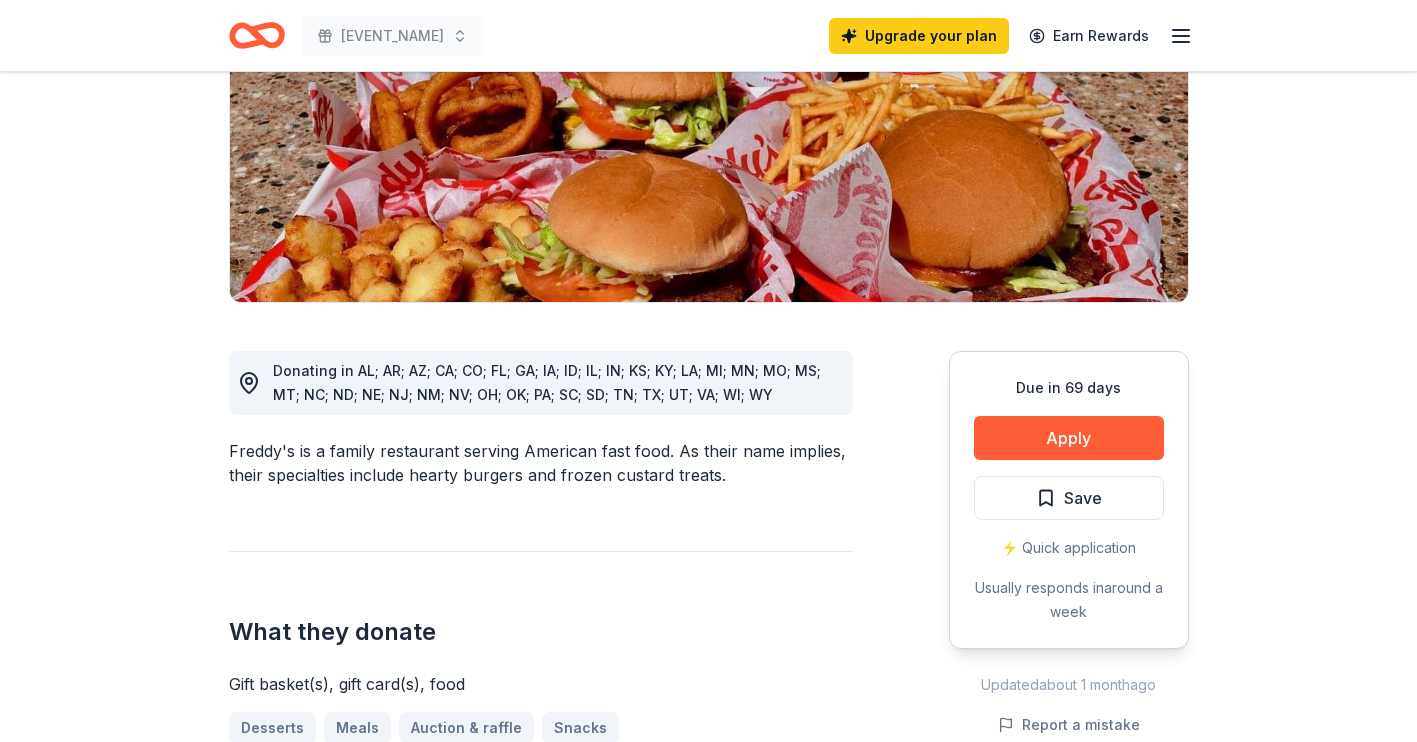 click on "What they donate Gift basket(s), gift card(s), food Desserts Meals Auction & raffle Snacks Donation is small & easy to send to guests" at bounding box center [541, 667] 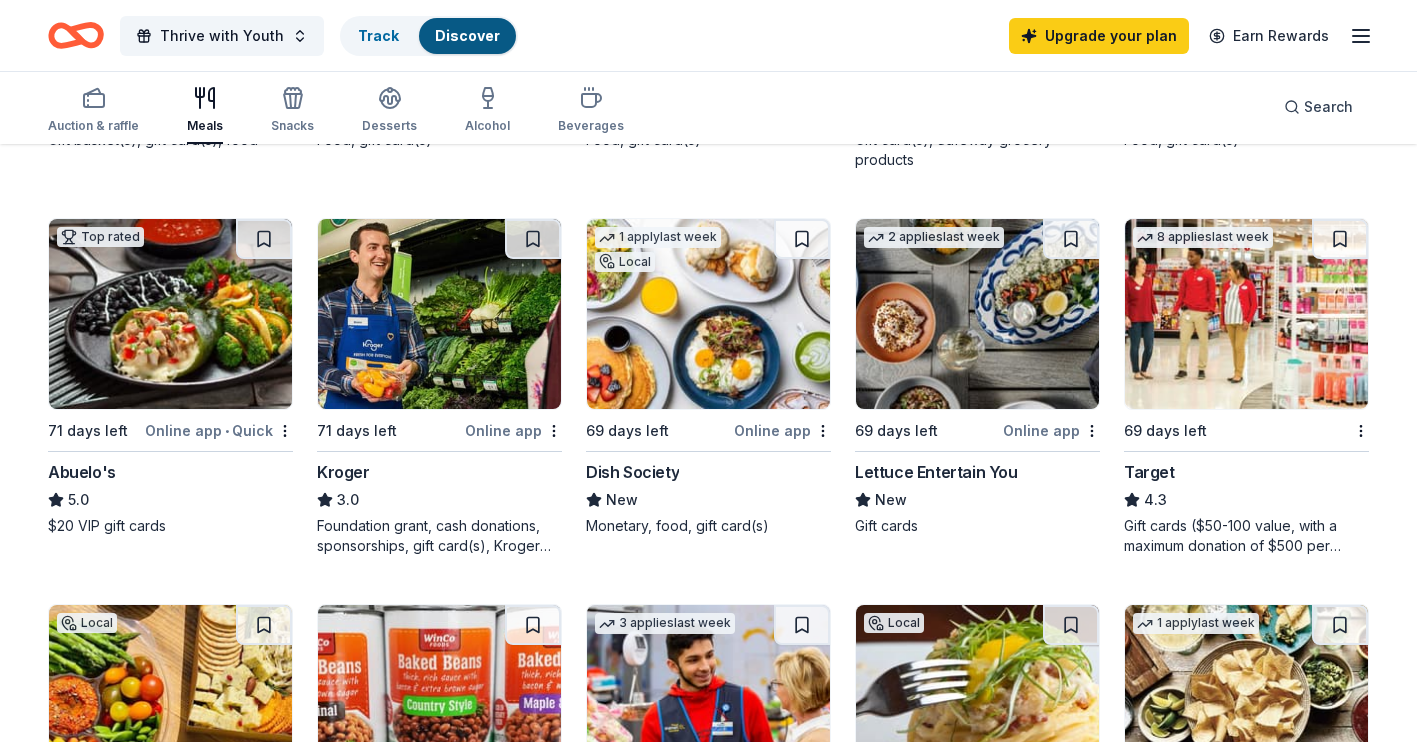 scroll, scrollTop: 923, scrollLeft: 0, axis: vertical 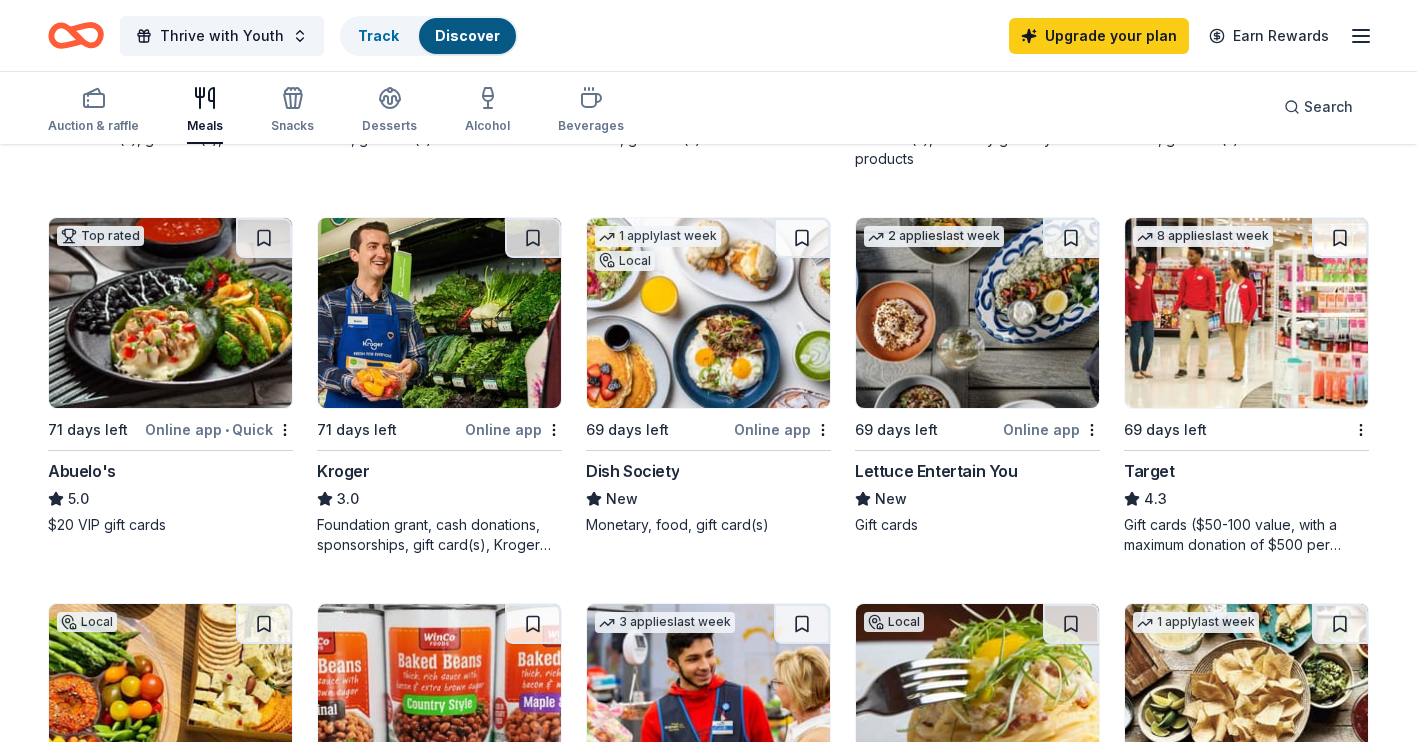 click at bounding box center (708, 313) 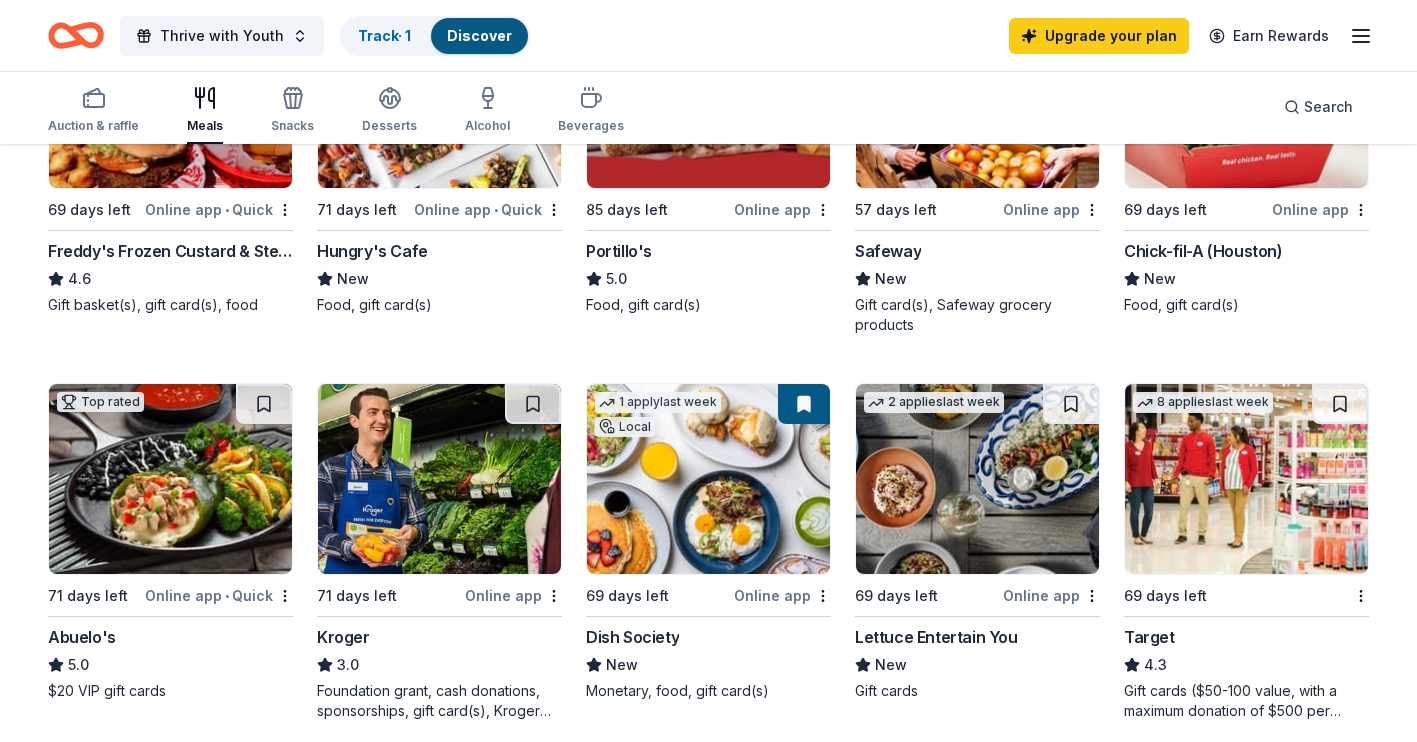scroll, scrollTop: 592, scrollLeft: 0, axis: vertical 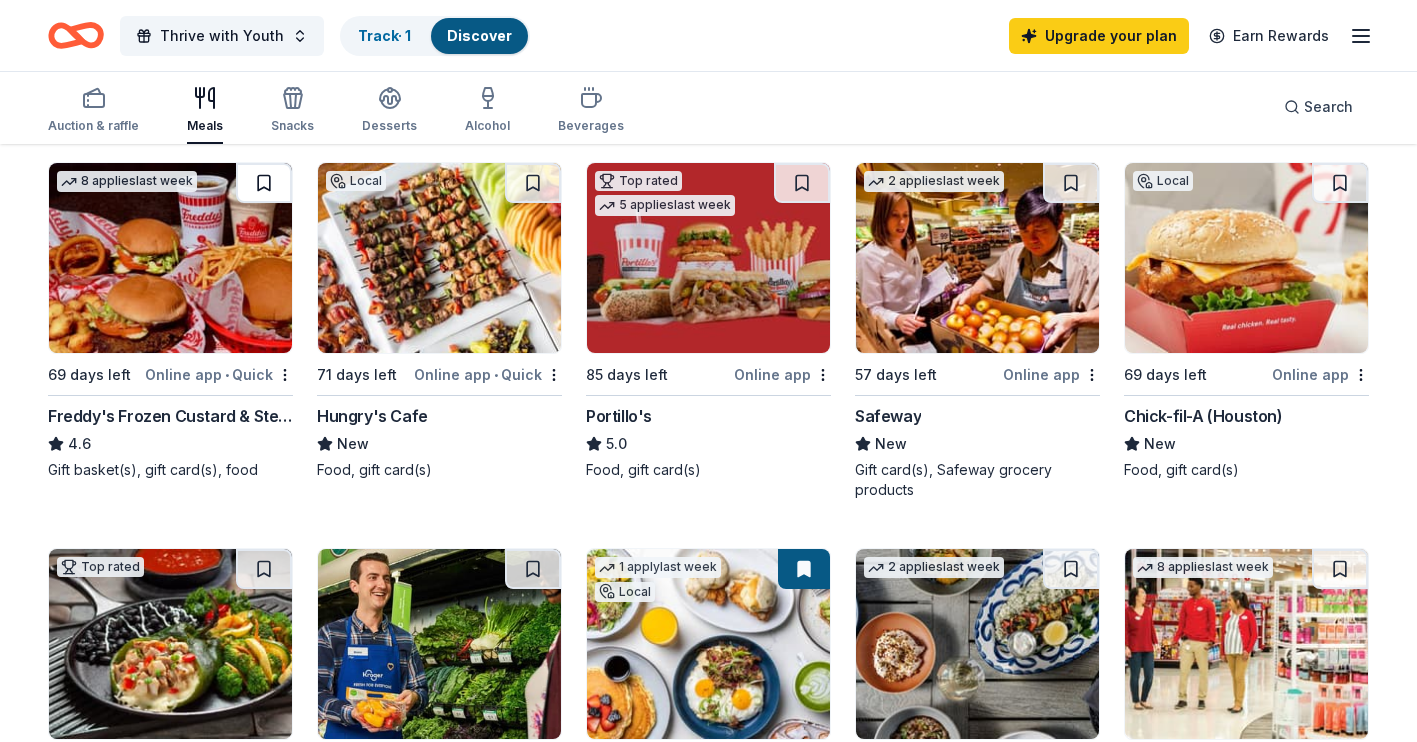click at bounding box center [264, 183] 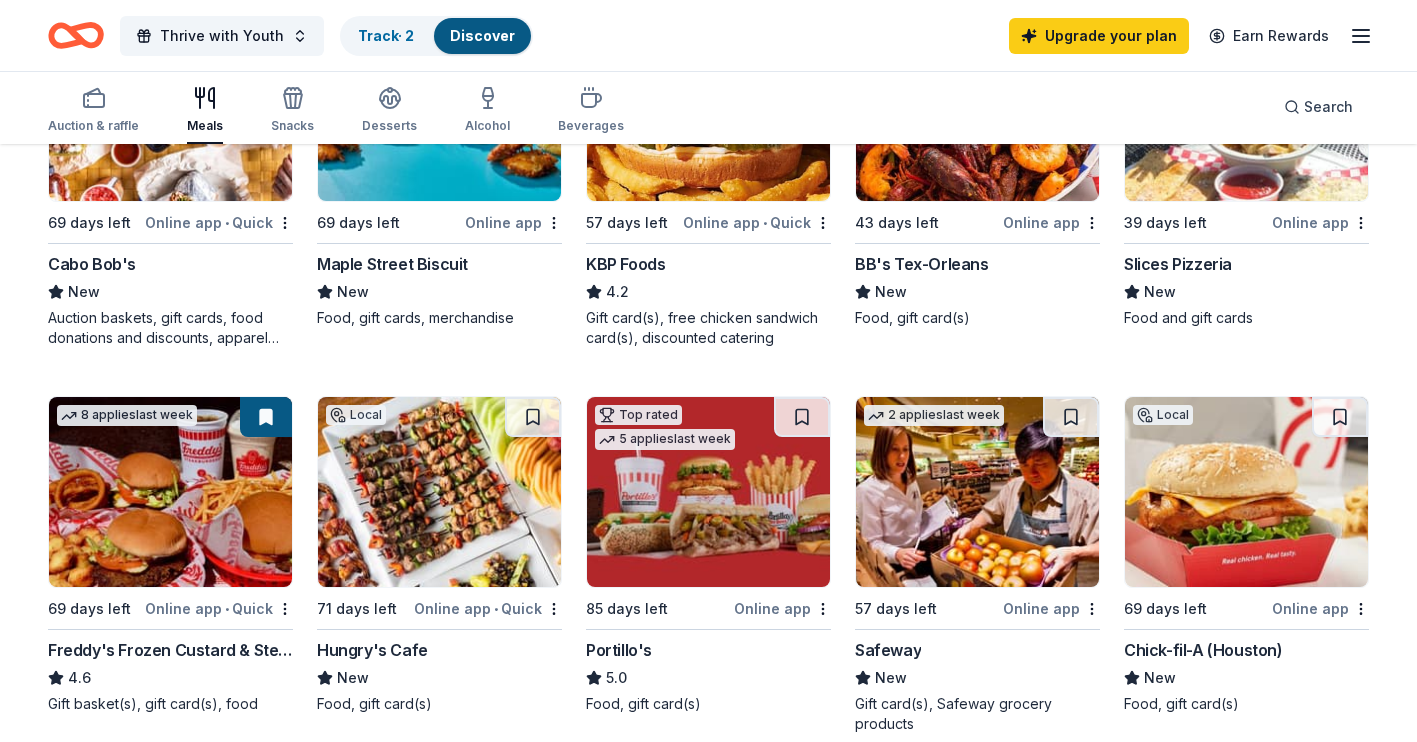 scroll, scrollTop: 356, scrollLeft: 0, axis: vertical 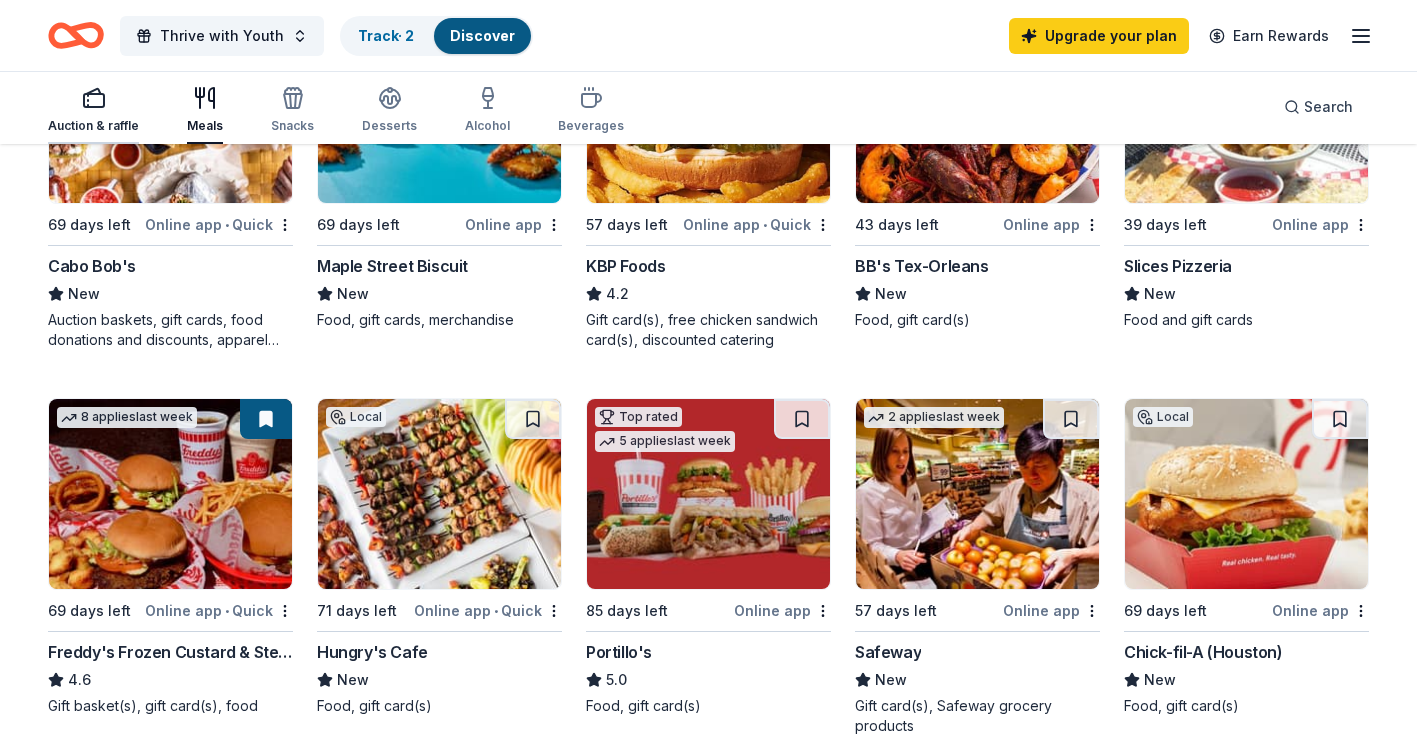 click on "Auction & raffle" at bounding box center (93, 110) 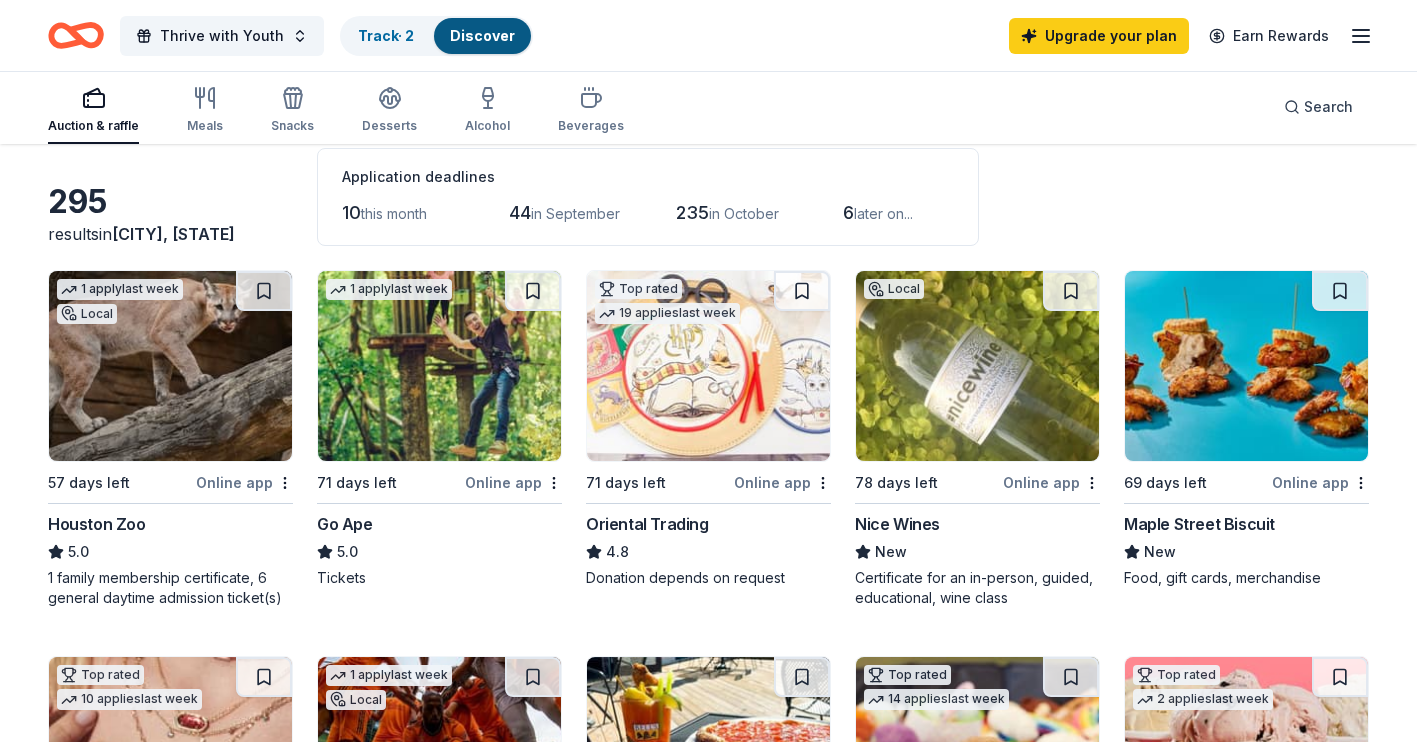 scroll, scrollTop: 0, scrollLeft: 0, axis: both 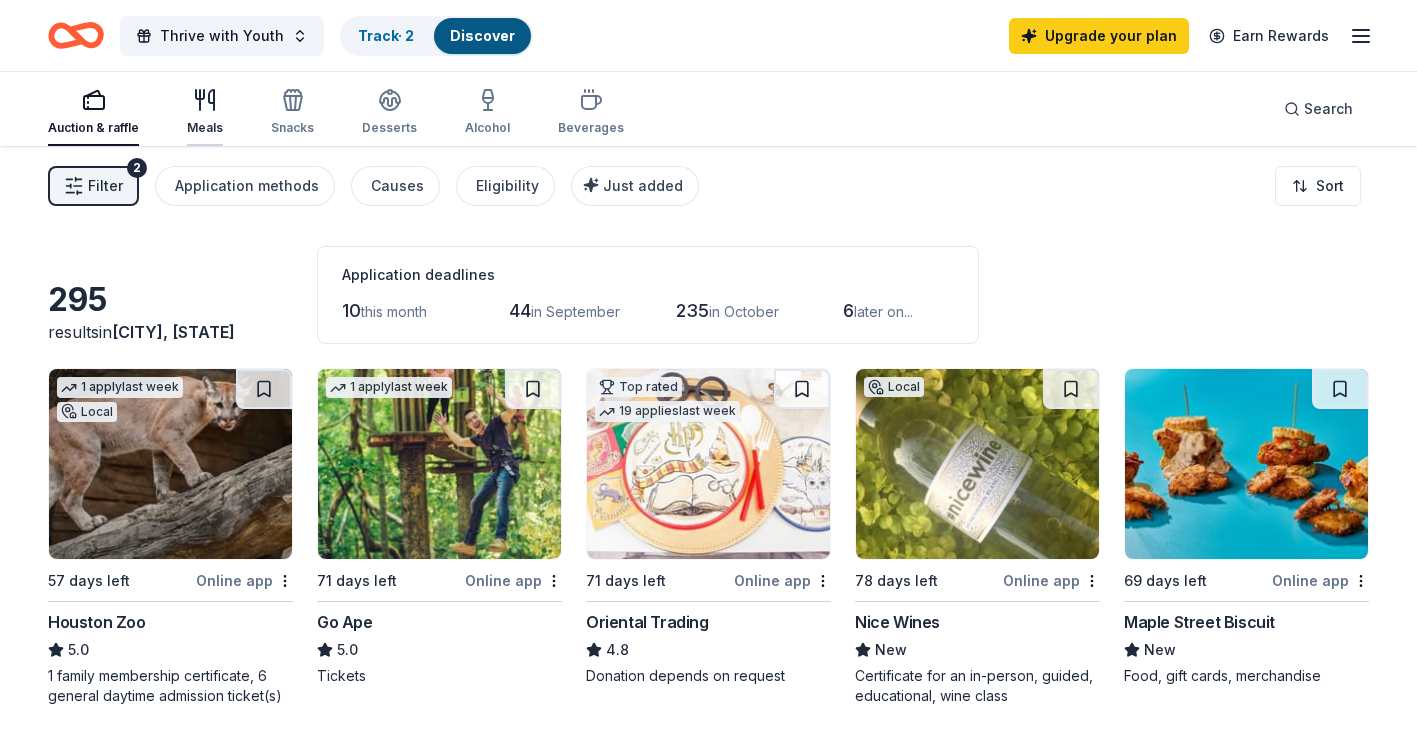 click 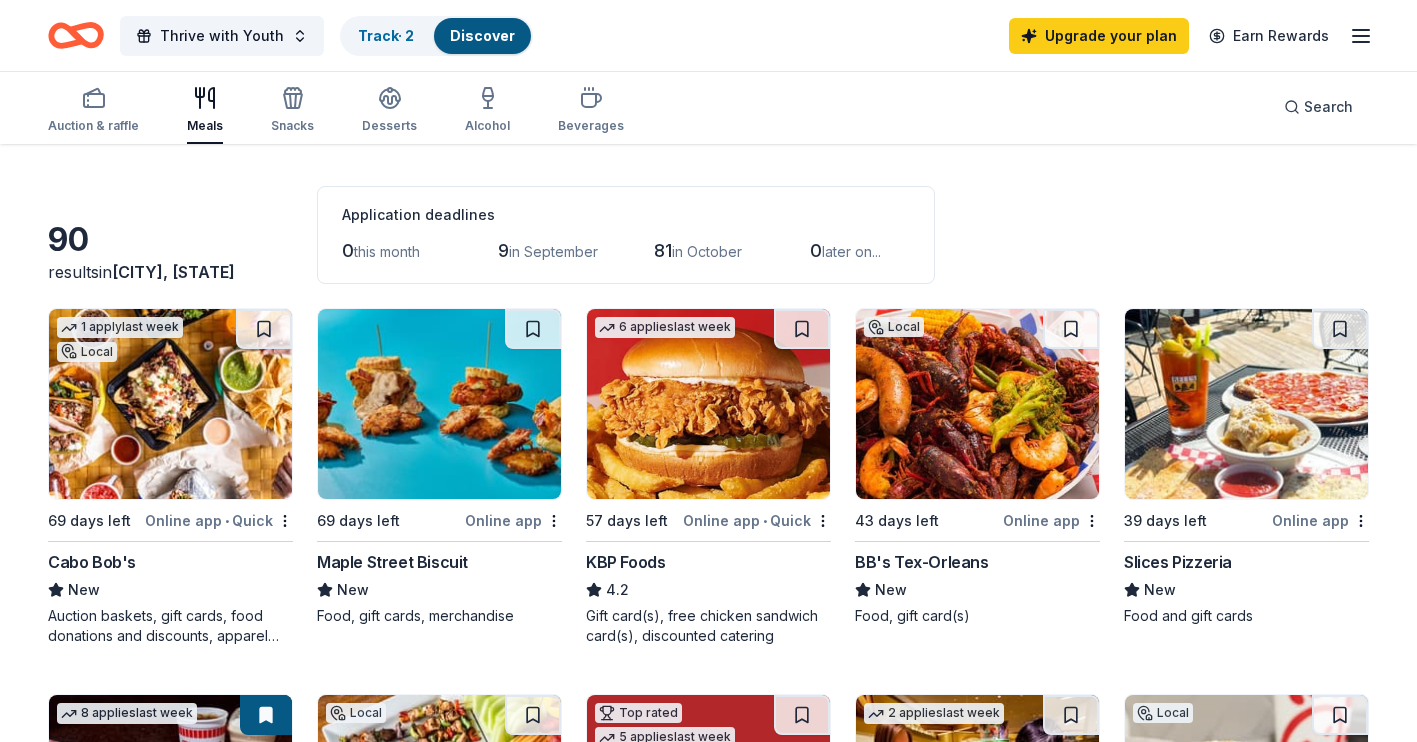 scroll, scrollTop: 0, scrollLeft: 0, axis: both 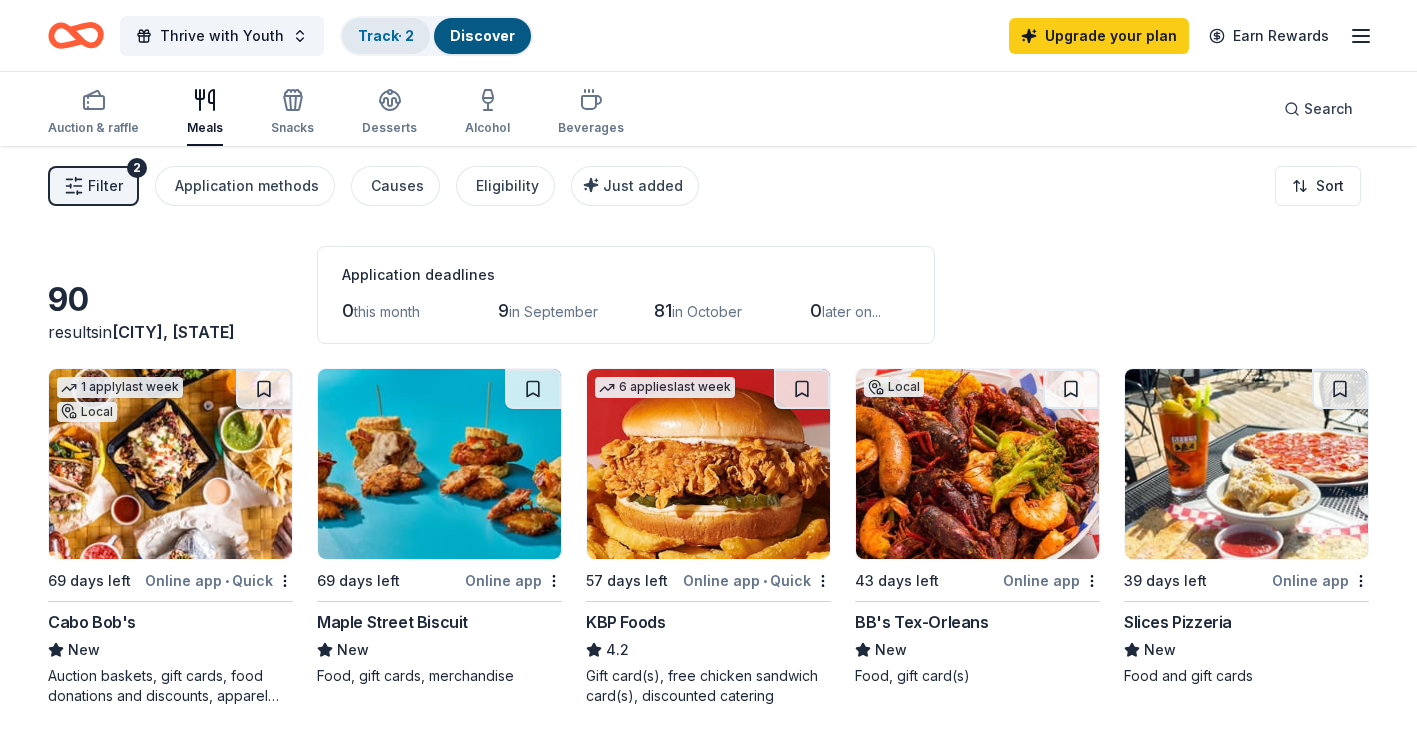 click on "Track  · 2" at bounding box center [386, 35] 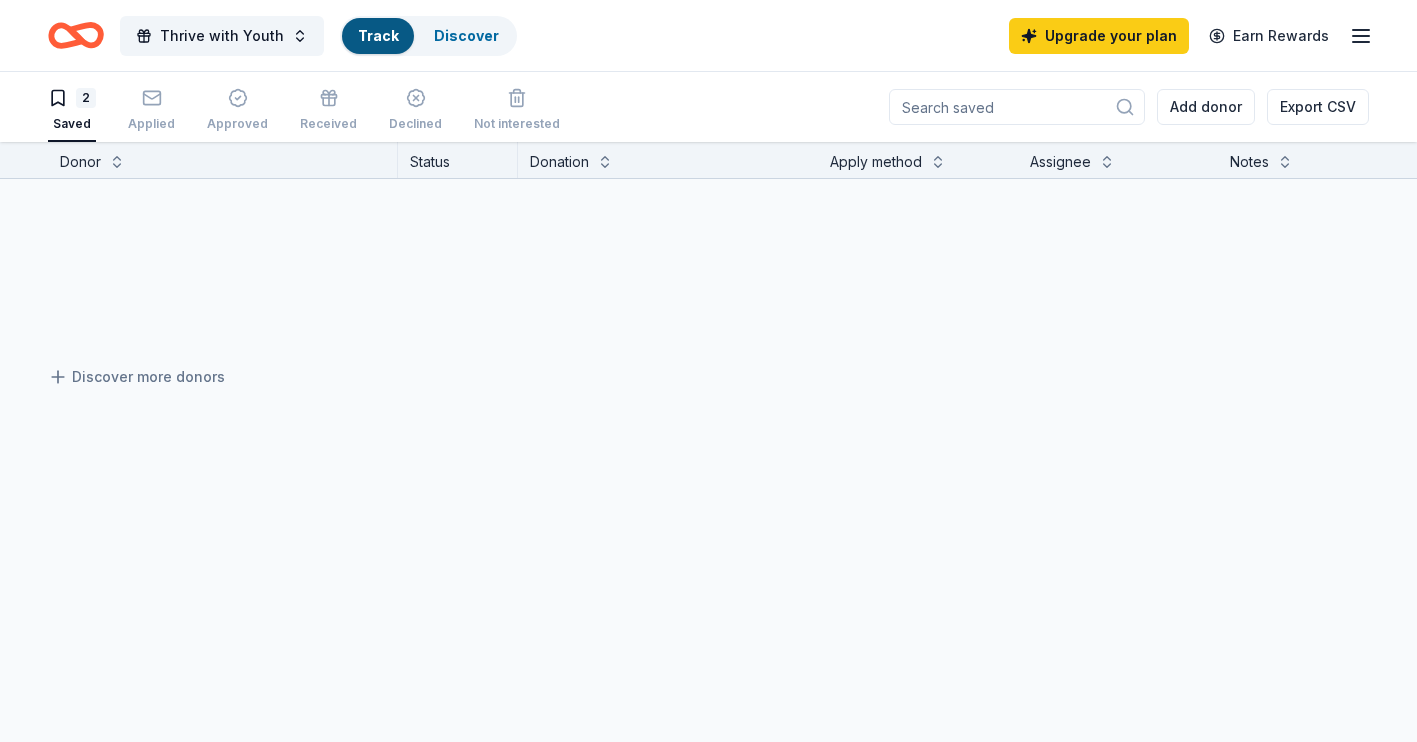 scroll, scrollTop: 1, scrollLeft: 0, axis: vertical 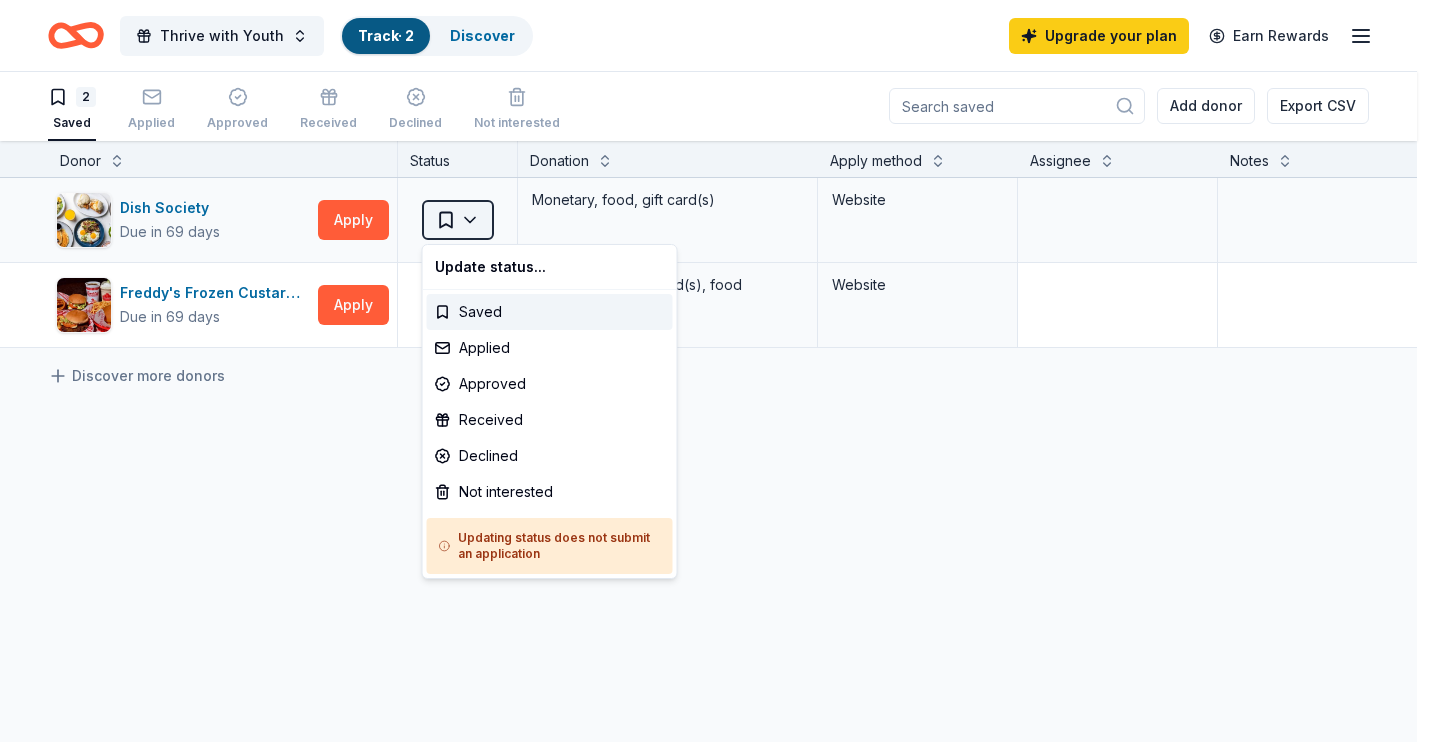 click on "Thrive with Youth Track  · 2 Discover Upgrade your plan Earn Rewards 2 Saved Applied Approved Received Declined Not interested Add donor Export CSV Donor Status Donation Apply method Assignee Notes Dish Society Due in 69 days Apply Saved Monetary, food, gift card(s) Website Freddy's Frozen Custard & Steakburgers Due in 69 days Apply Saved Gift basket(s), gift card(s), food Website   Discover more donors Saved Update status... Saved Applied Approved Received Declined Not interested Updating status does not submit an application" at bounding box center (716, 370) 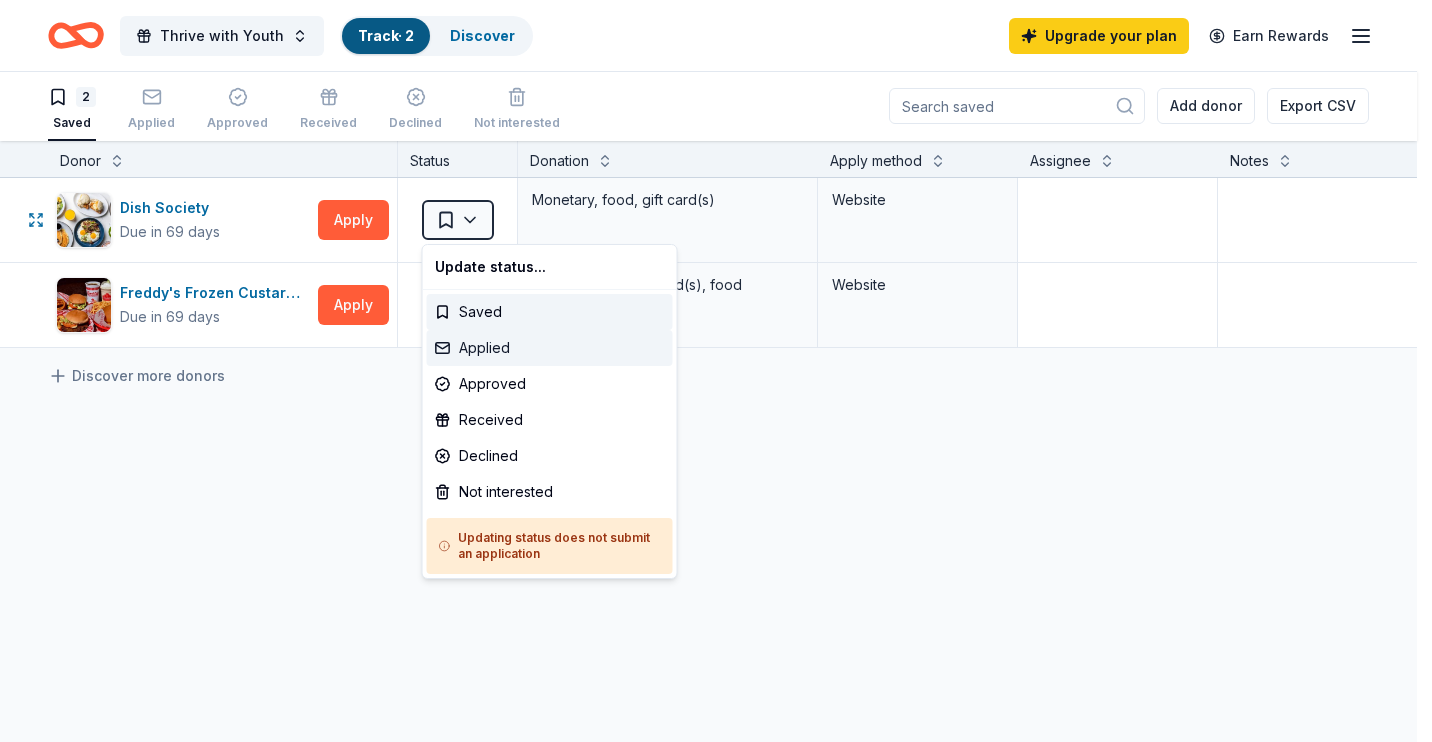 click on "Applied" at bounding box center [550, 348] 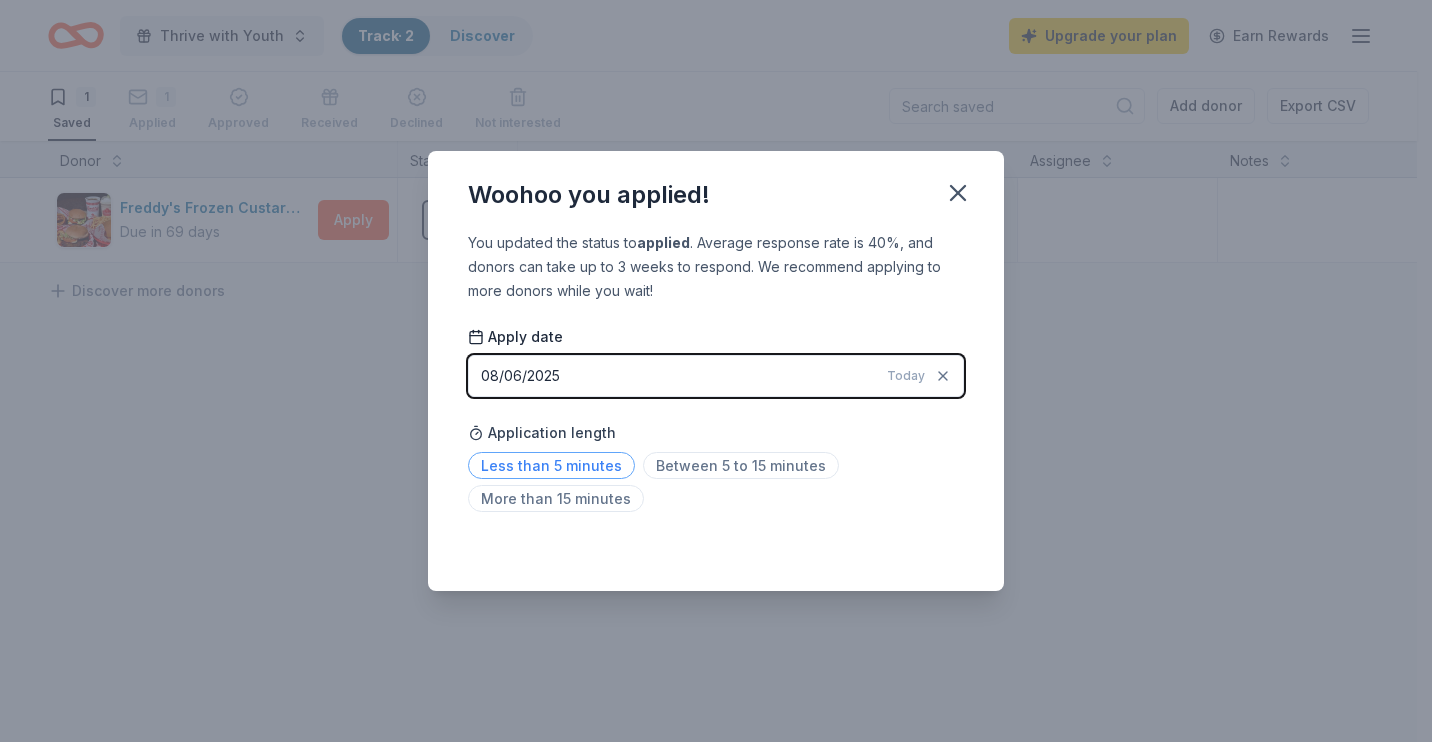 click on "Less than 5 minutes" at bounding box center (551, 465) 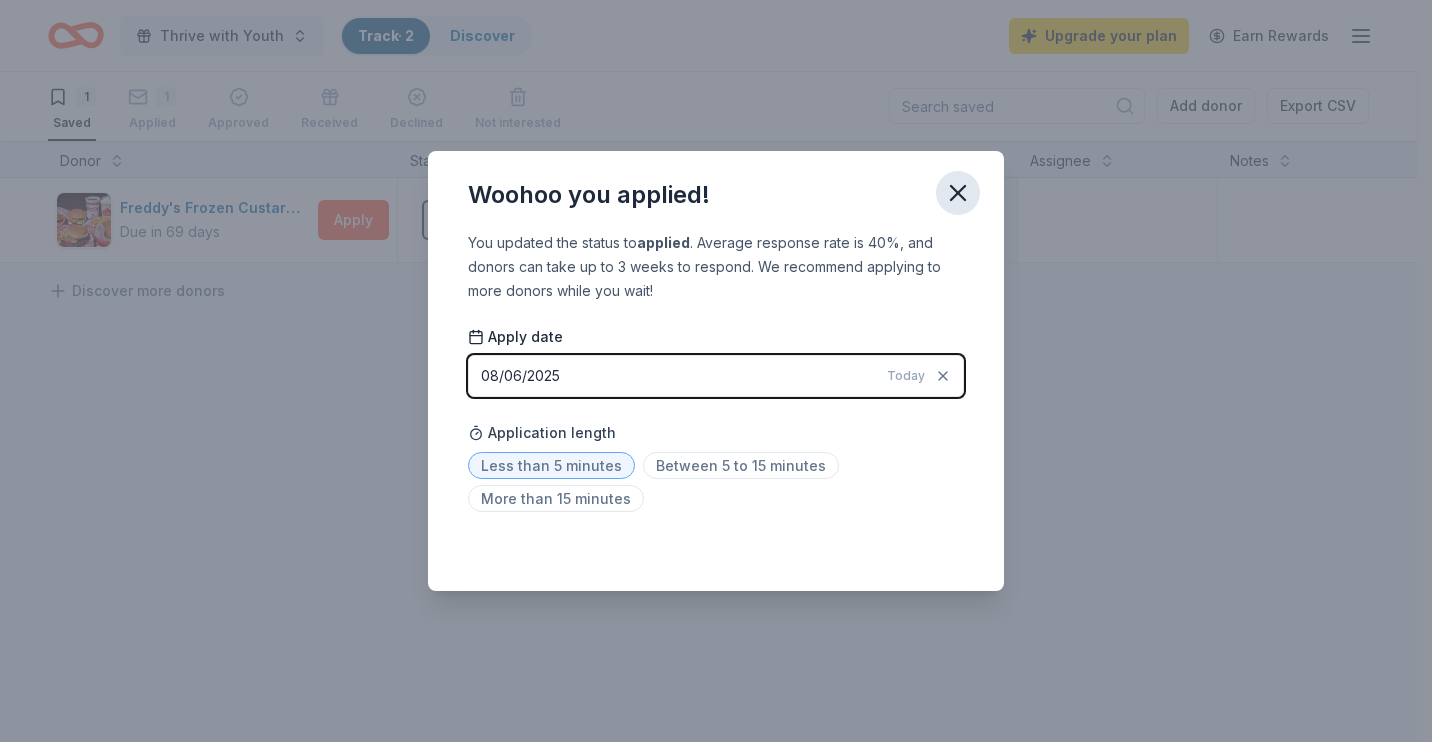 click 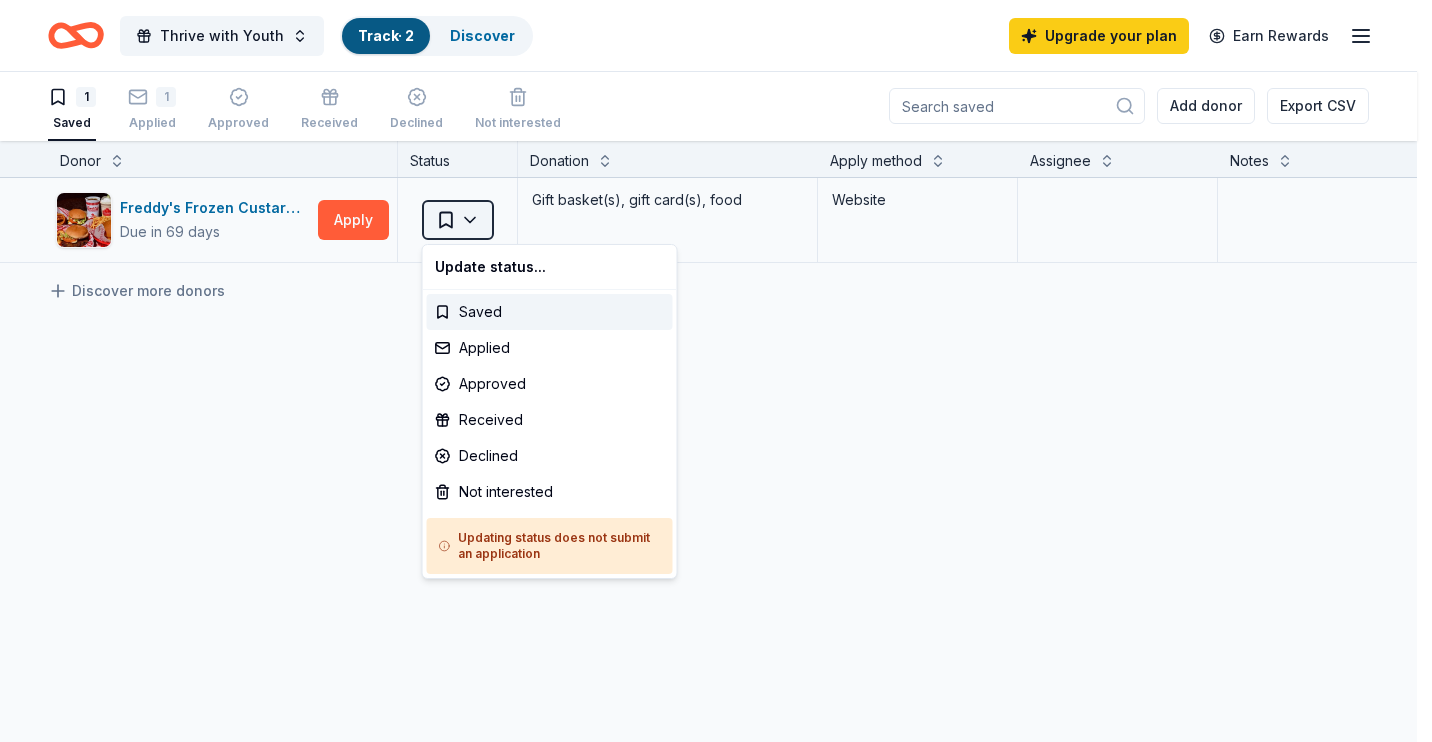 click on "Thrive with Youth Track  · 2 Discover Upgrade your plan Earn Rewards 1 Saved 1 Applied Approved Received Declined Not interested Add donor Export CSV Donor Status Donation Apply method Assignee Notes Freddy's Frozen Custard & Steakburgers Due in 69 days Apply Saved Gift basket(s), gift card(s), food Website   Discover more donors Saved Update status... Saved Applied Approved Received Declined Not interested Updating status does not submit an application" at bounding box center [716, 370] 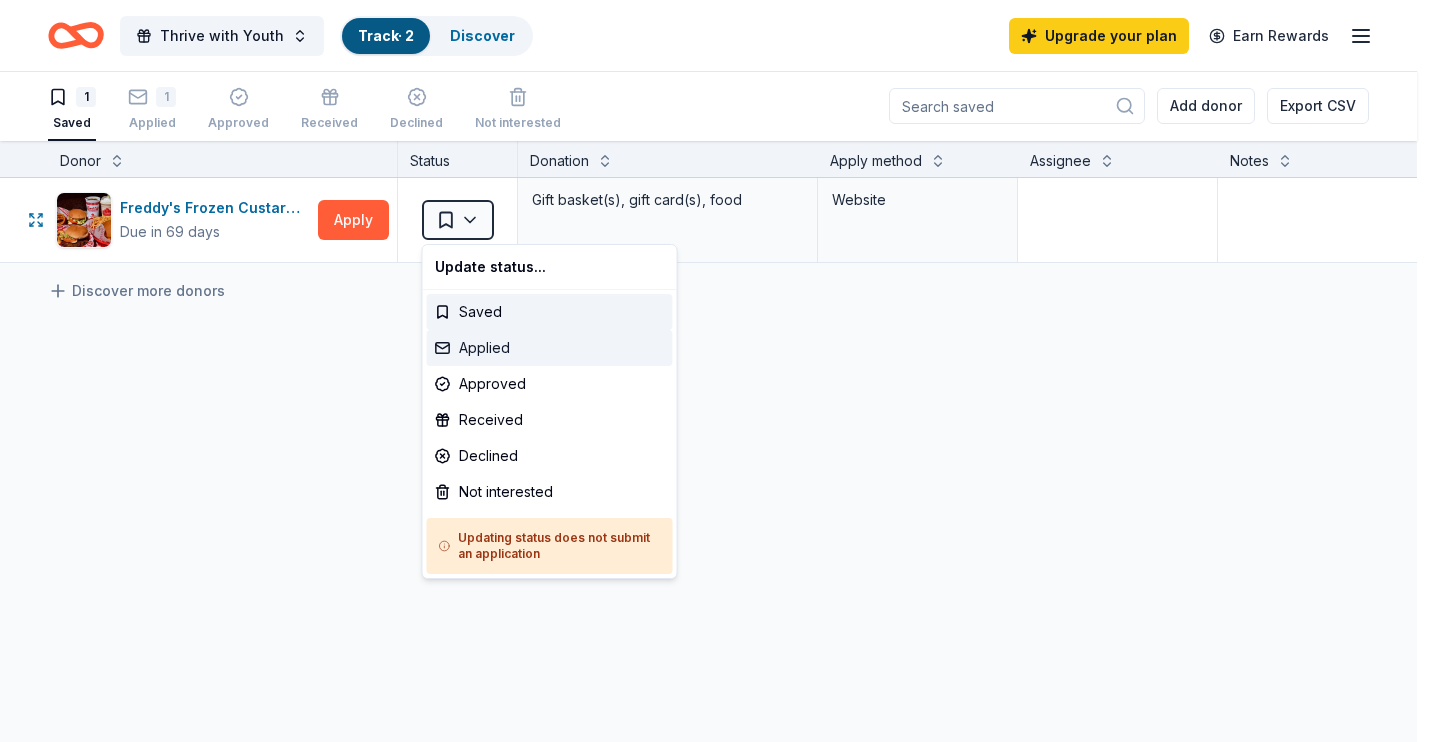 click on "Applied" at bounding box center (550, 348) 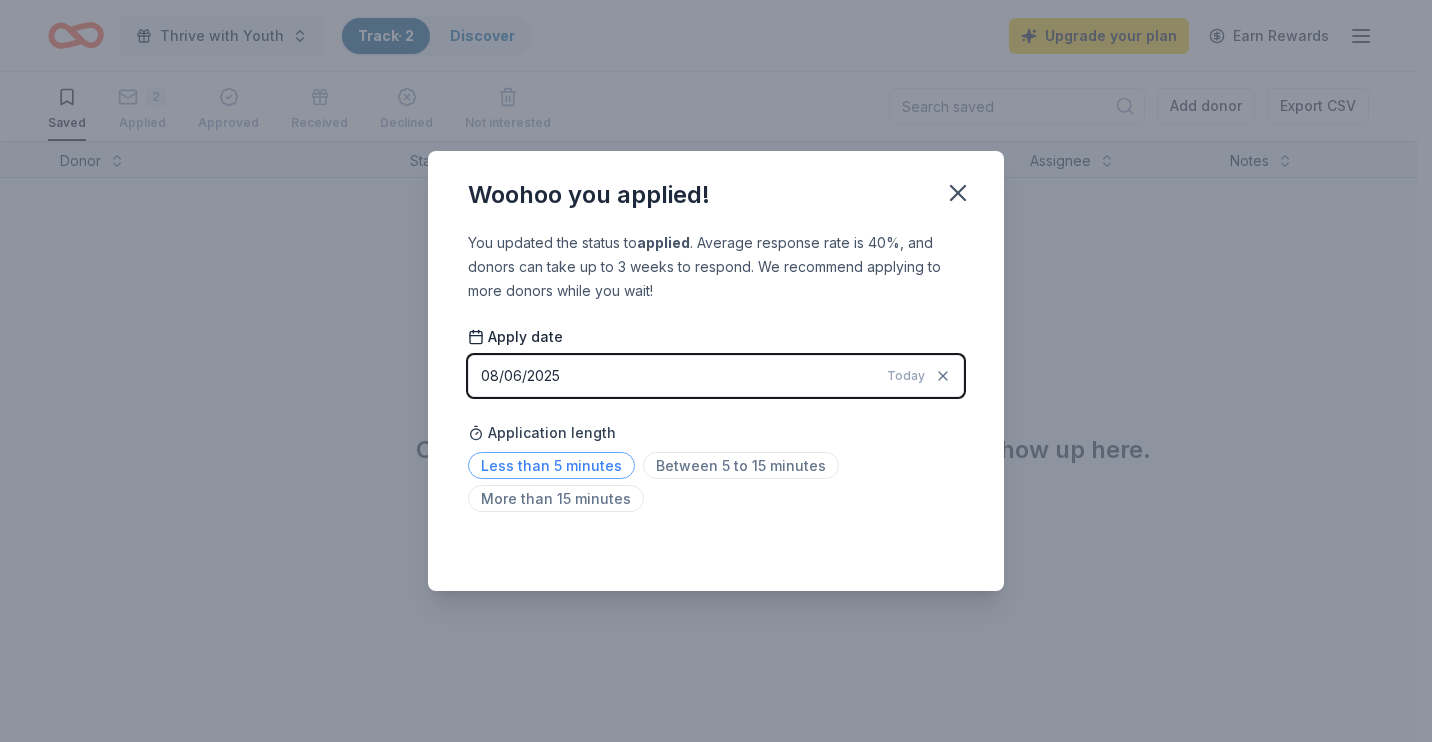 click on "Less than 5 minutes" at bounding box center (551, 465) 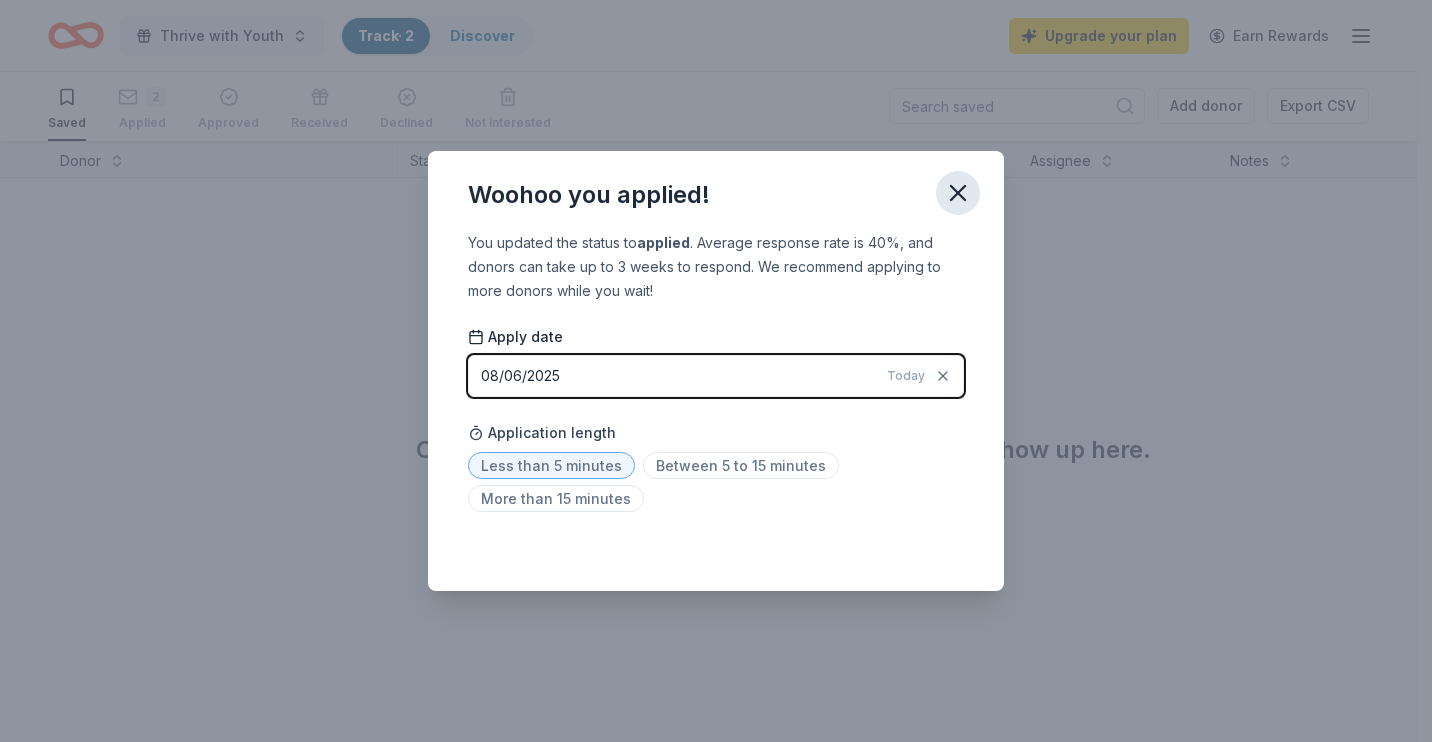 click 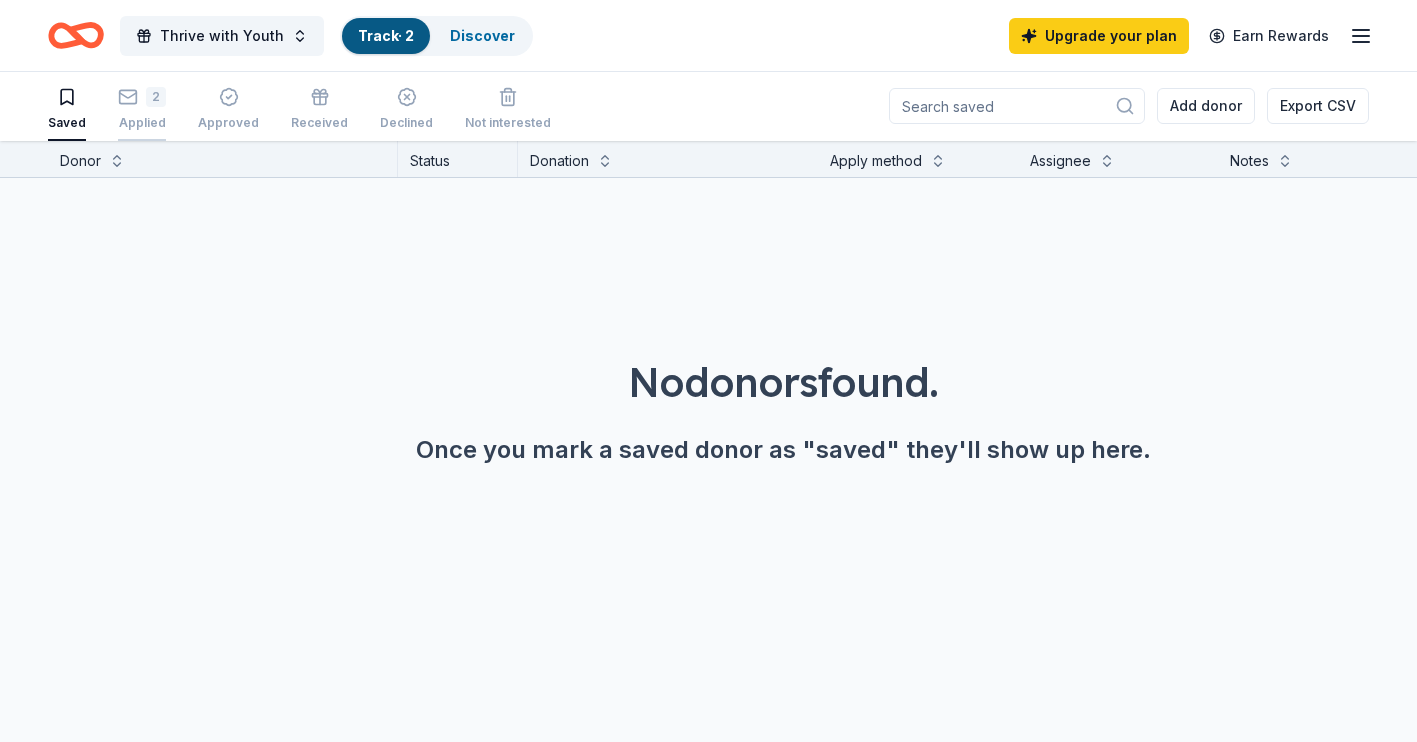 click 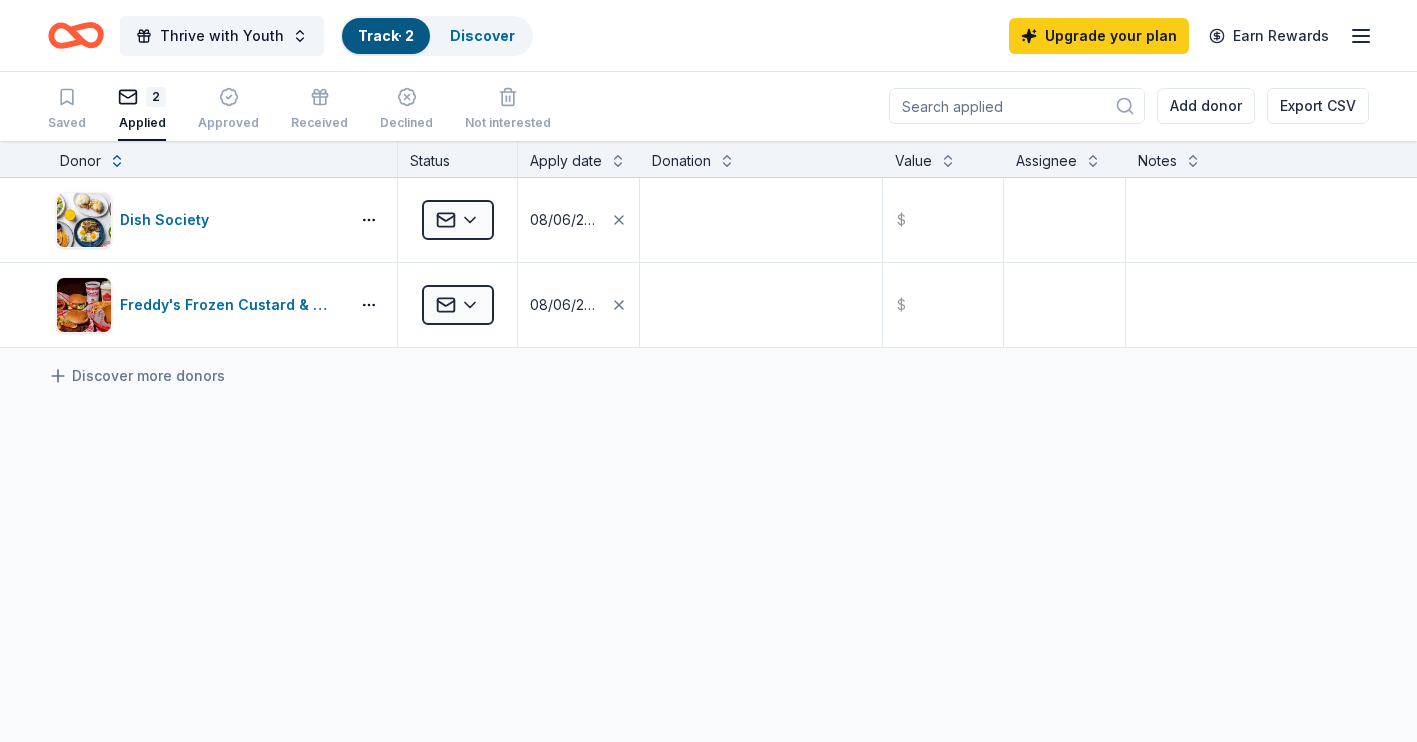 scroll, scrollTop: 0, scrollLeft: 0, axis: both 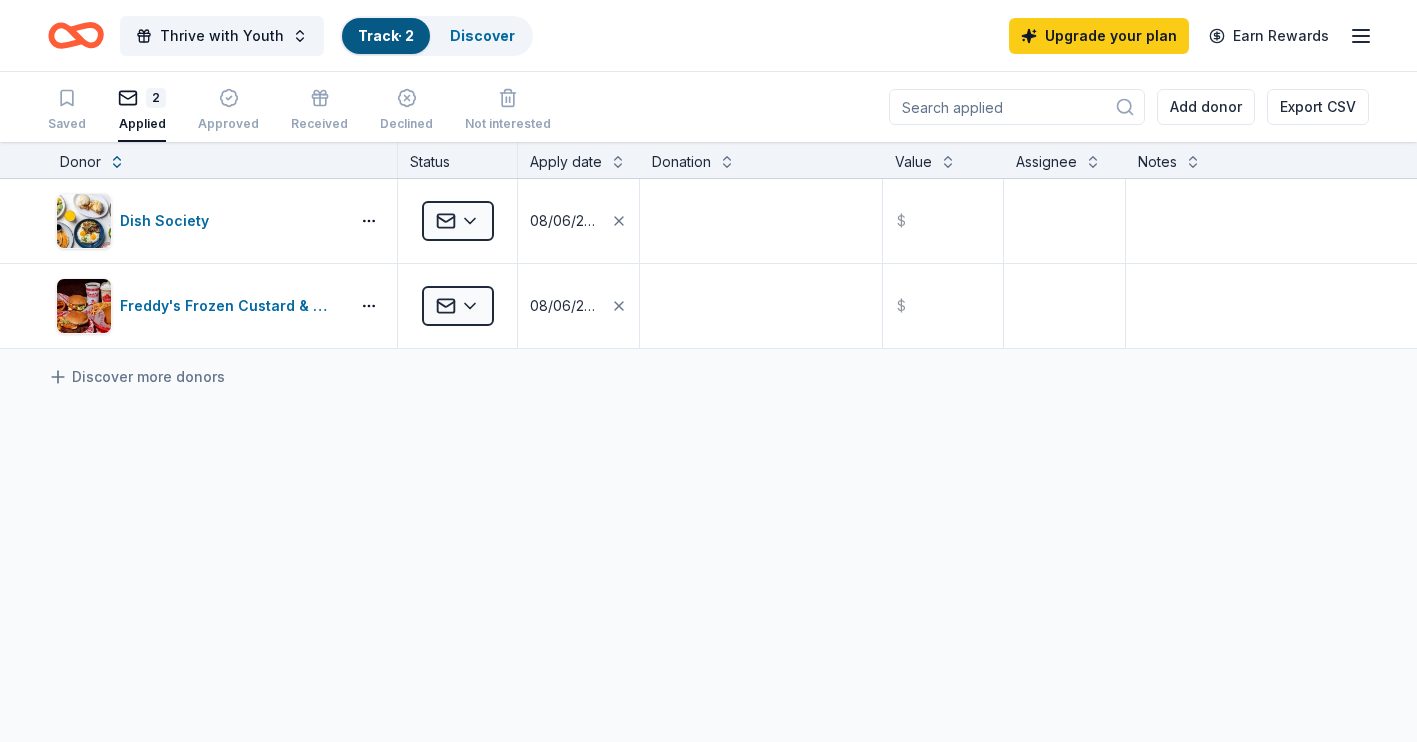 click 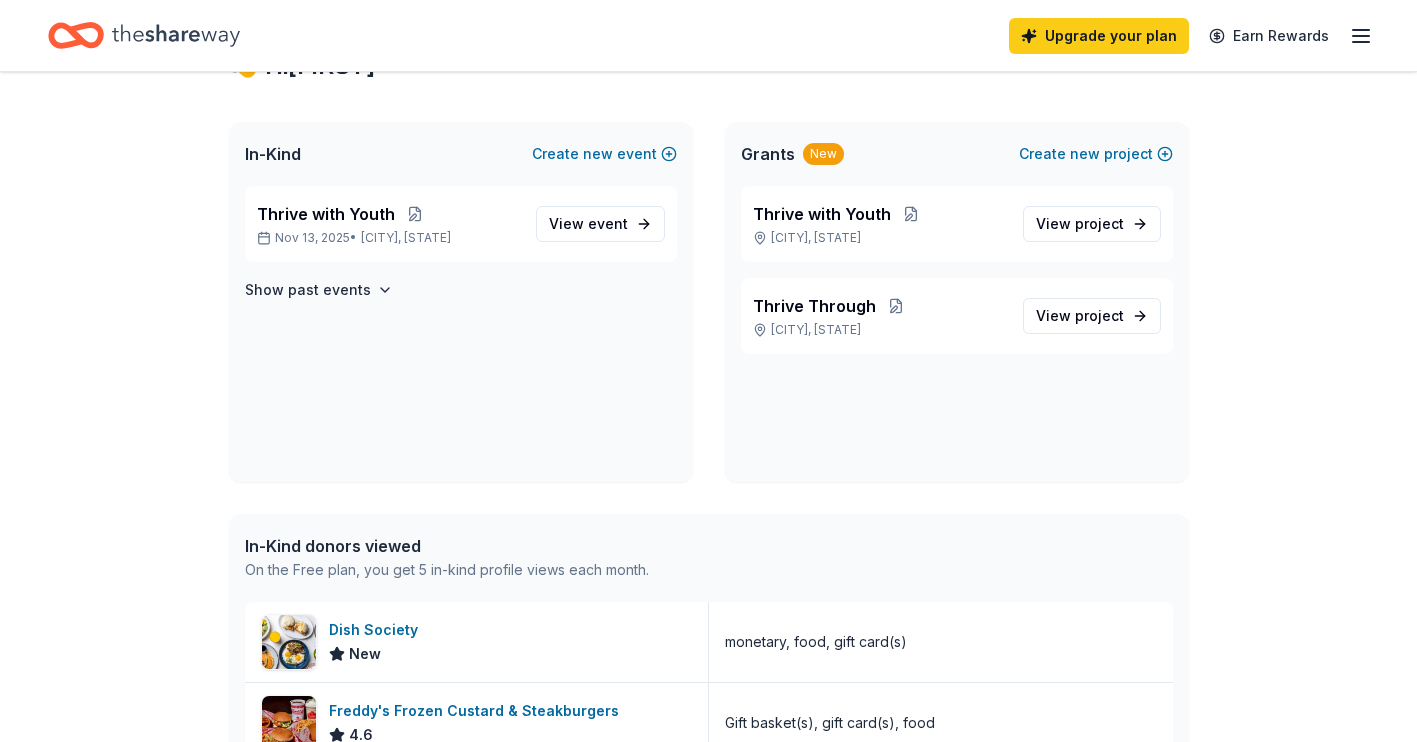 scroll, scrollTop: 91, scrollLeft: 0, axis: vertical 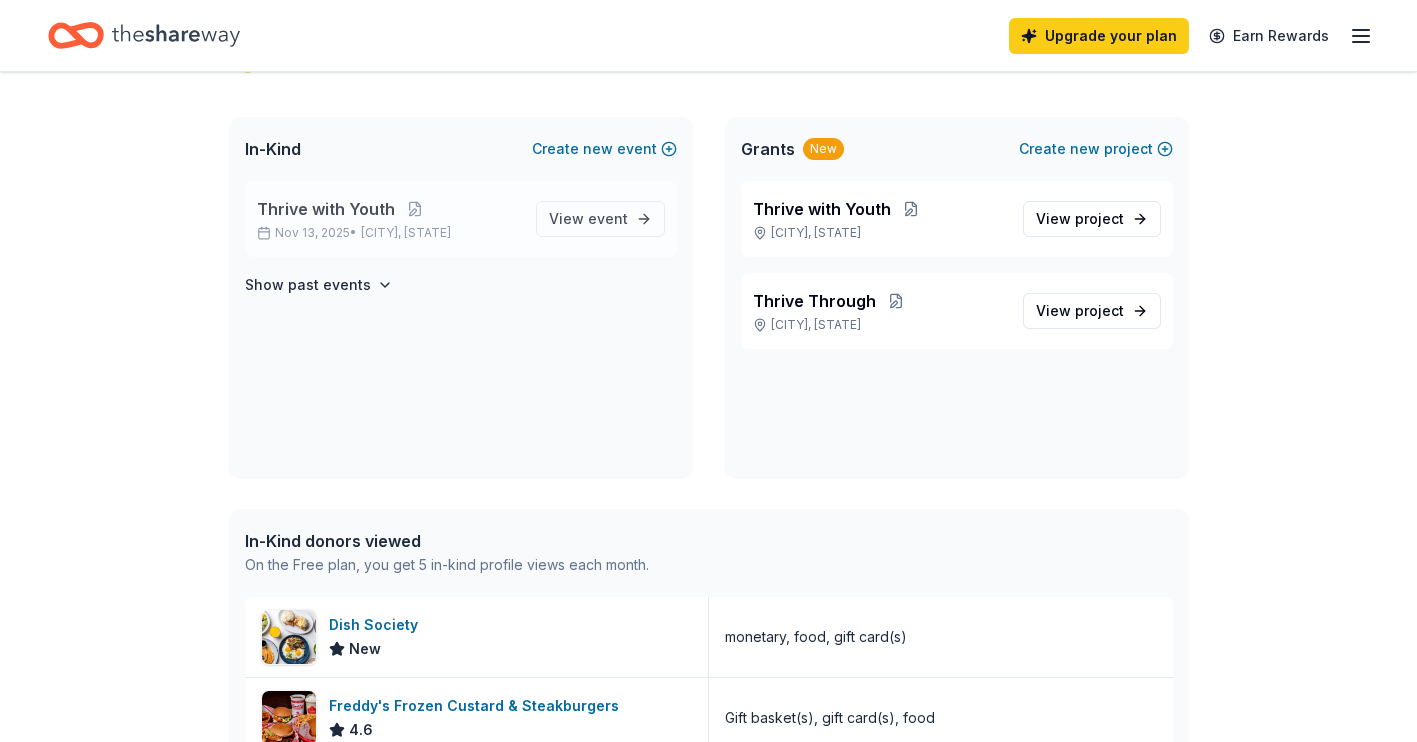 click on "Thrive with Youth Nov 13, 2025  •  Sugar Land, TX" at bounding box center (388, 219) 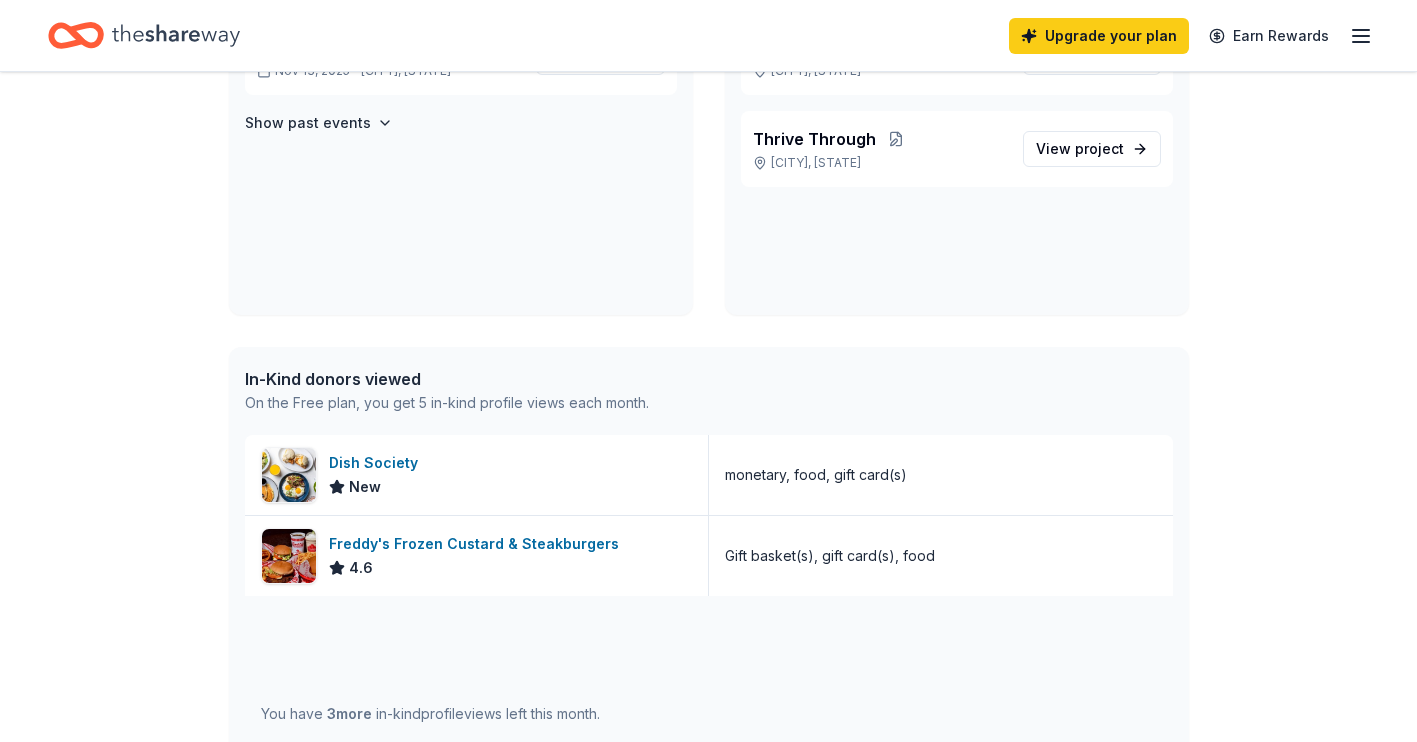 scroll, scrollTop: 257, scrollLeft: 0, axis: vertical 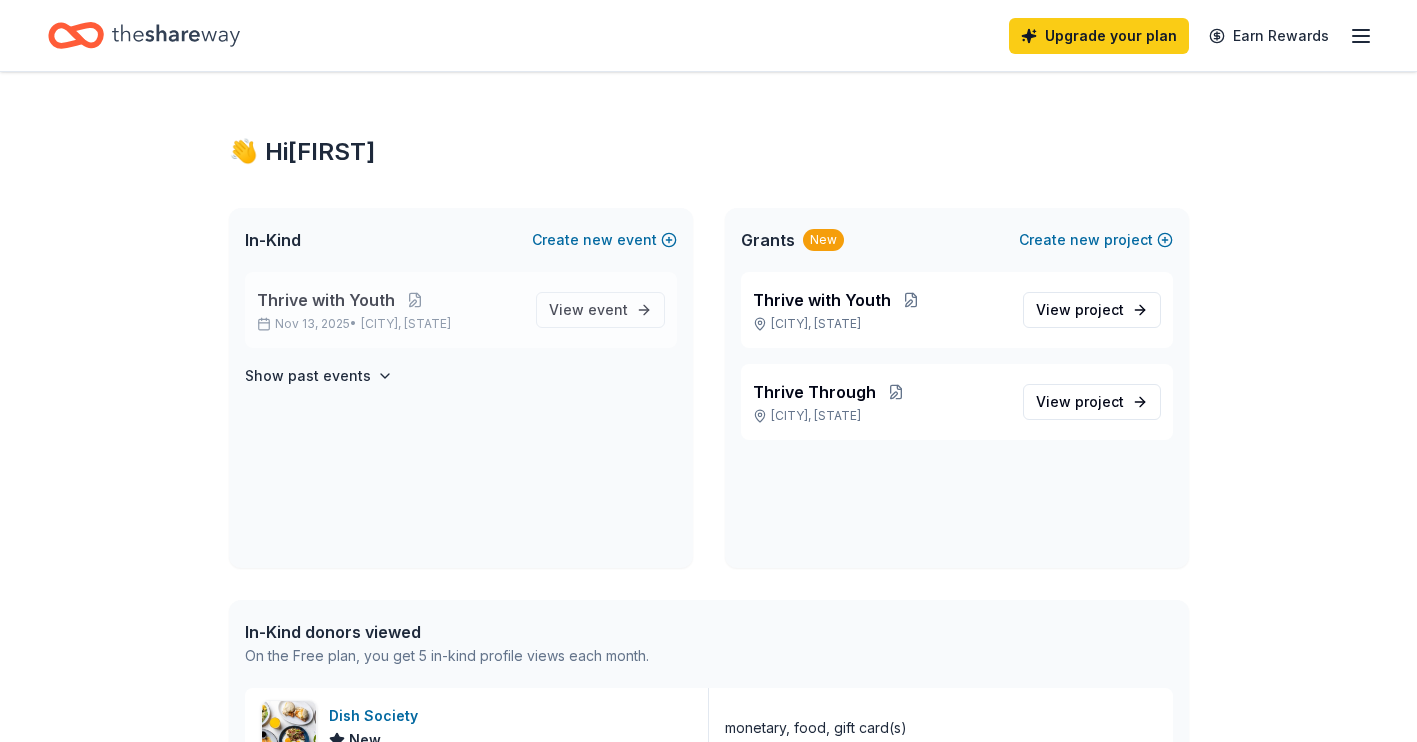 click on "Thrive with Youth" at bounding box center [326, 300] 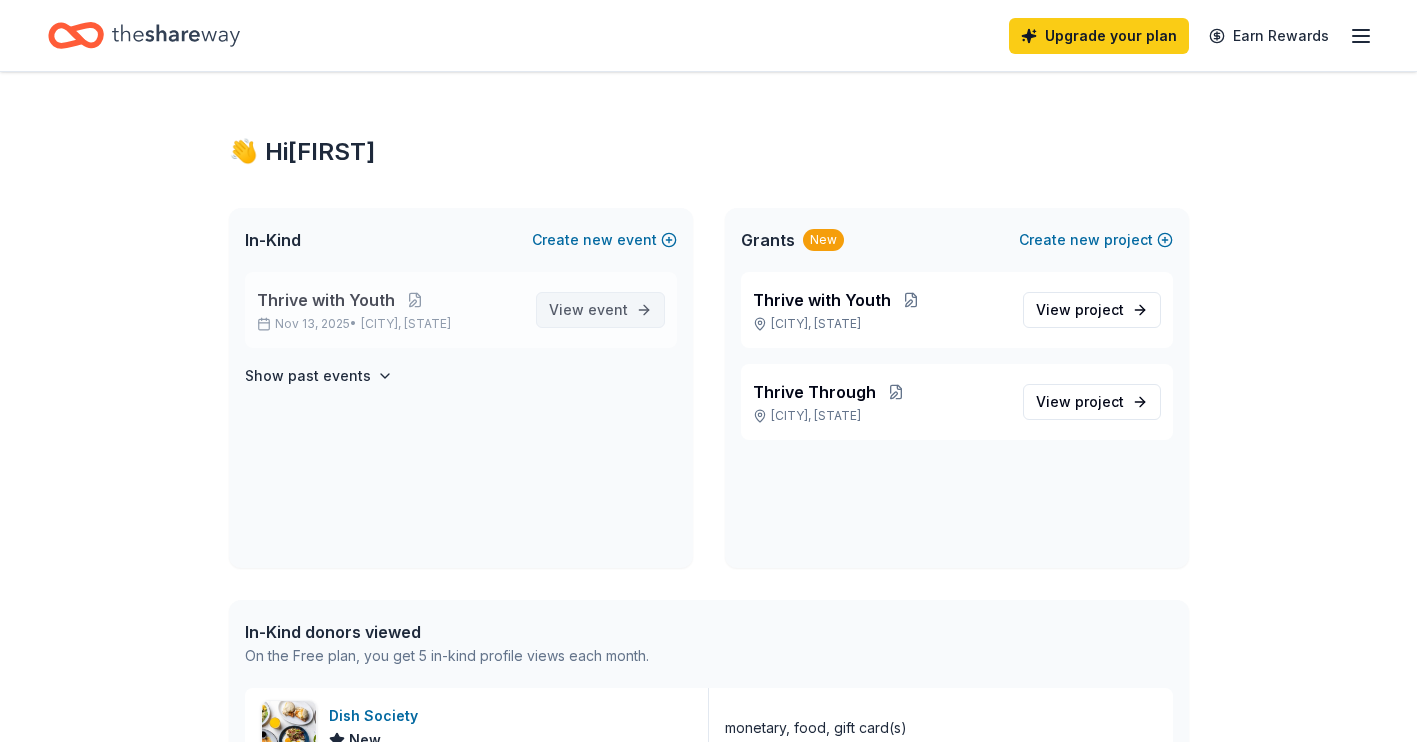 click on "View   event" at bounding box center [588, 310] 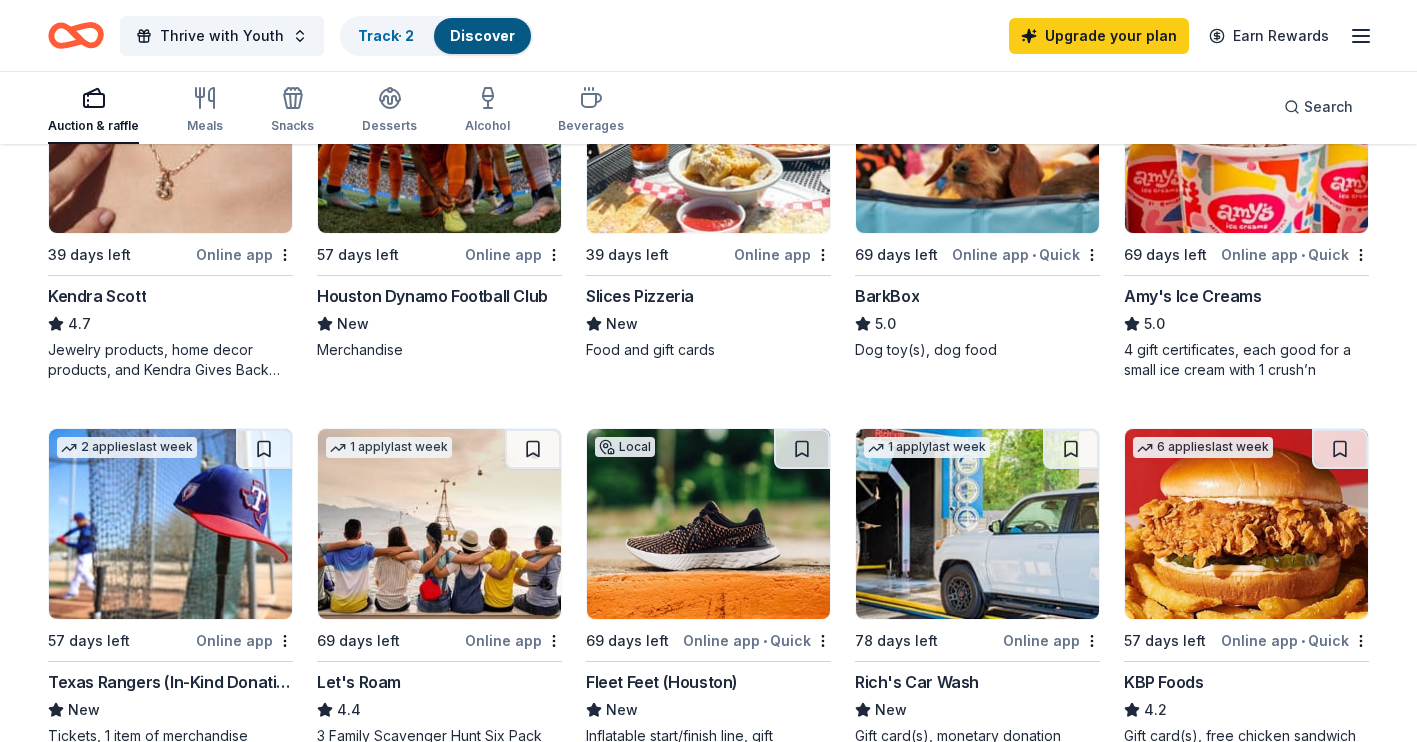 scroll, scrollTop: 516, scrollLeft: 0, axis: vertical 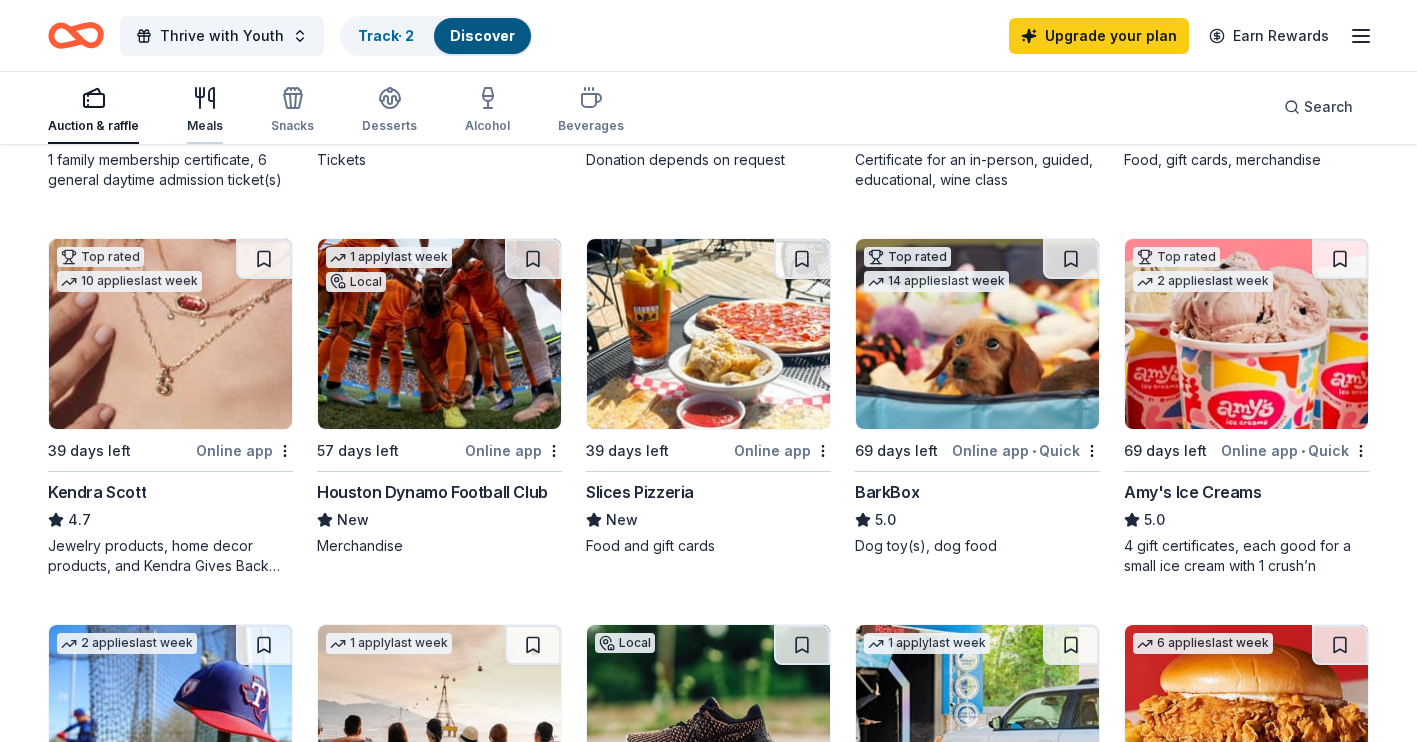 click 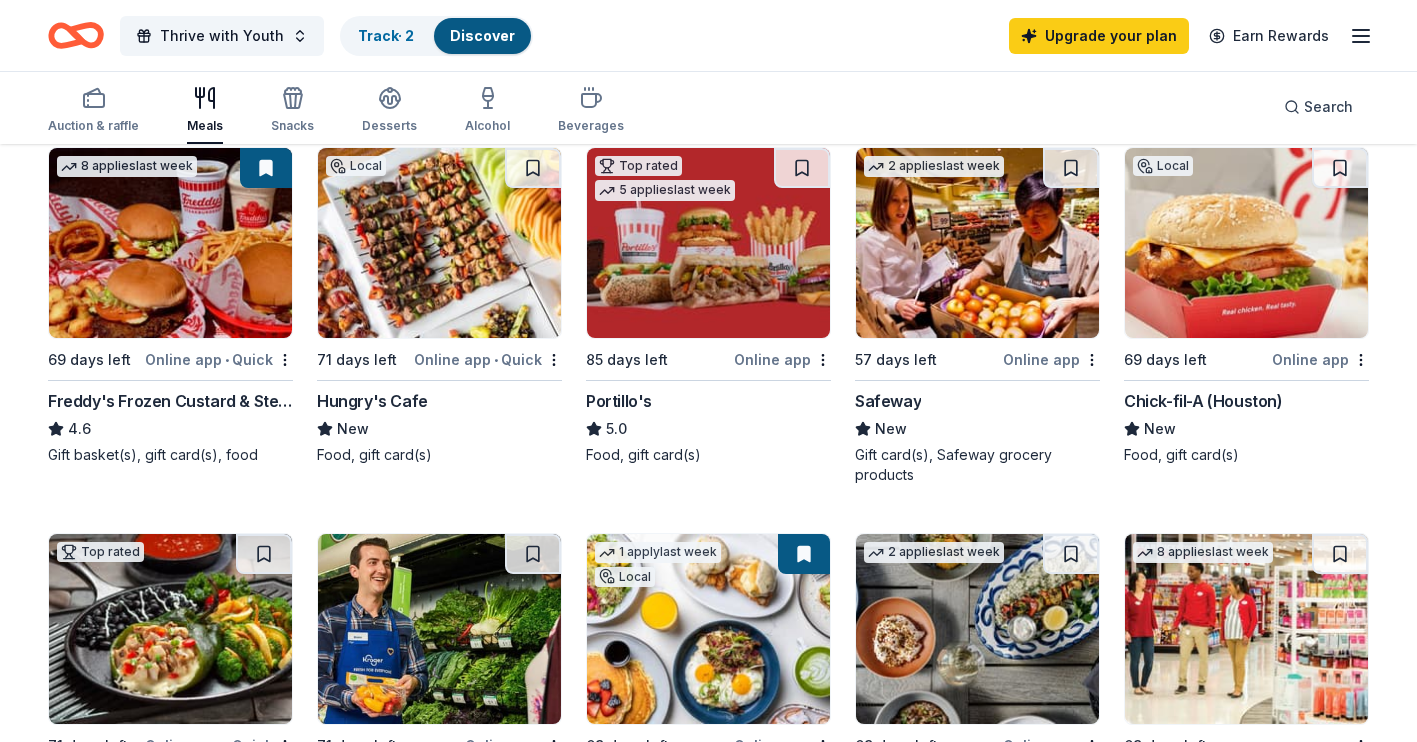scroll, scrollTop: 606, scrollLeft: 0, axis: vertical 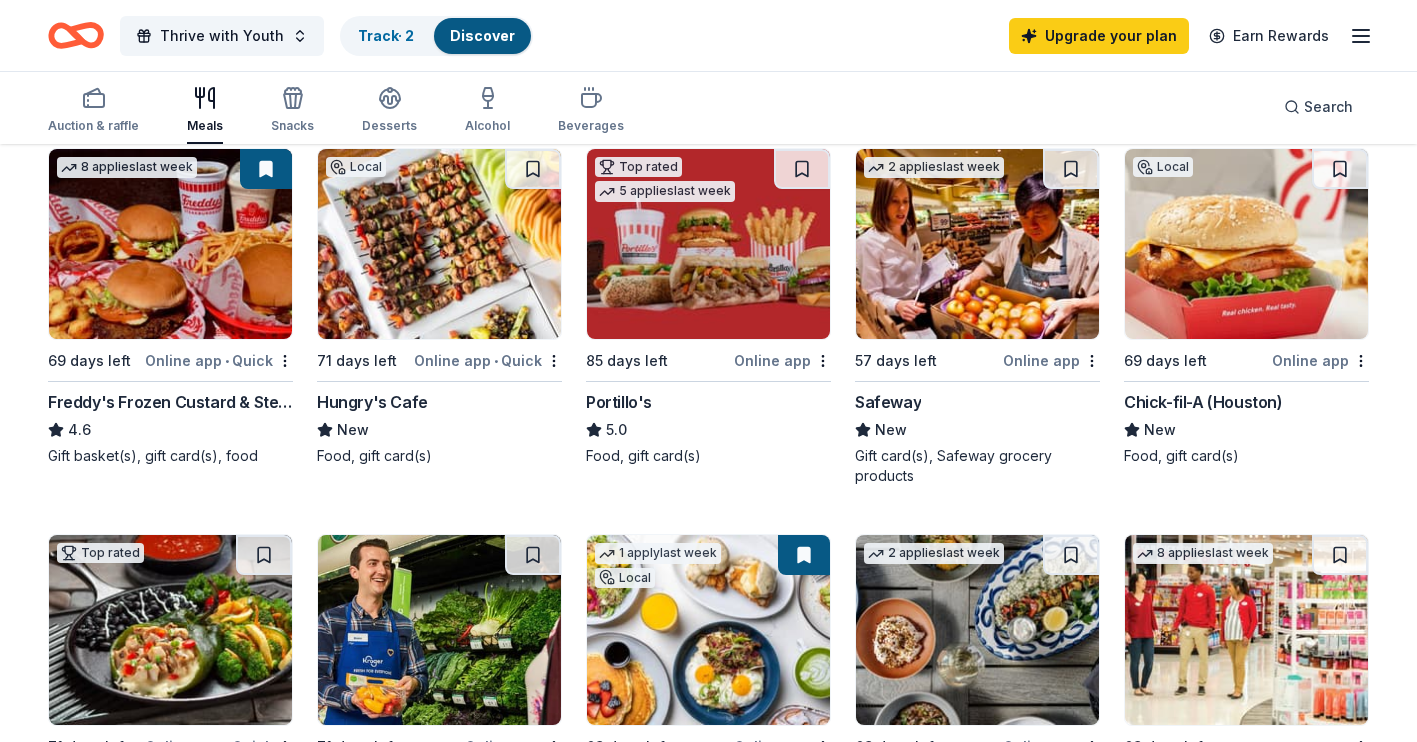 click at bounding box center [1246, 244] 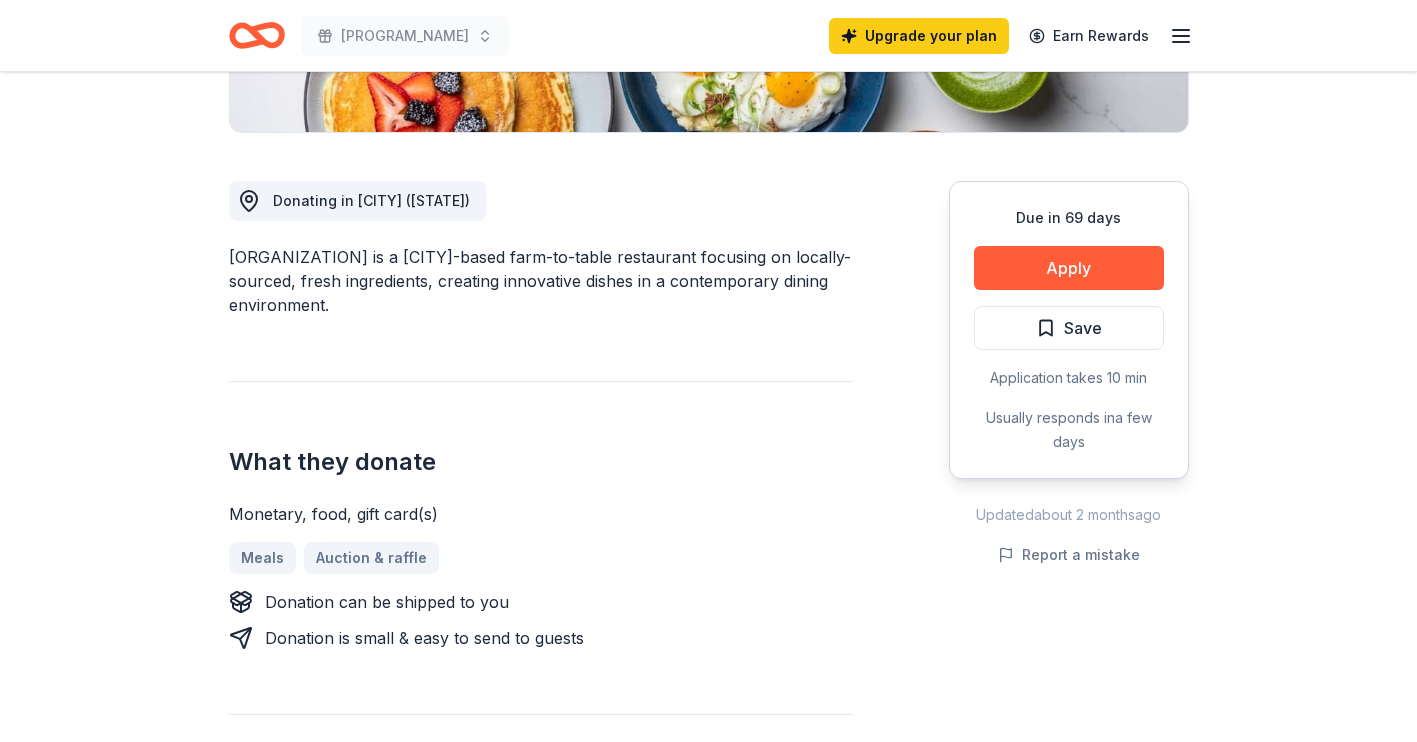 scroll, scrollTop: 499, scrollLeft: 0, axis: vertical 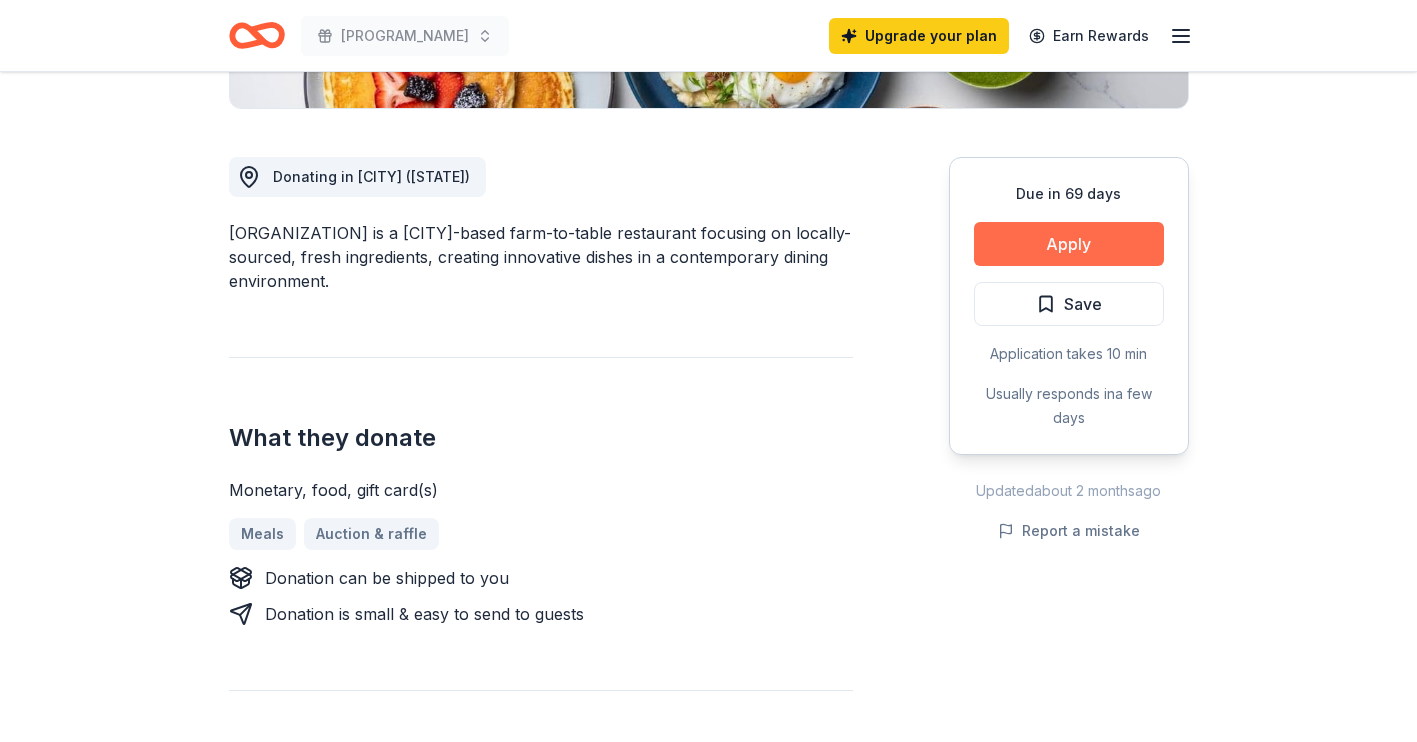 click on "Apply" at bounding box center [1069, 244] 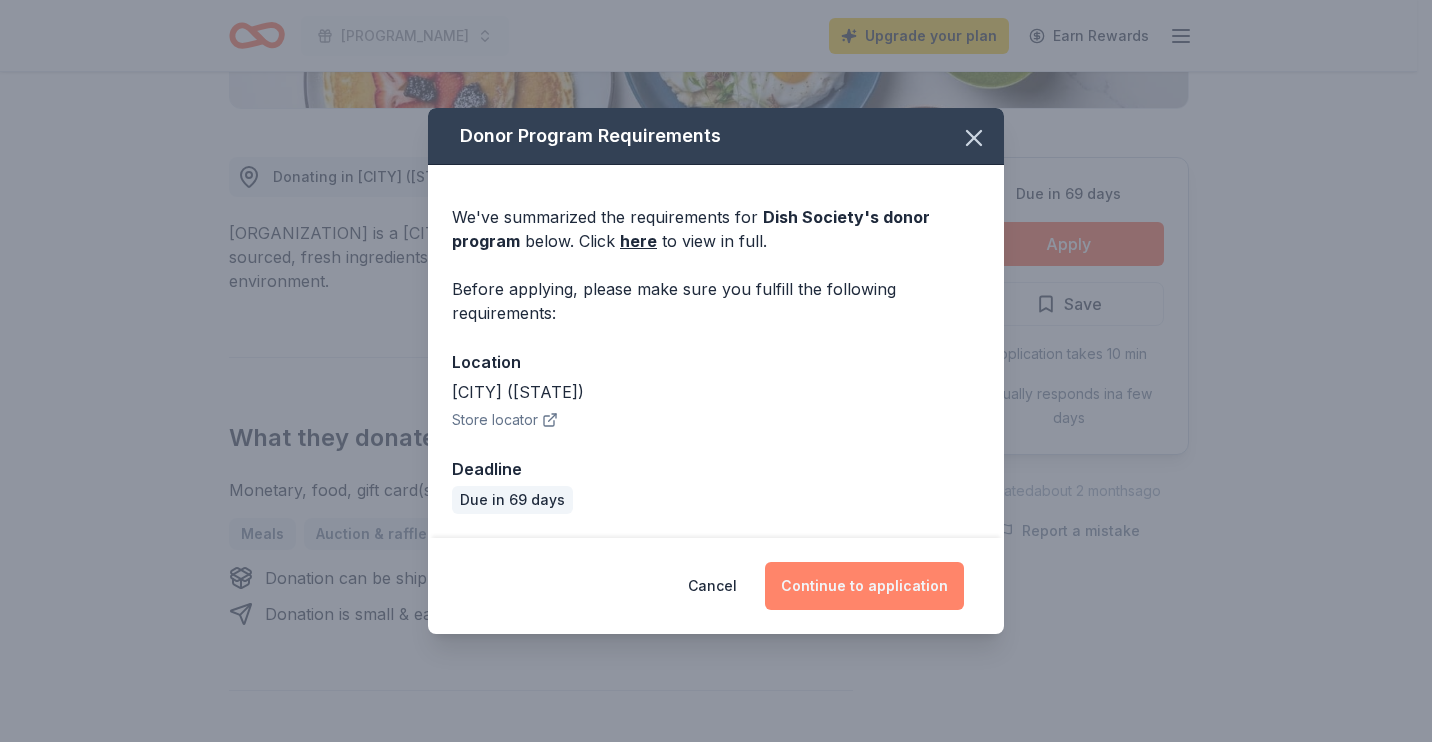 click on "Continue to application" at bounding box center (864, 586) 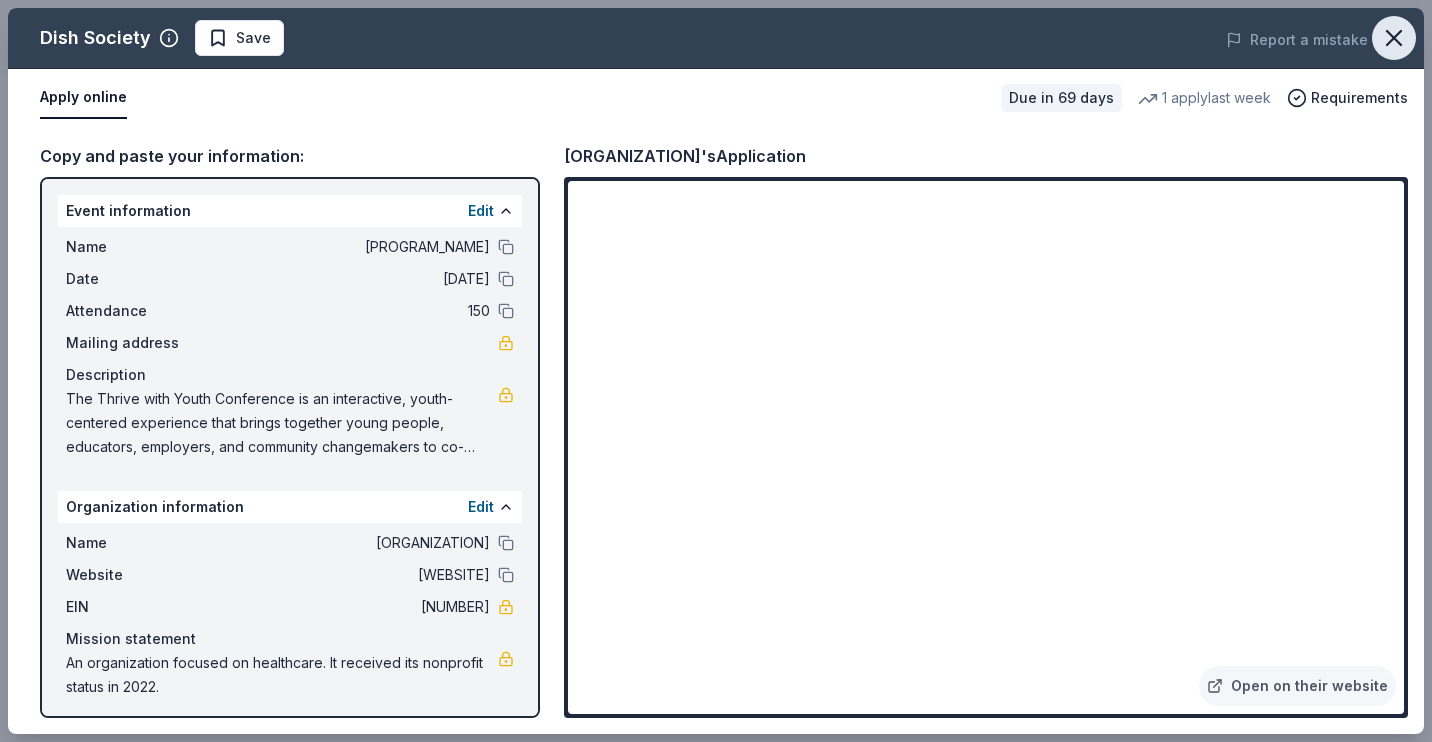 click 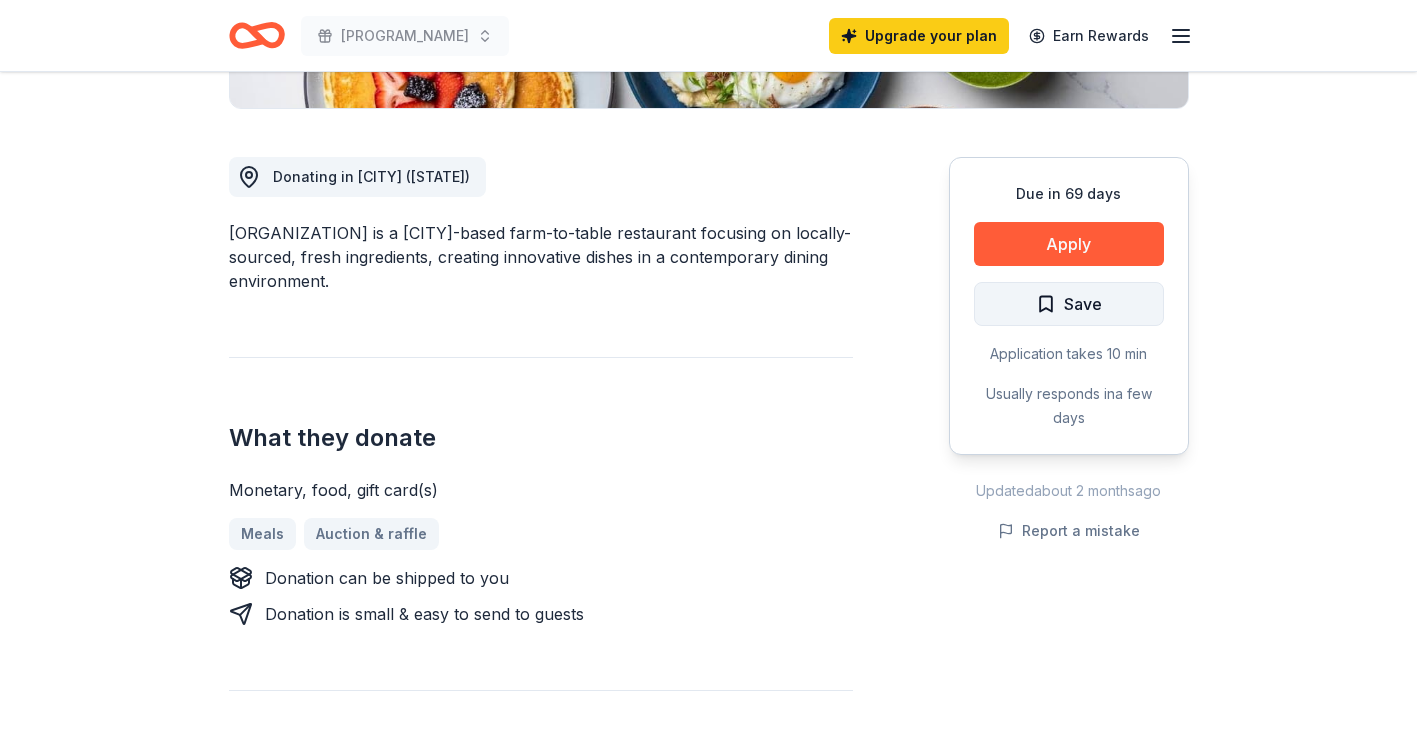 click on "Save" at bounding box center (1069, 304) 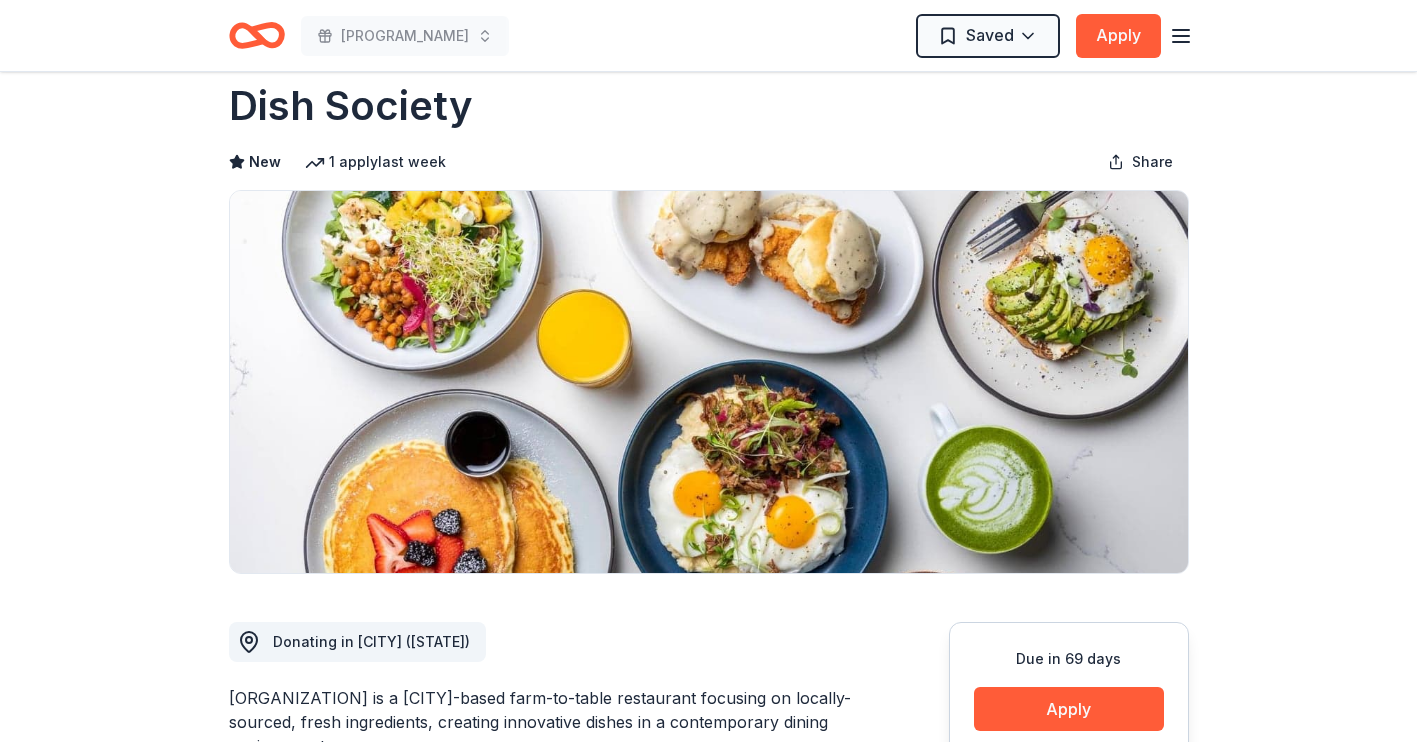 scroll, scrollTop: 0, scrollLeft: 0, axis: both 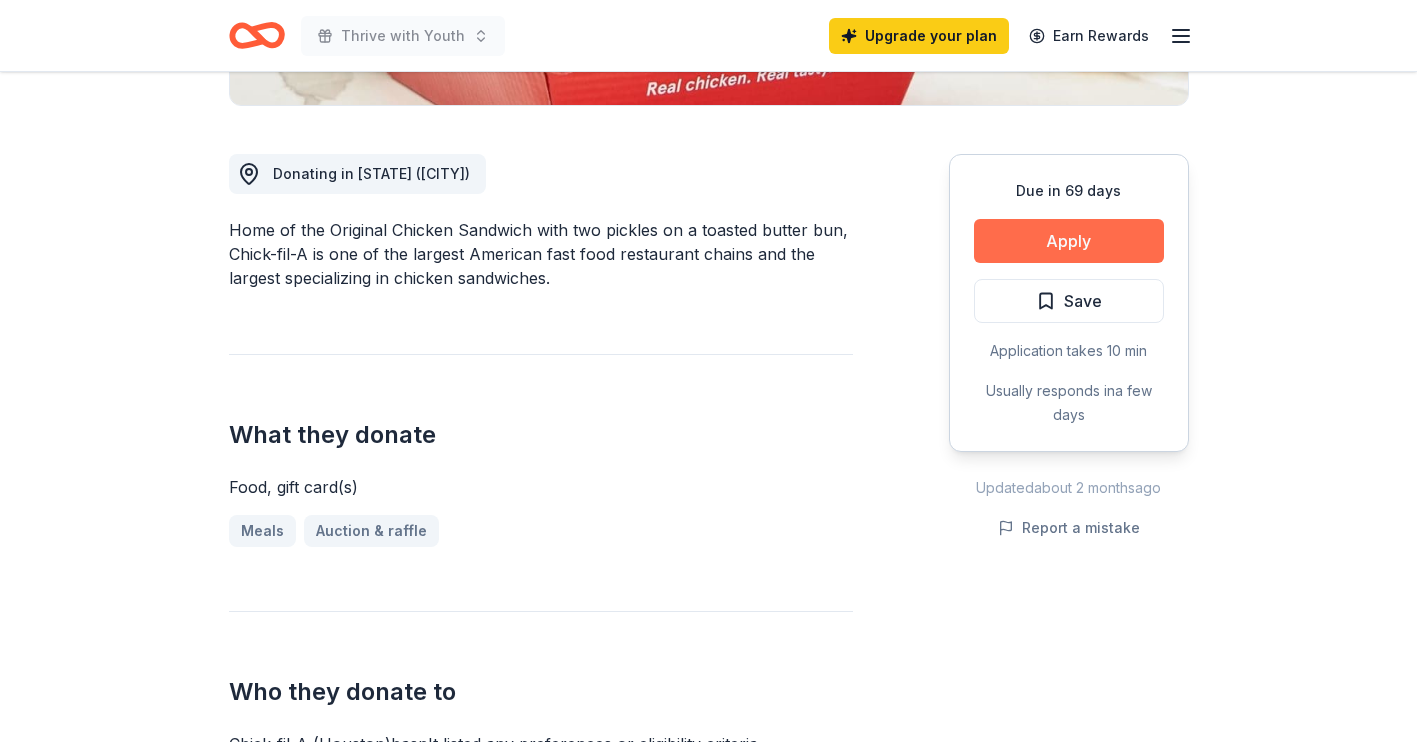 click on "Apply" at bounding box center (1069, 241) 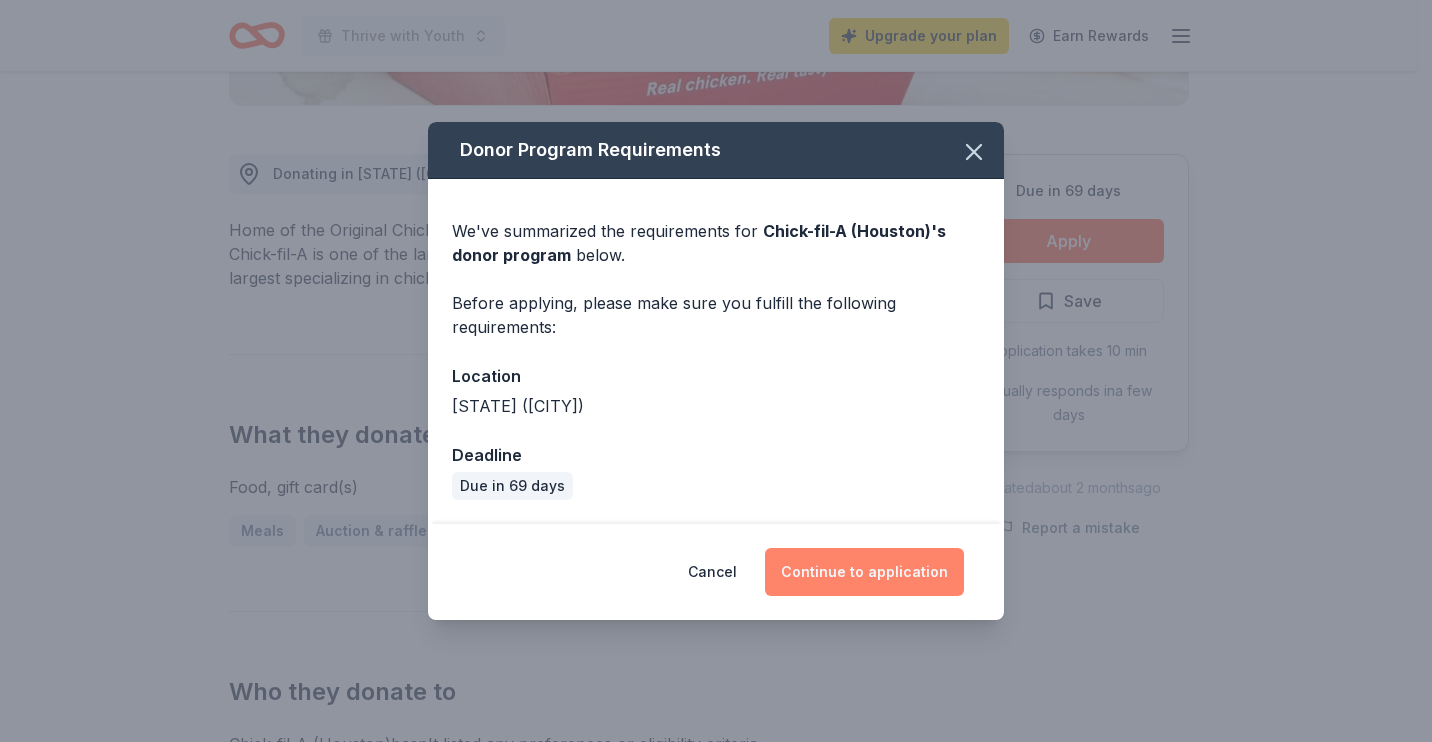 click on "Continue to application" at bounding box center [864, 572] 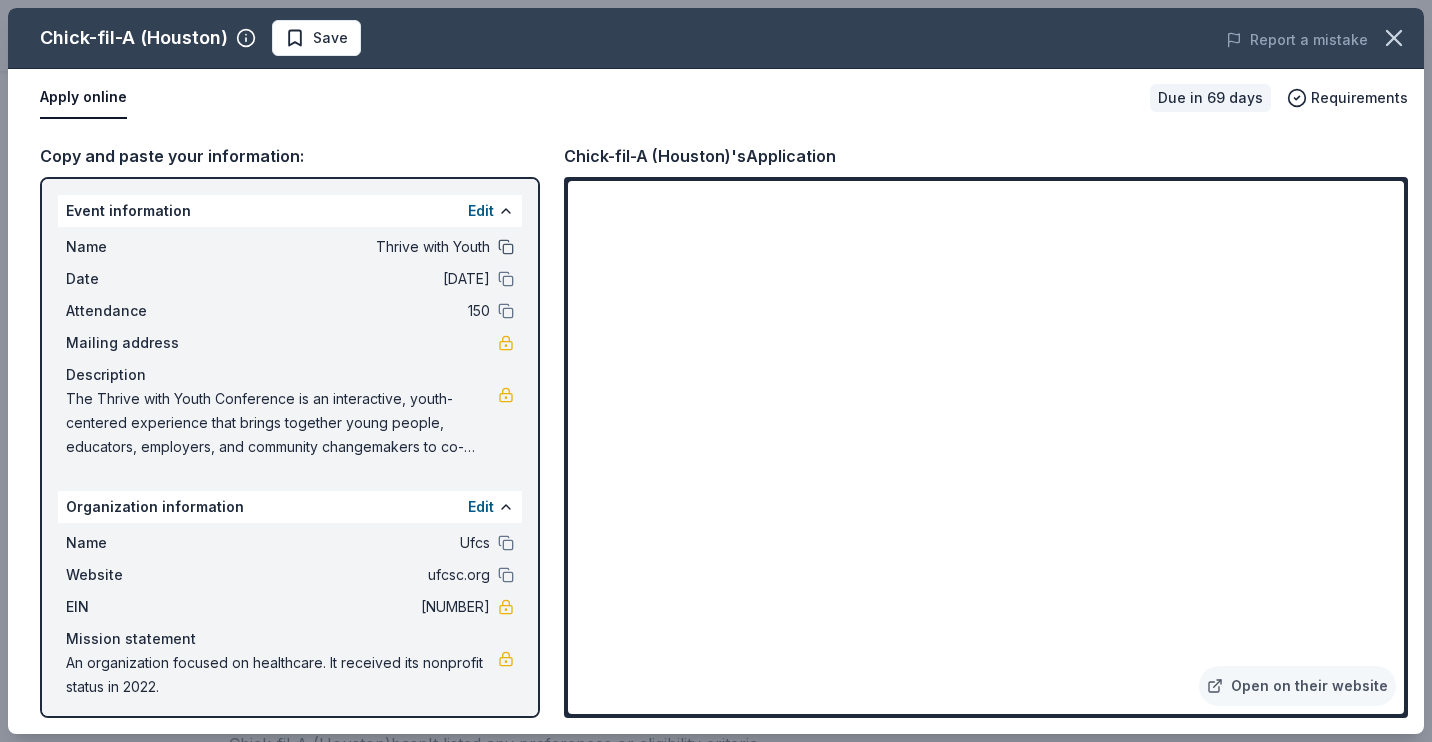 click at bounding box center (506, 247) 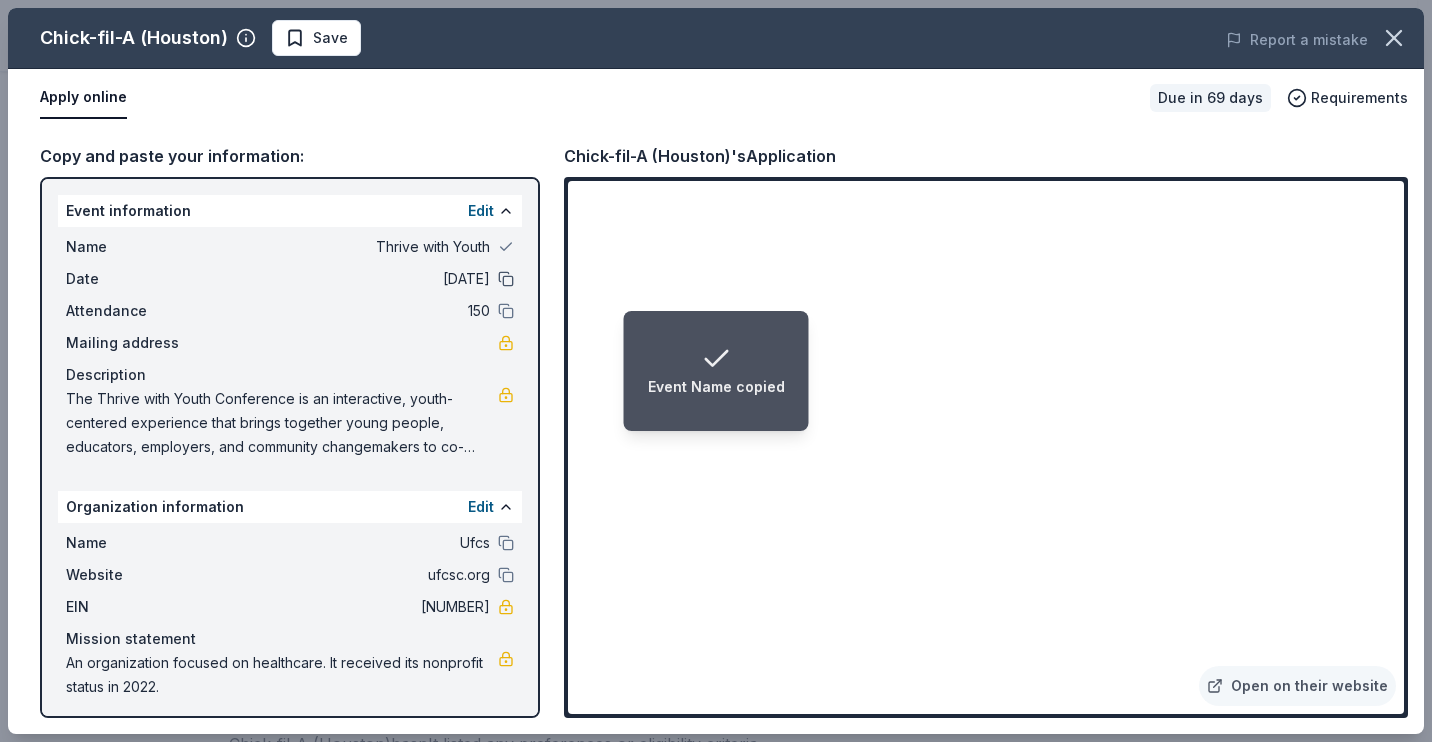 click at bounding box center [506, 279] 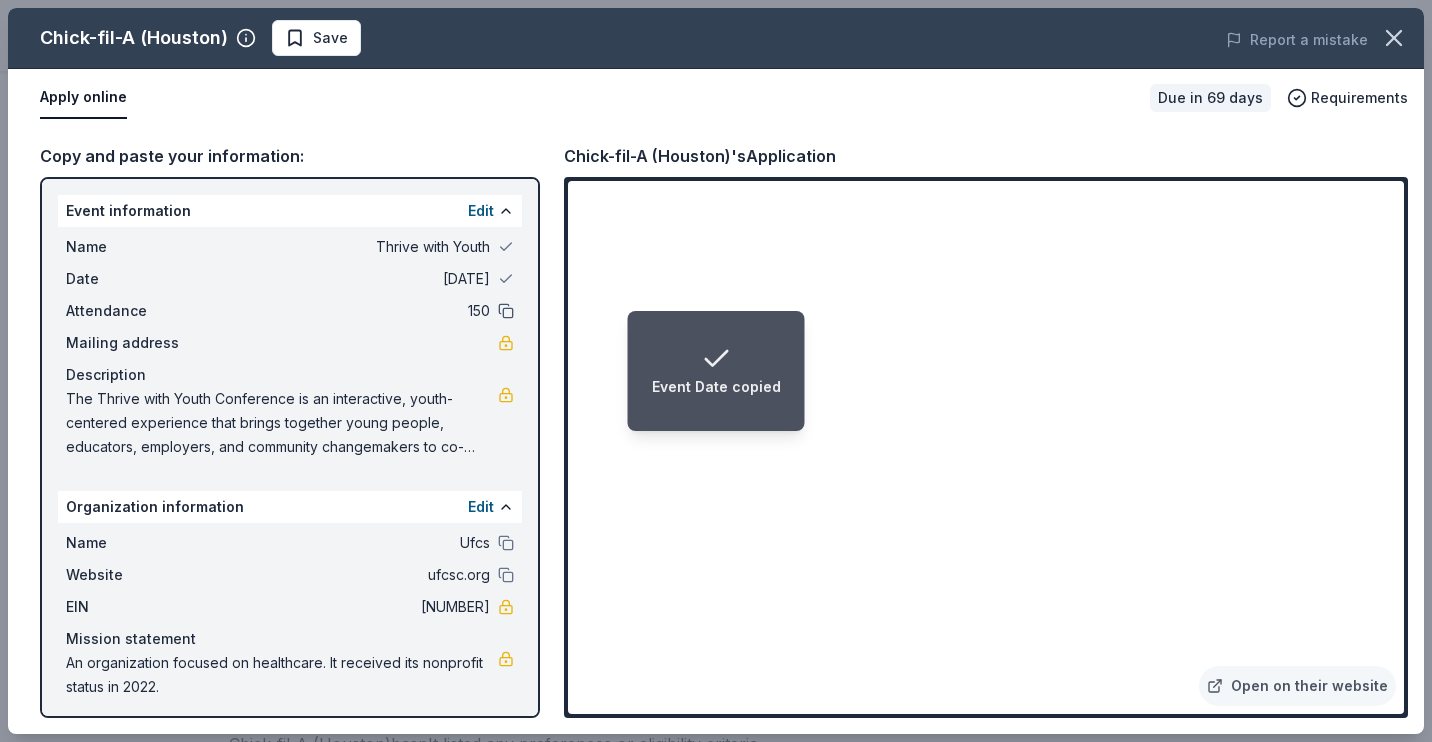 click at bounding box center [506, 311] 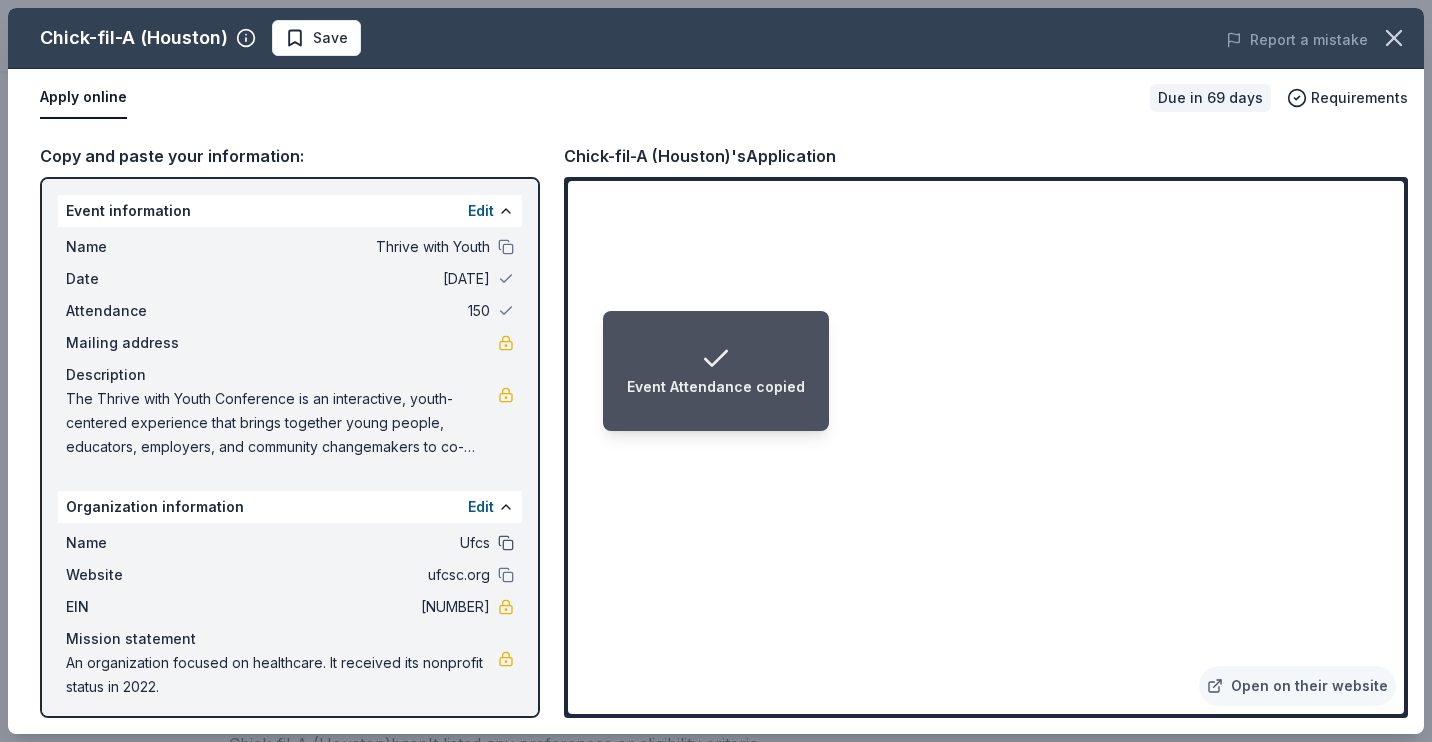click at bounding box center (506, 543) 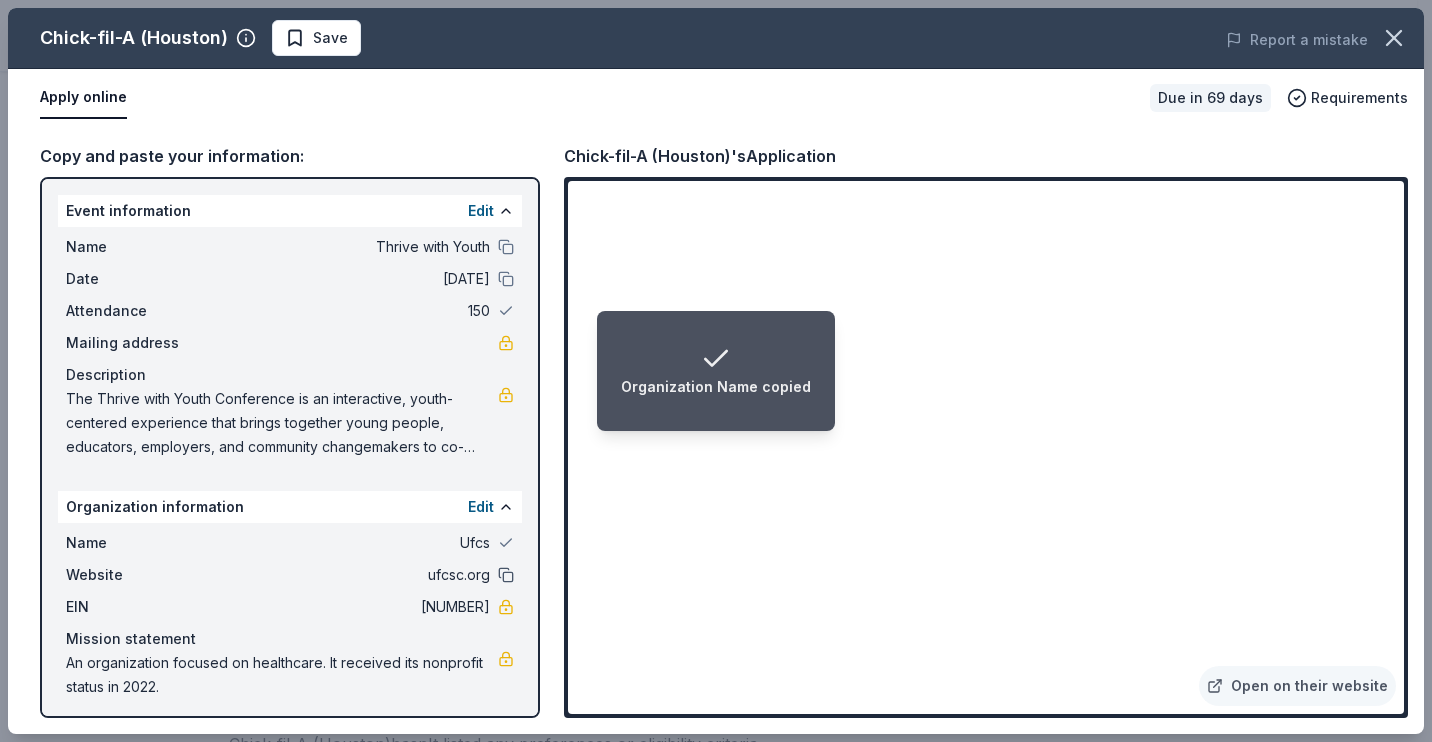 click at bounding box center [506, 575] 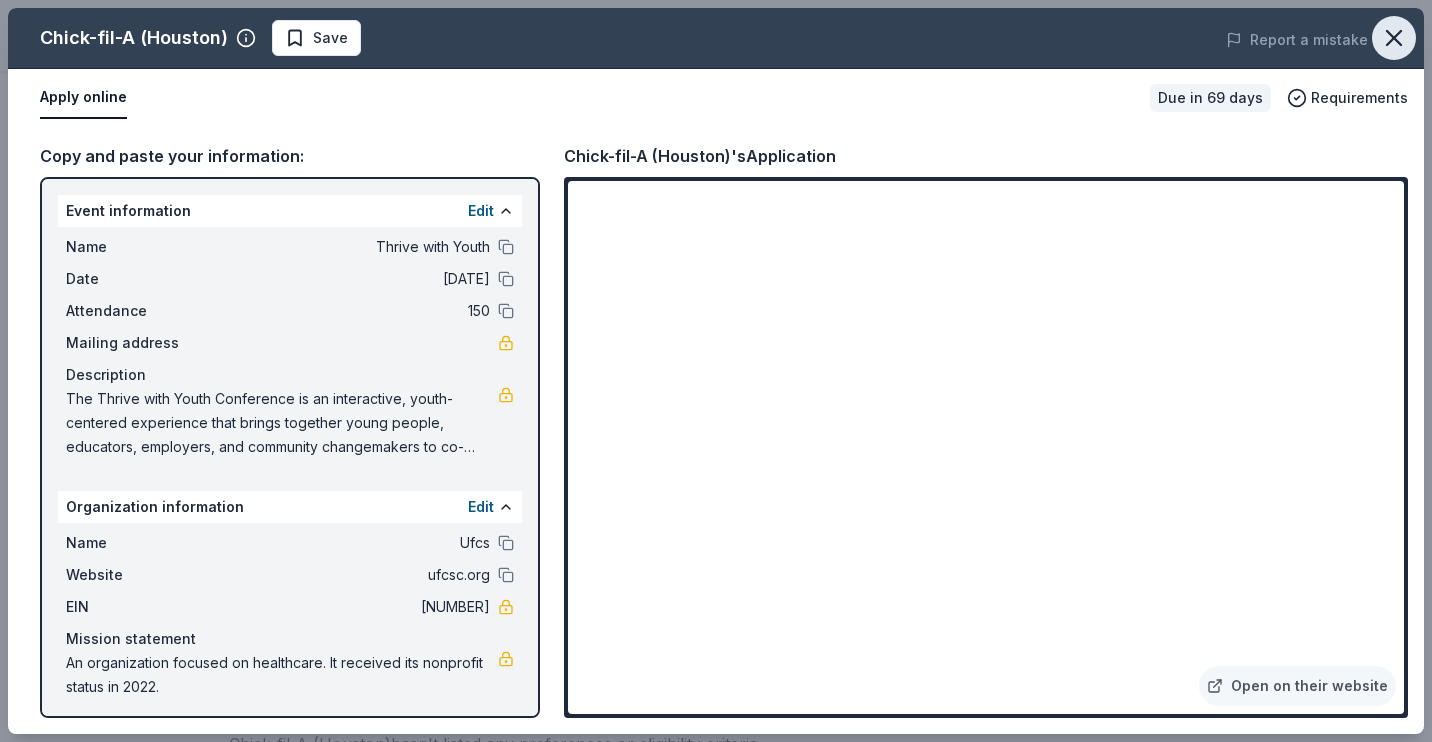 click 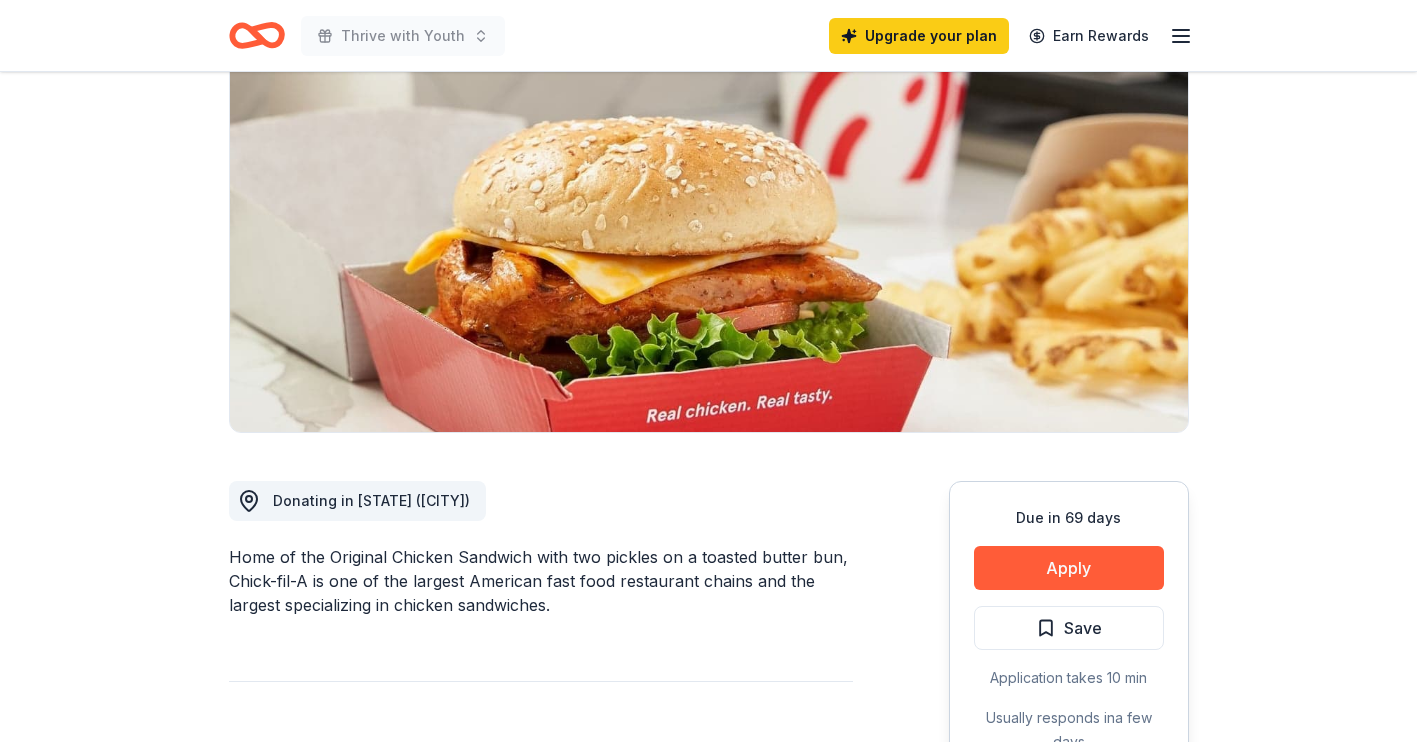 scroll, scrollTop: 0, scrollLeft: 0, axis: both 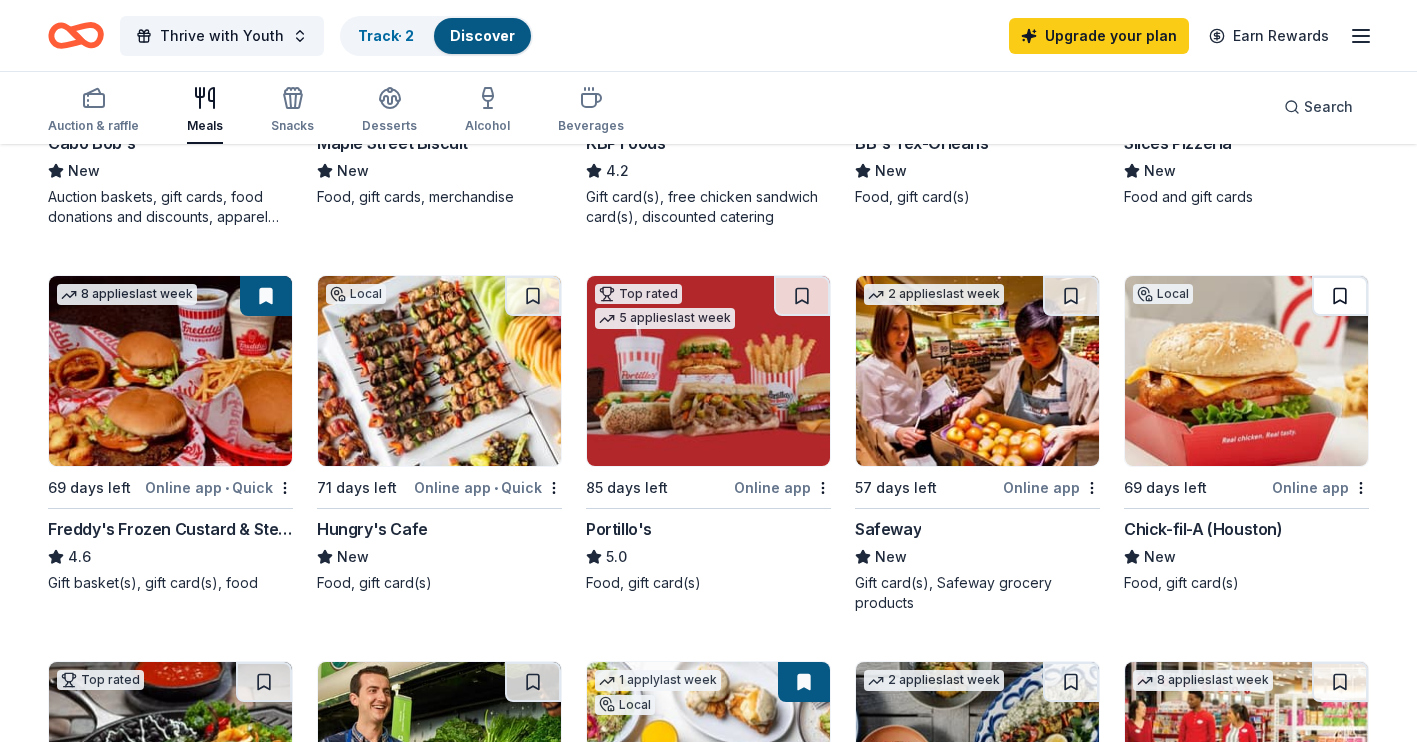 click at bounding box center [1340, 296] 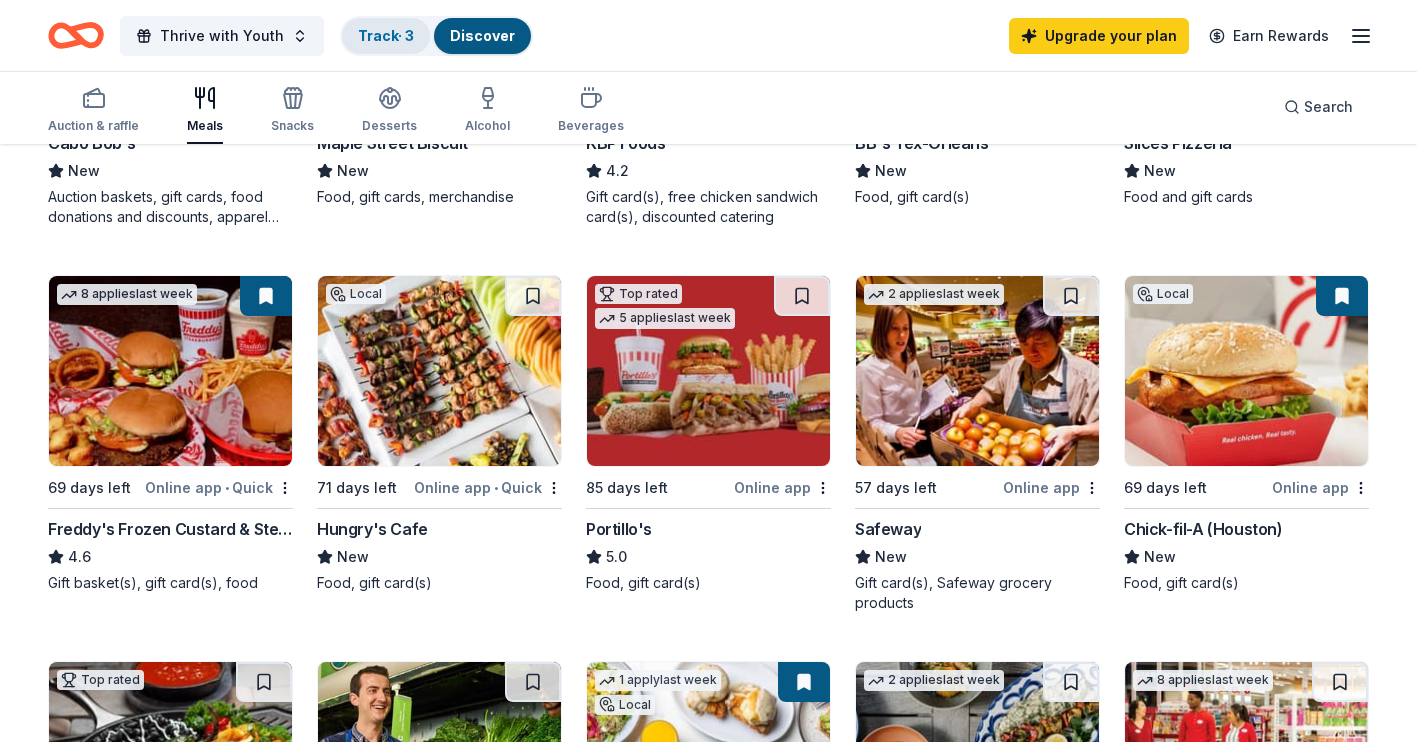 click on "Track  · 3" at bounding box center (386, 35) 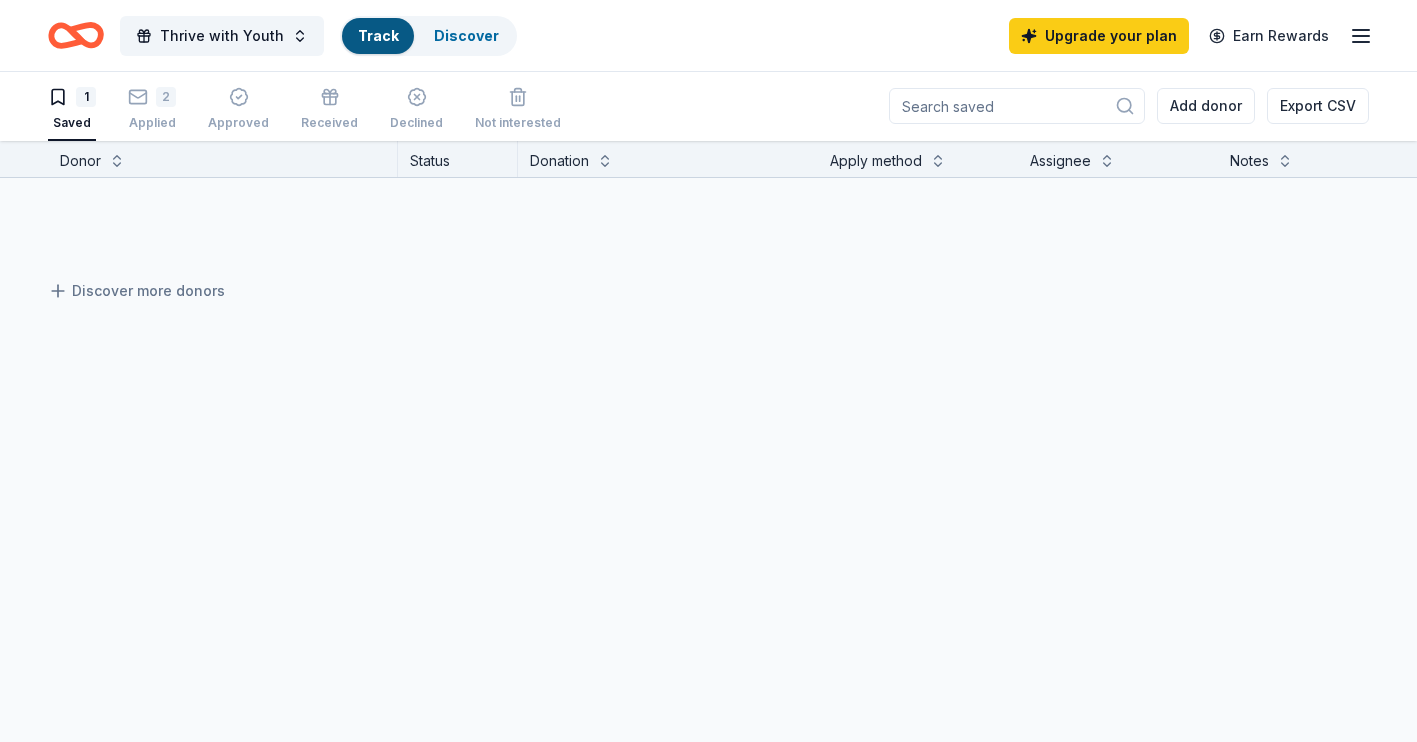 scroll, scrollTop: 1, scrollLeft: 0, axis: vertical 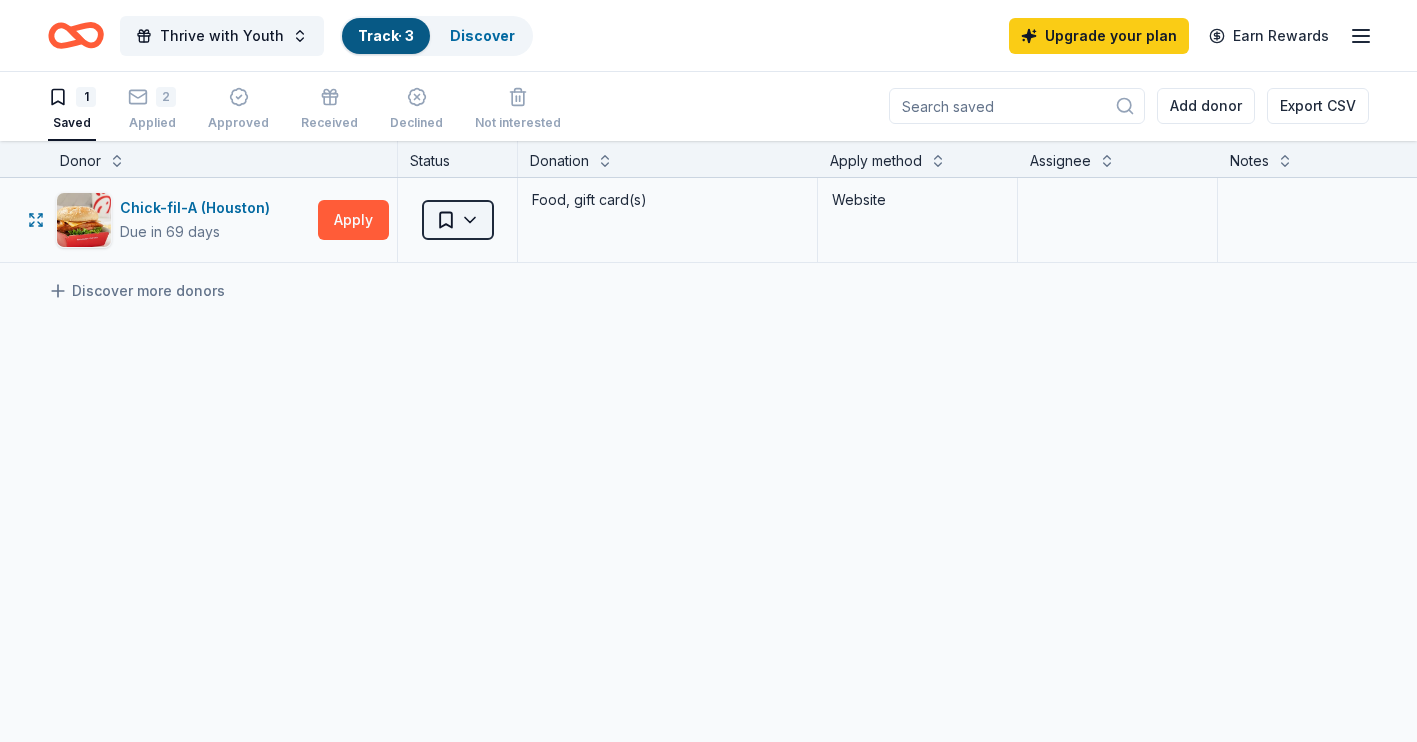 click on "Thrive with Youth Track  · 3 Discover Upgrade your plan Earn Rewards 1 Saved 2 Applied Approved Received Declined Not interested Add donor Export CSV Donor Status Donation Apply method Assignee Notes Chick-fil-A (Houston) Due in 69 days Apply Saved Food, gift card(s) Website   Discover more donors Saved" at bounding box center [708, 370] 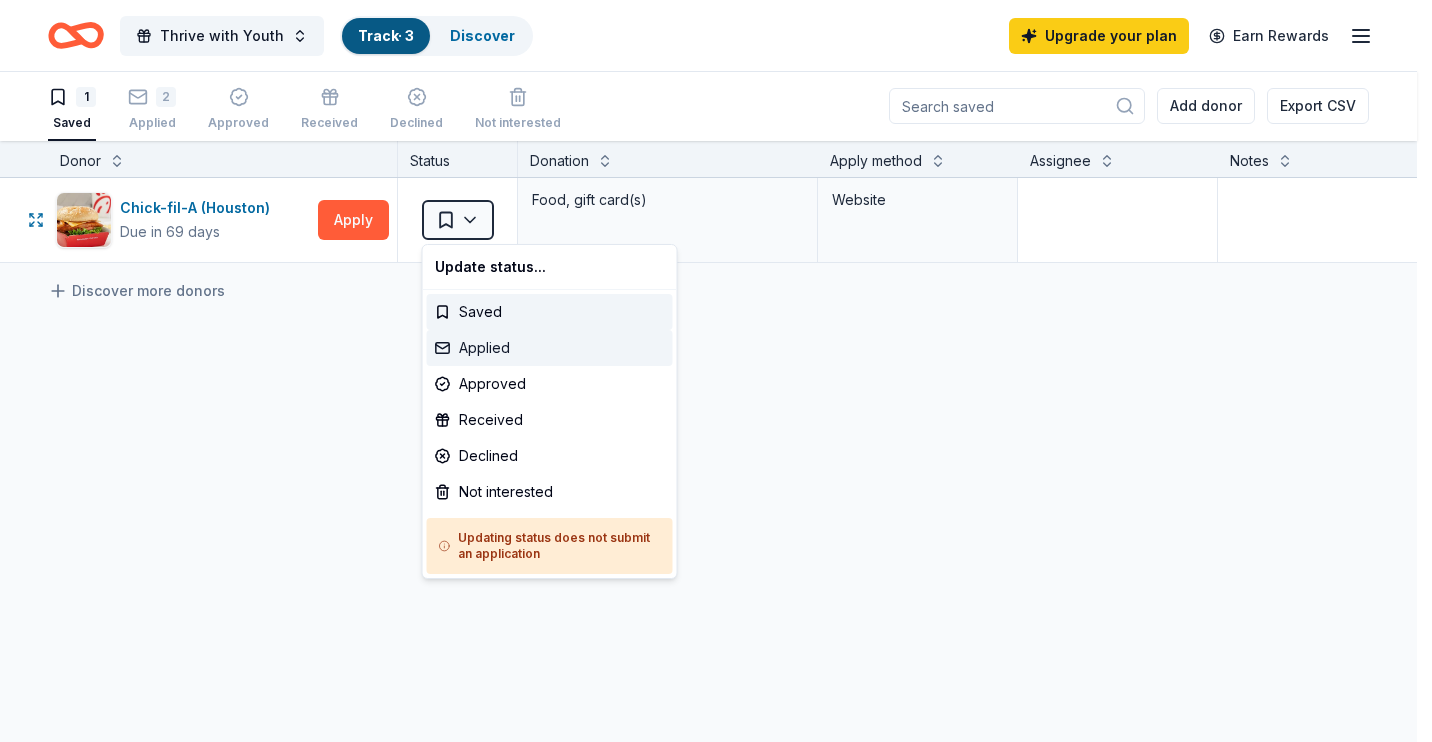 click on "Applied" at bounding box center [550, 348] 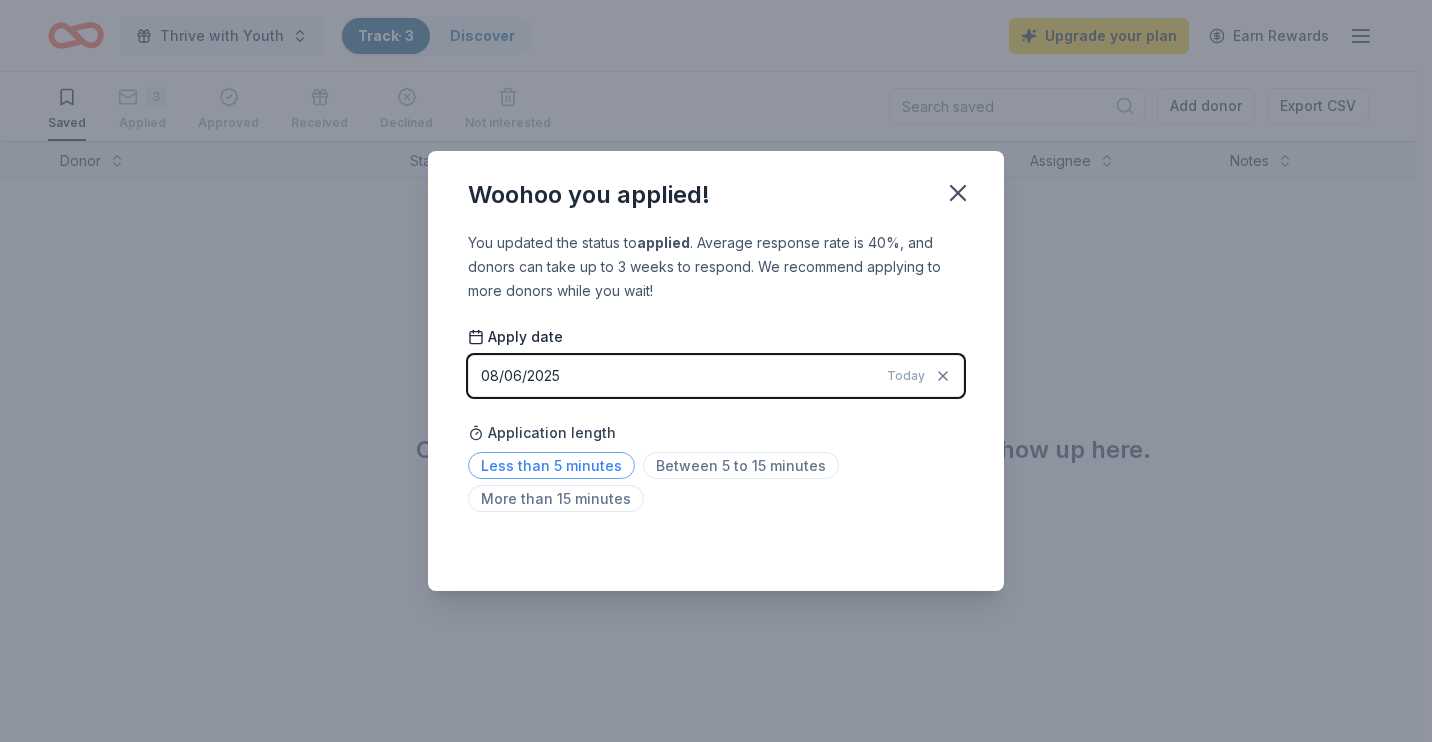 click on "Less than 5 minutes" at bounding box center (551, 465) 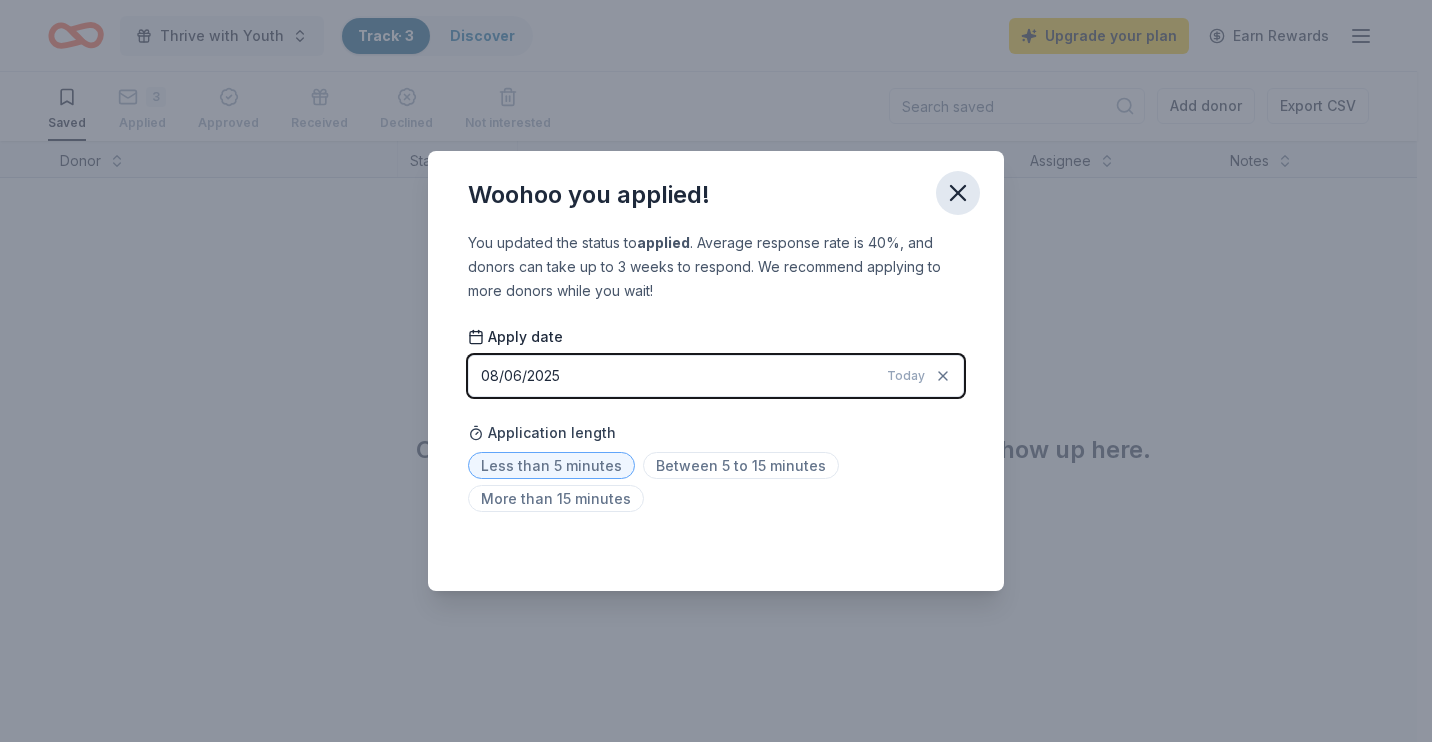 click 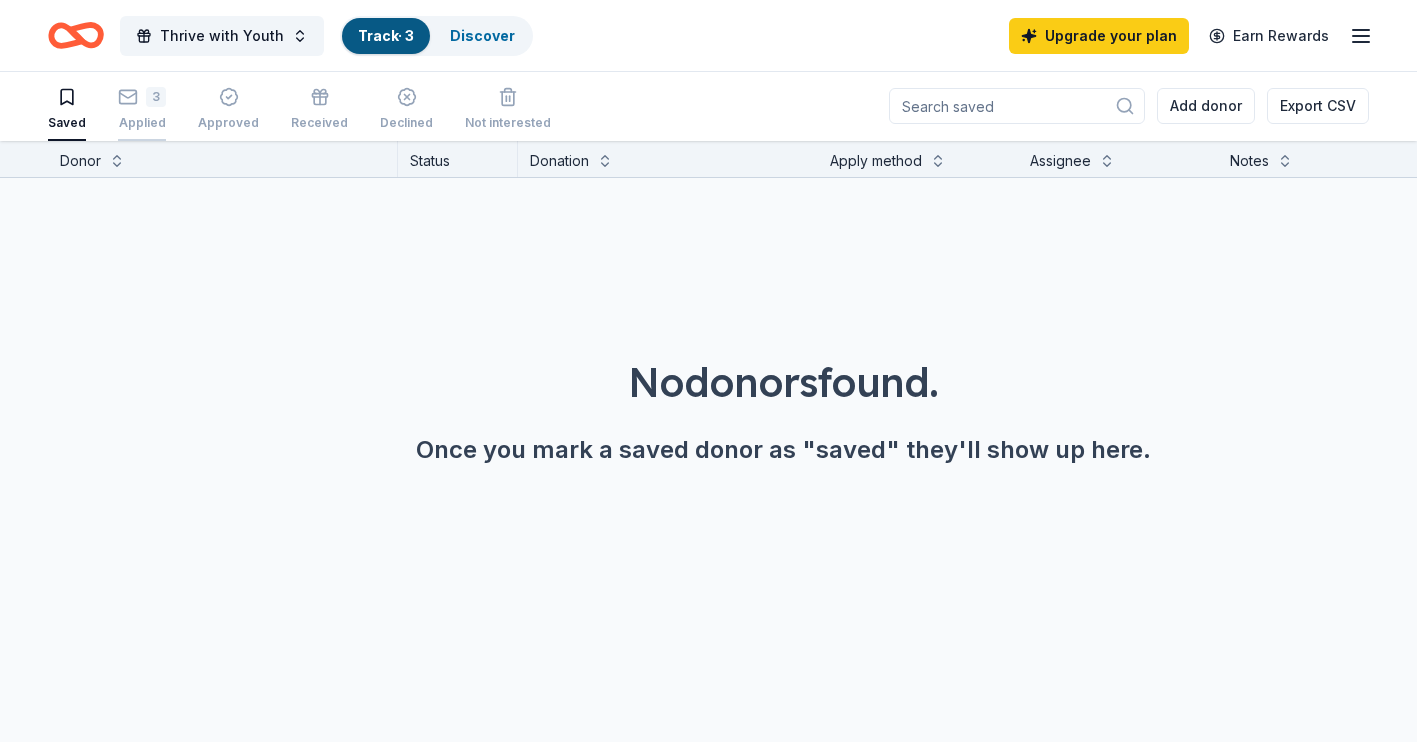 click on "Applied" at bounding box center [142, 112] 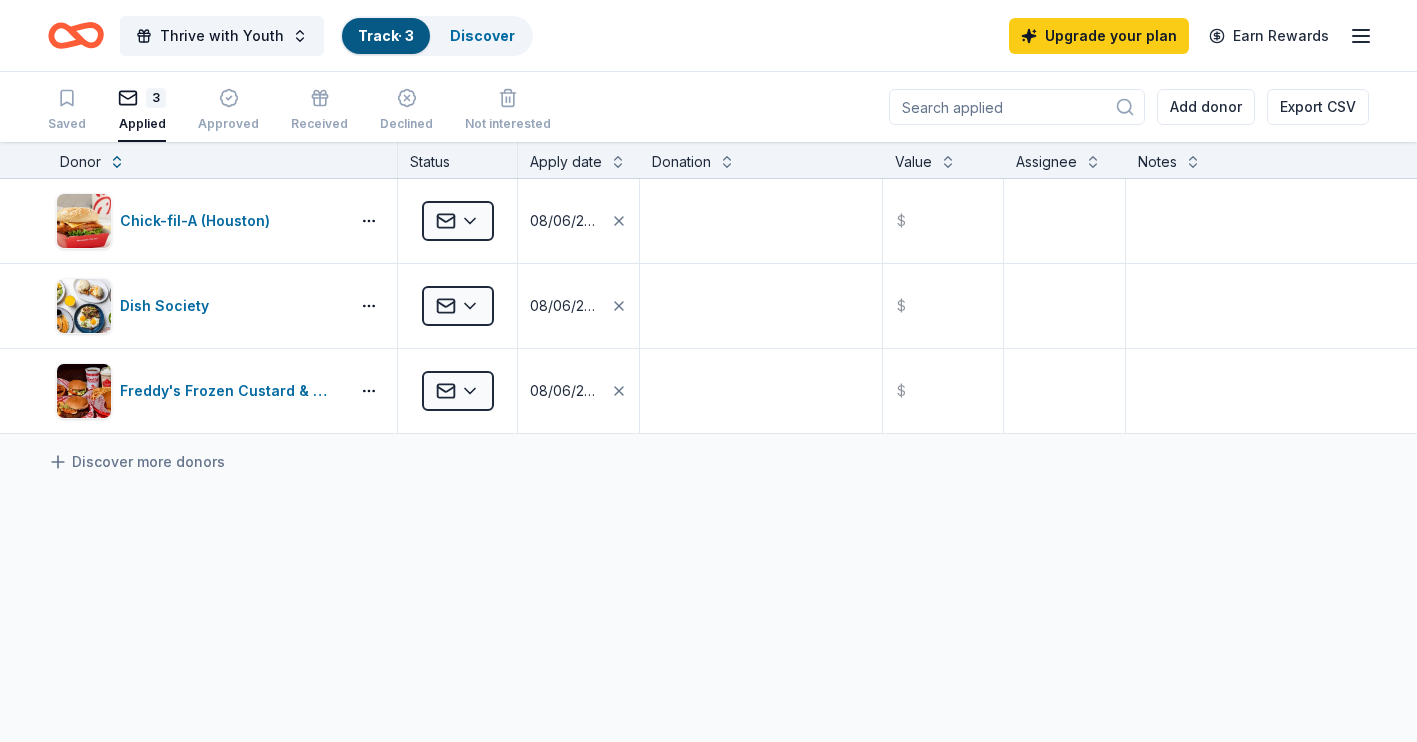click 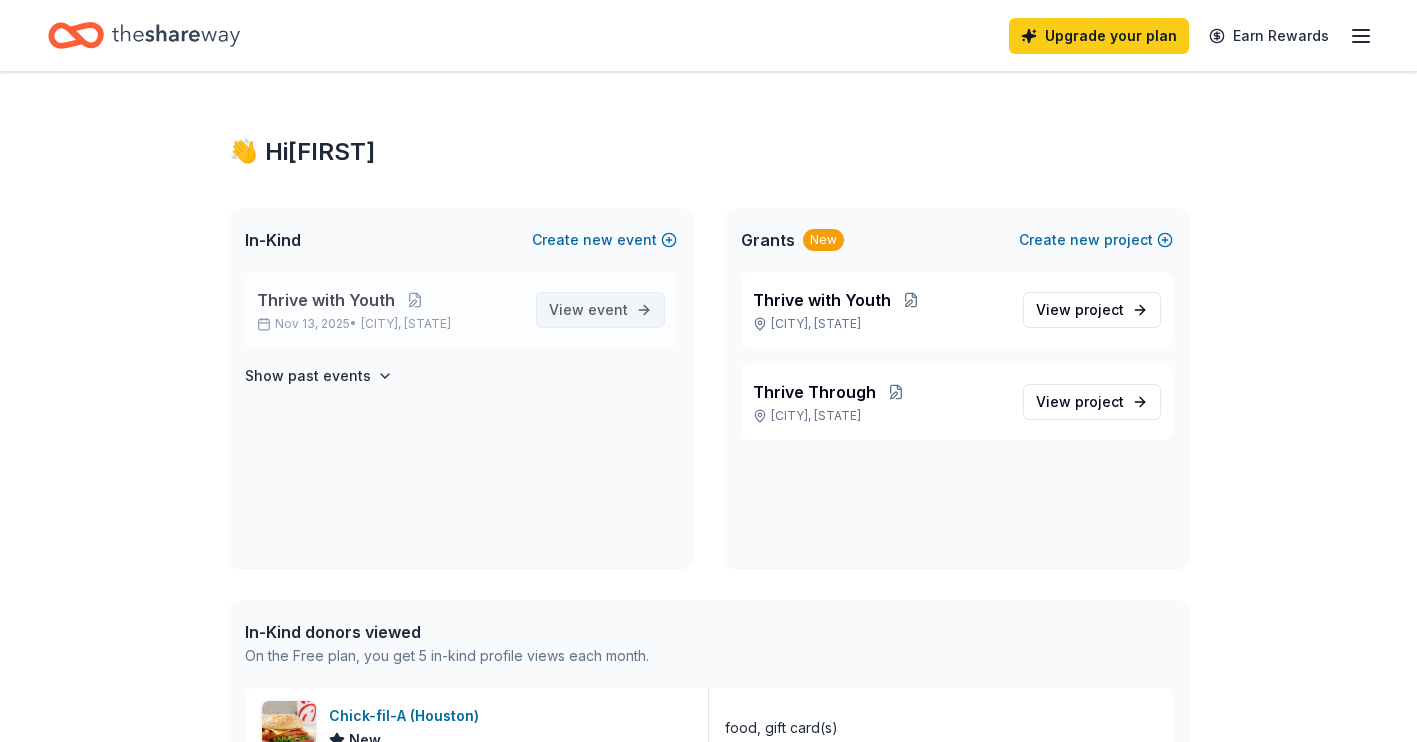click on "event" at bounding box center [608, 309] 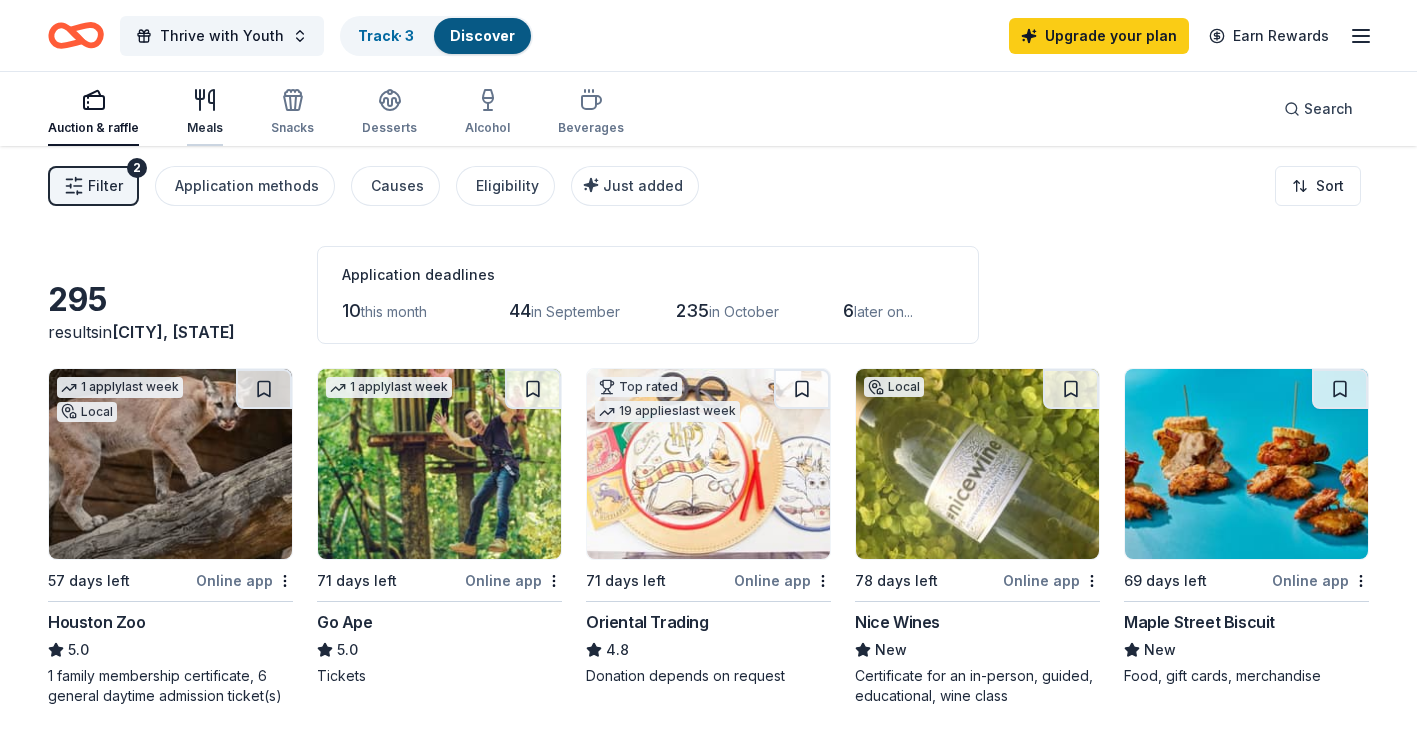 click on "Meals" at bounding box center (205, 128) 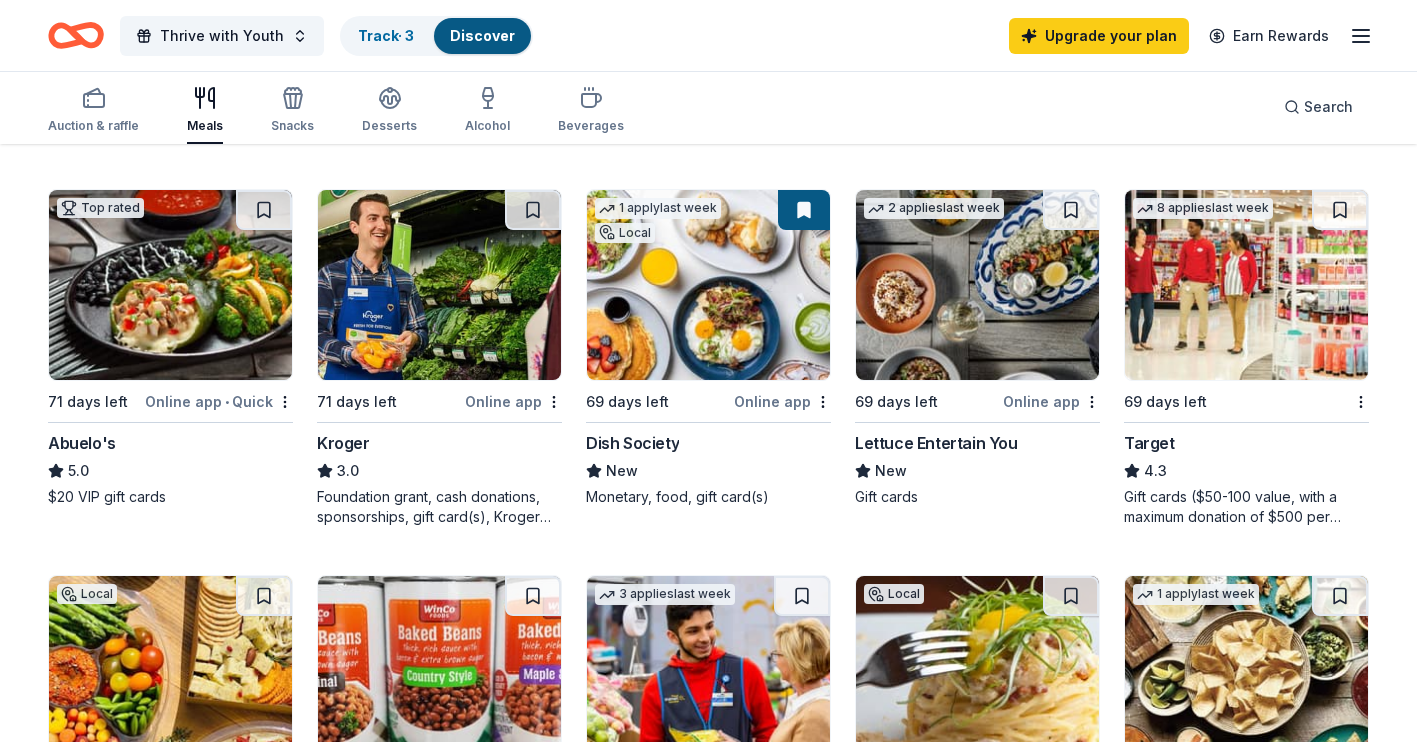 scroll, scrollTop: 952, scrollLeft: 0, axis: vertical 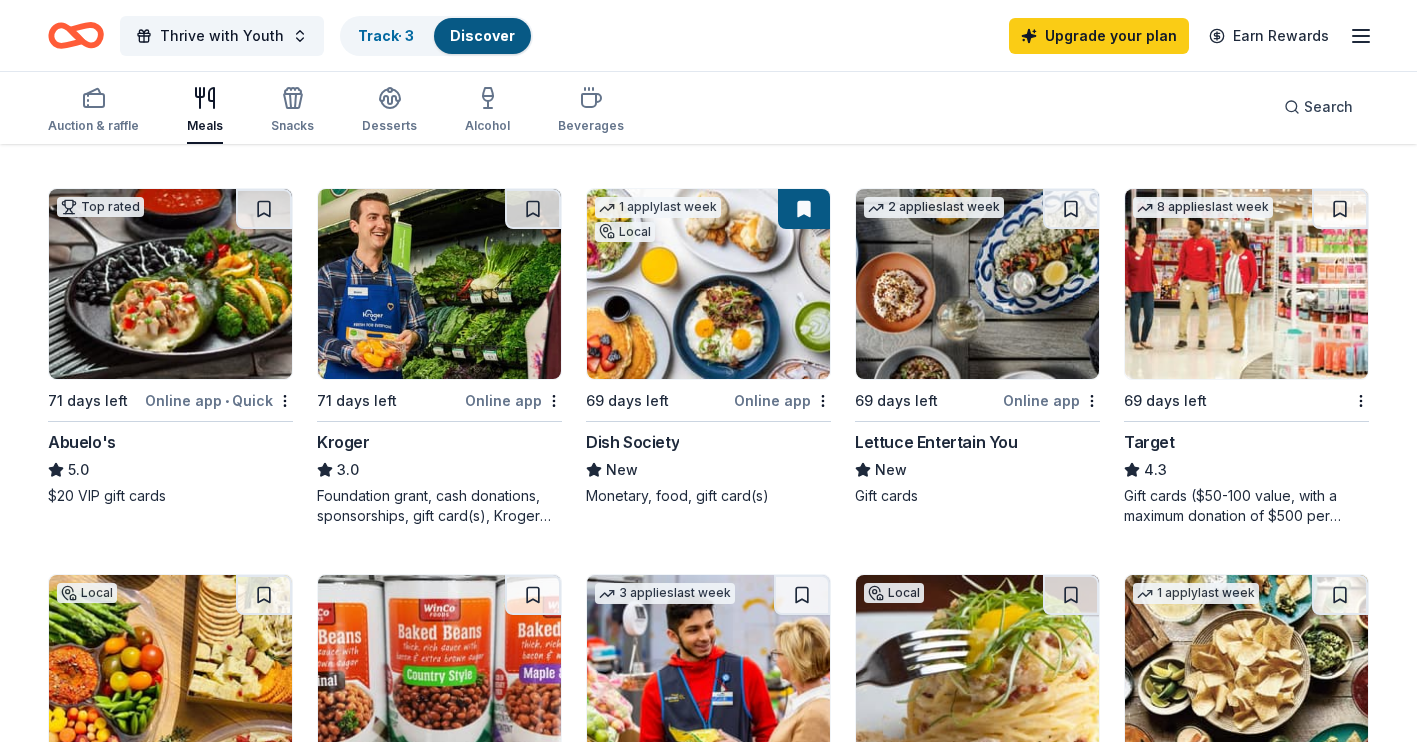 click at bounding box center (439, 284) 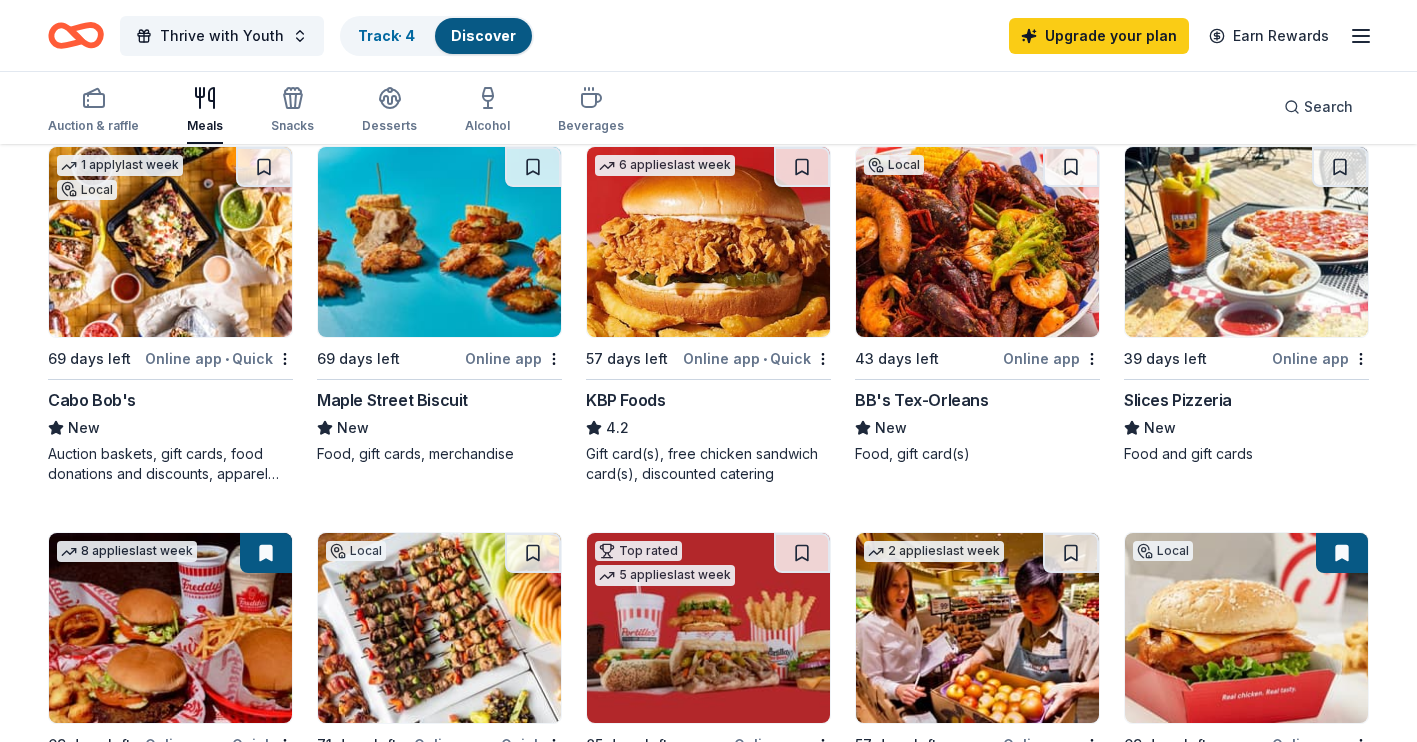 scroll, scrollTop: 182, scrollLeft: 0, axis: vertical 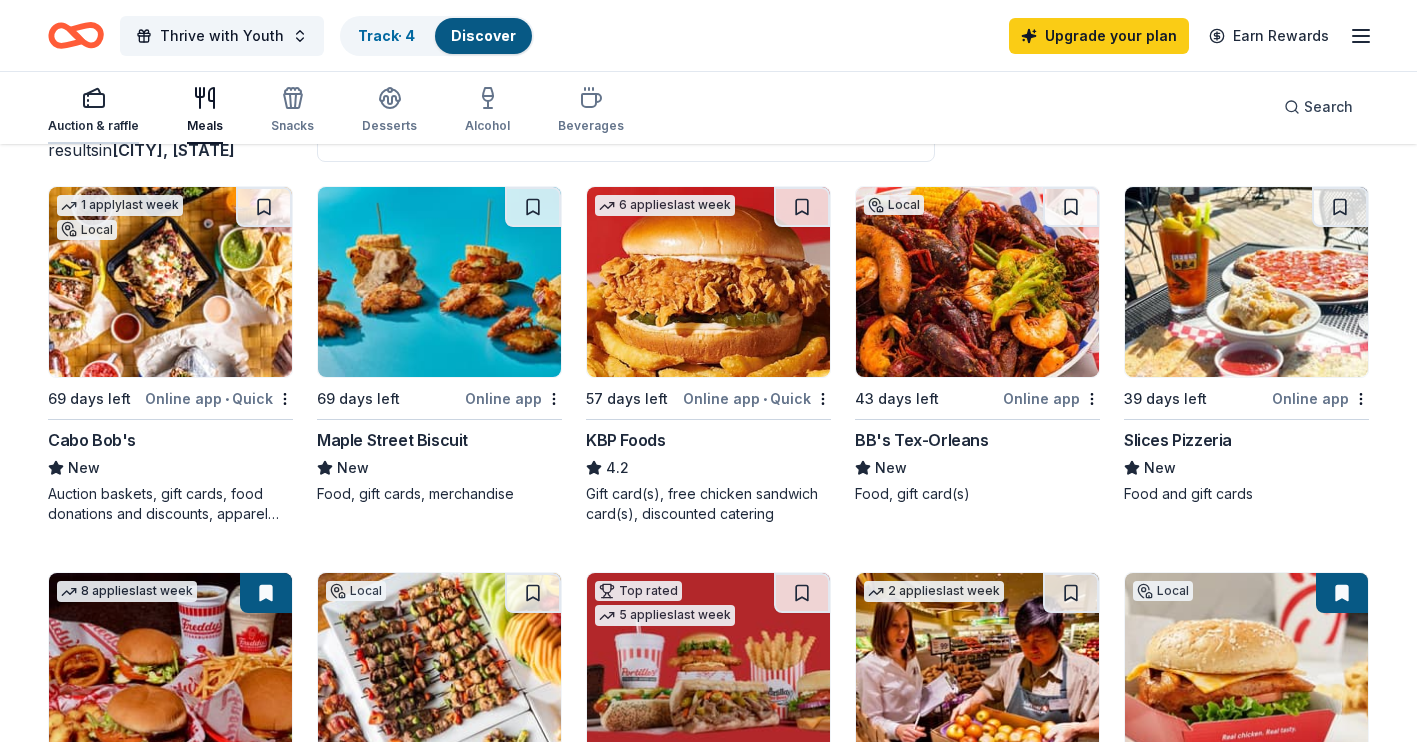 click on "Auction & raffle" at bounding box center (93, 110) 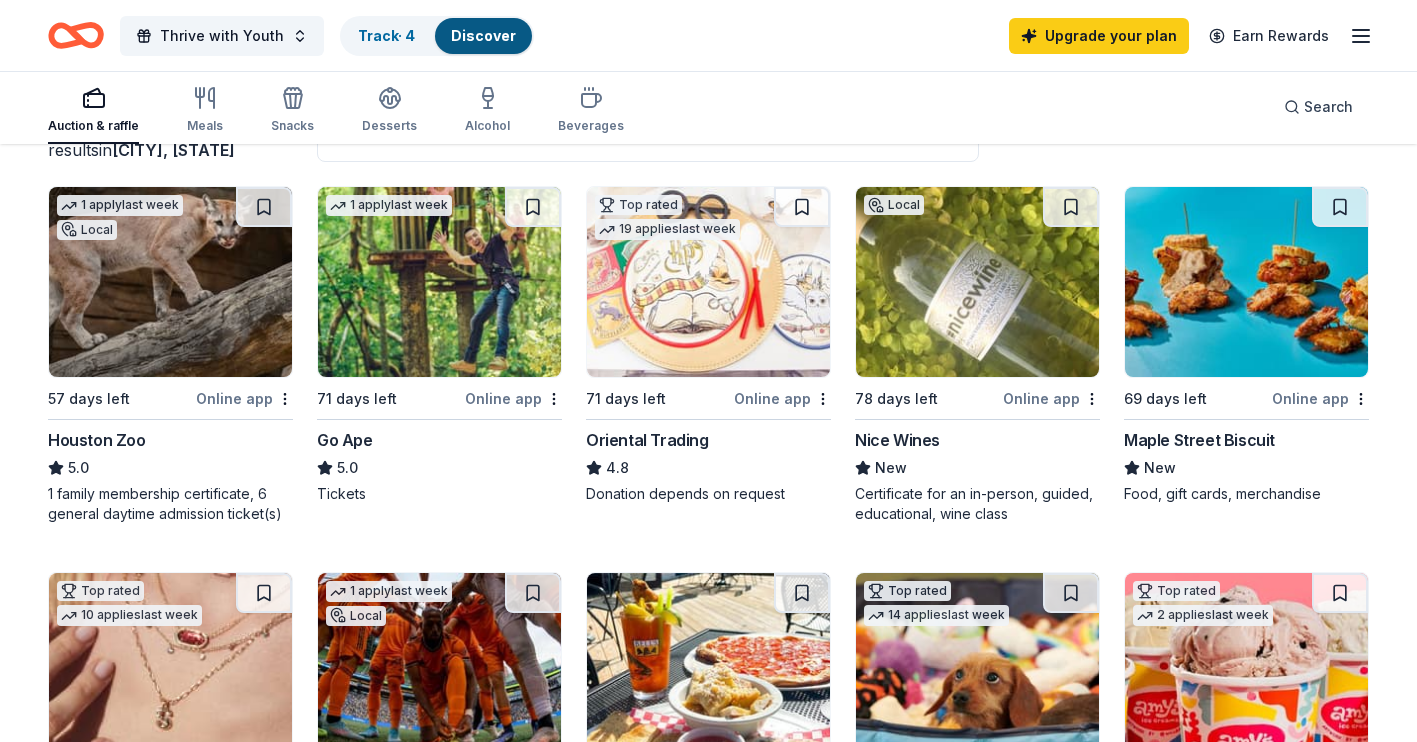 scroll, scrollTop: 0, scrollLeft: 0, axis: both 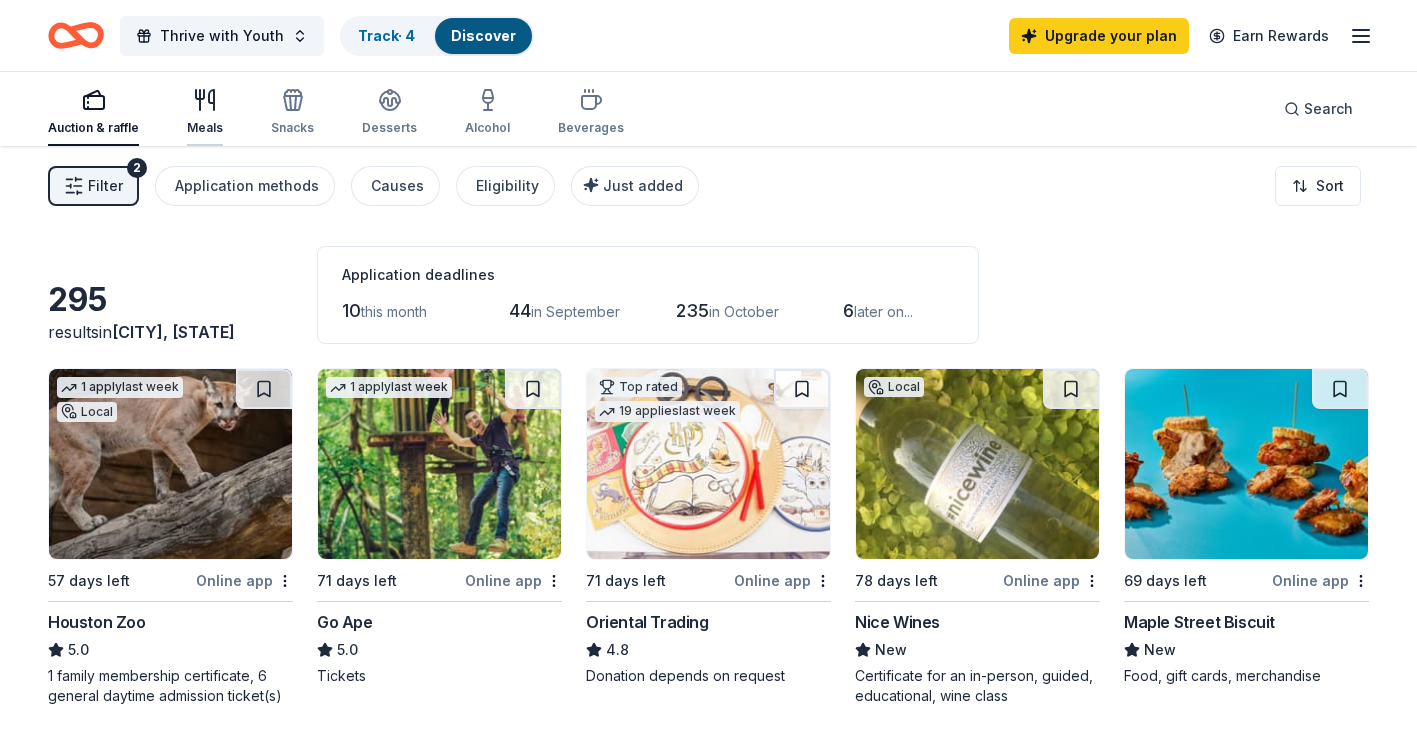 click 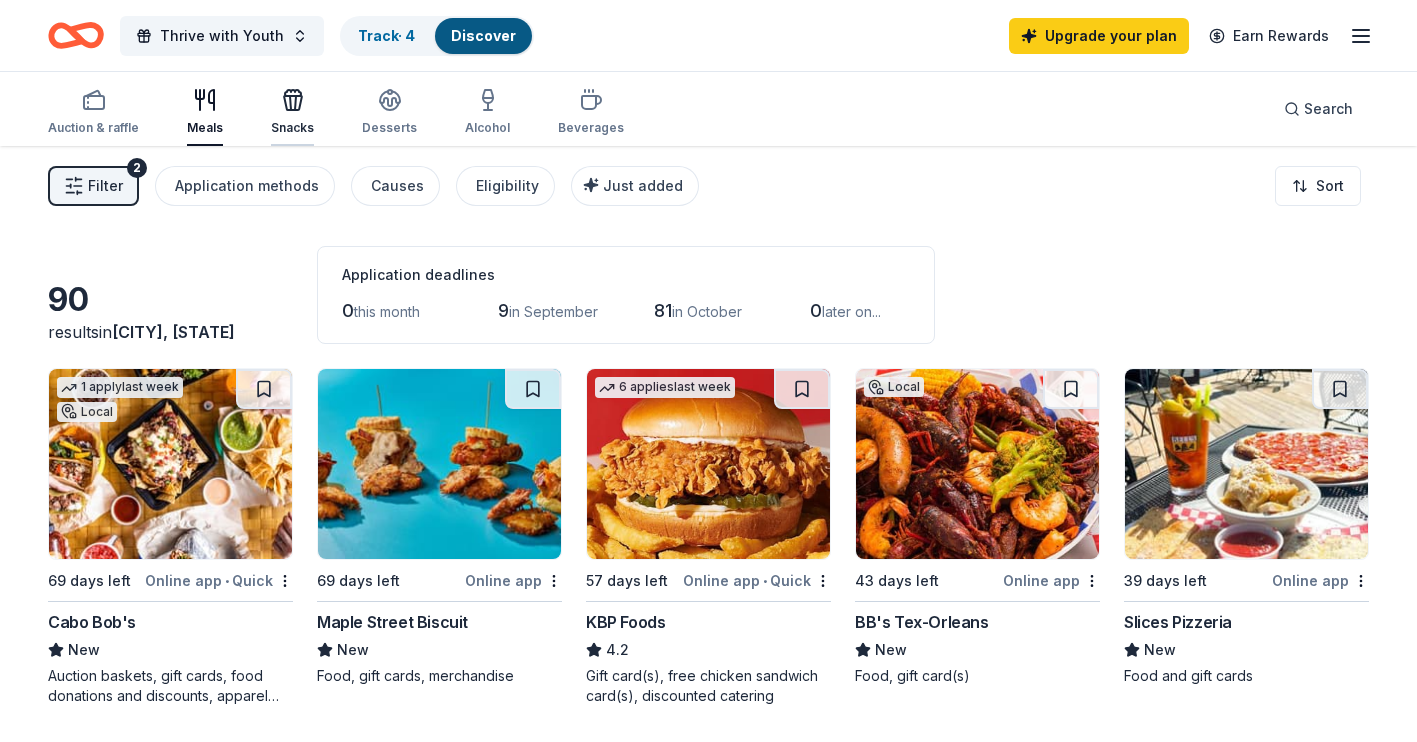 click at bounding box center [292, 100] 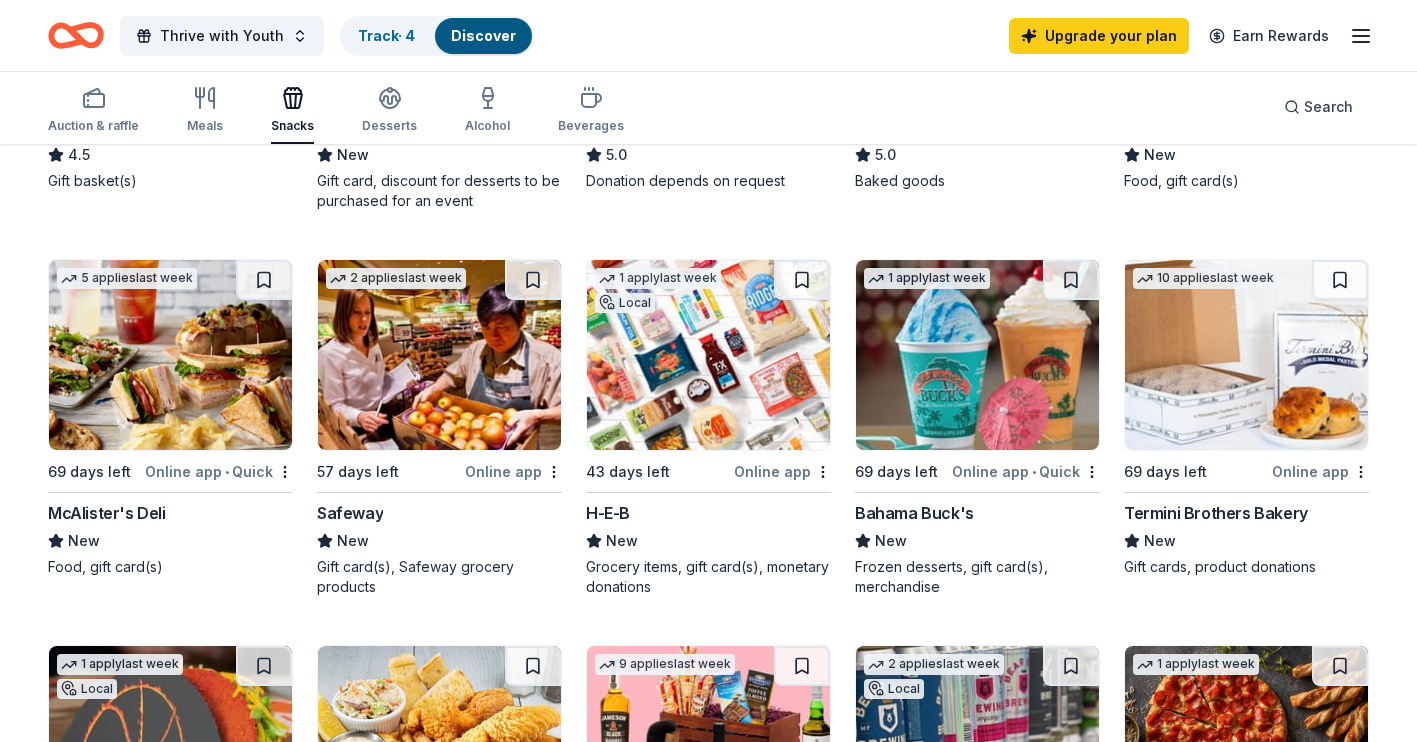 scroll, scrollTop: 860, scrollLeft: 0, axis: vertical 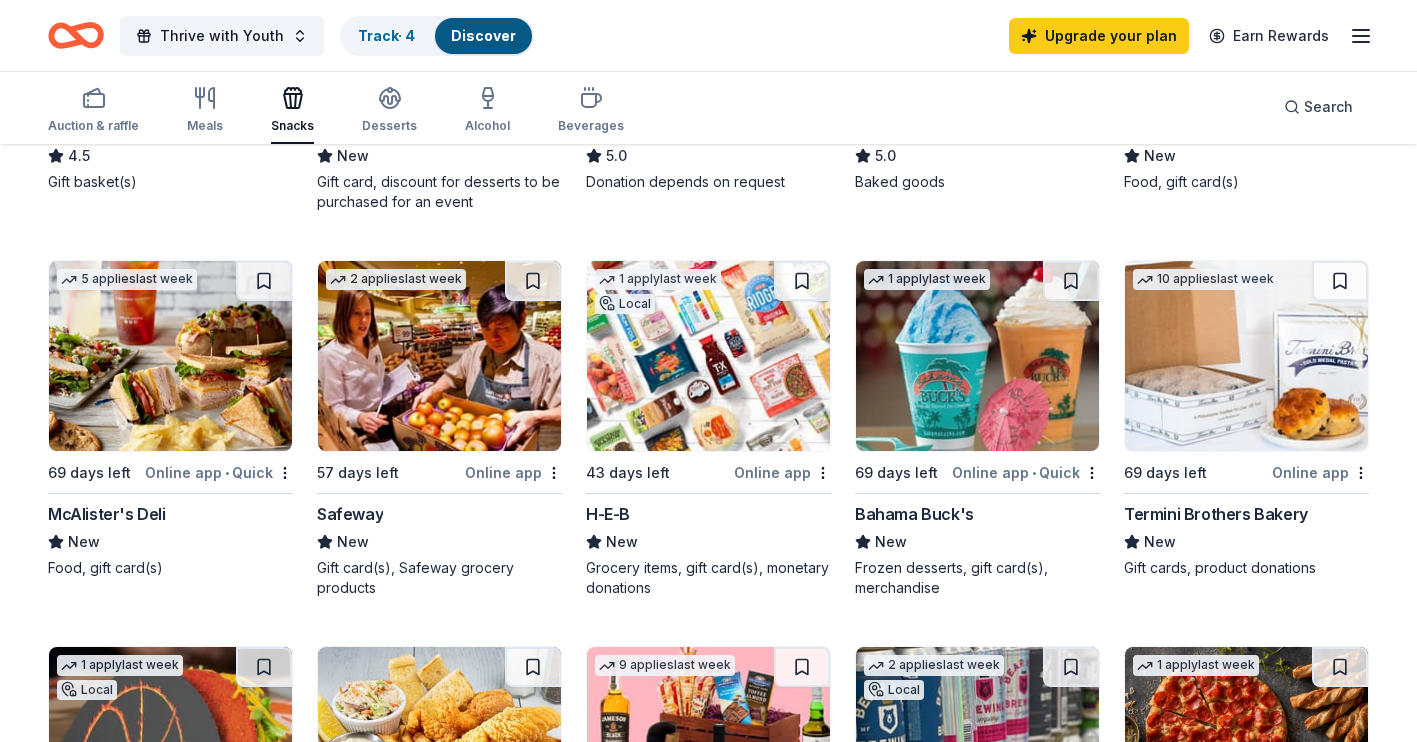 click at bounding box center (708, 356) 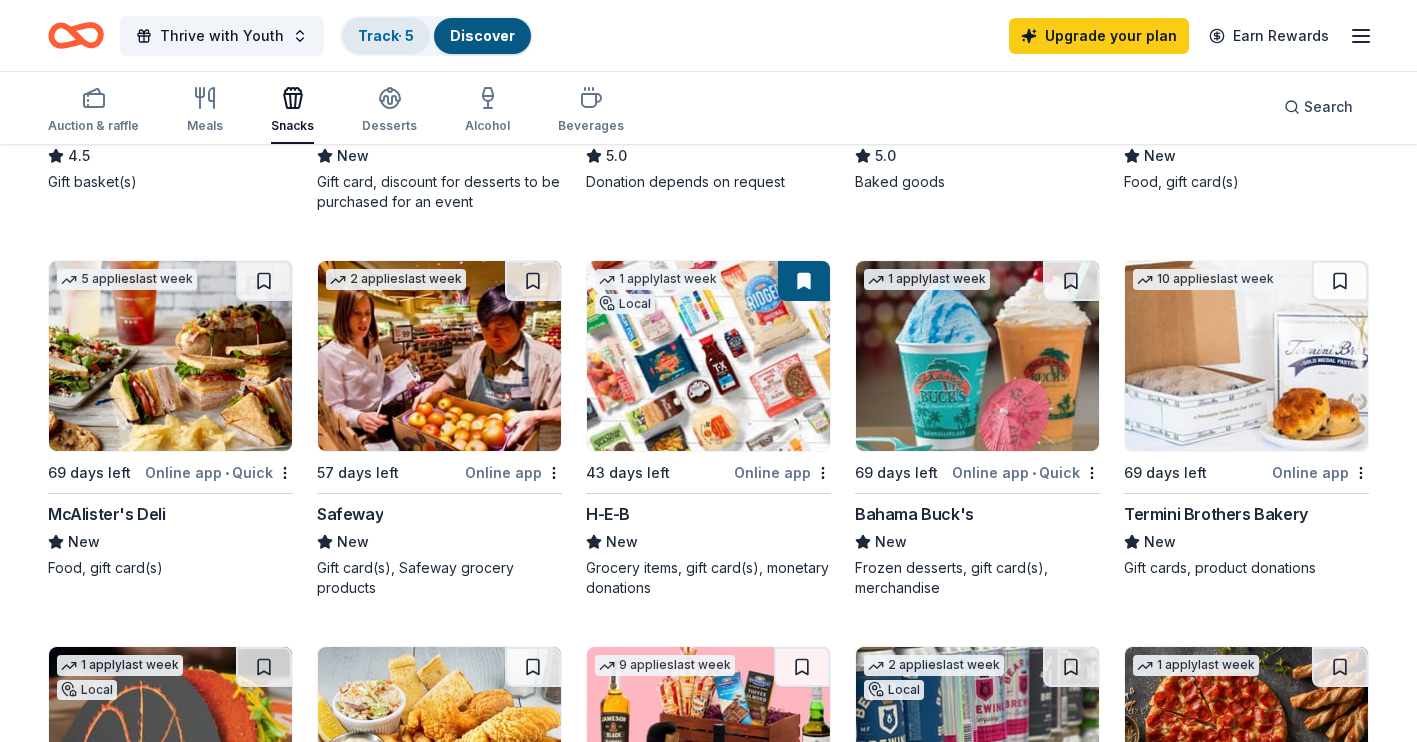 click on "Track  · 5" at bounding box center (386, 35) 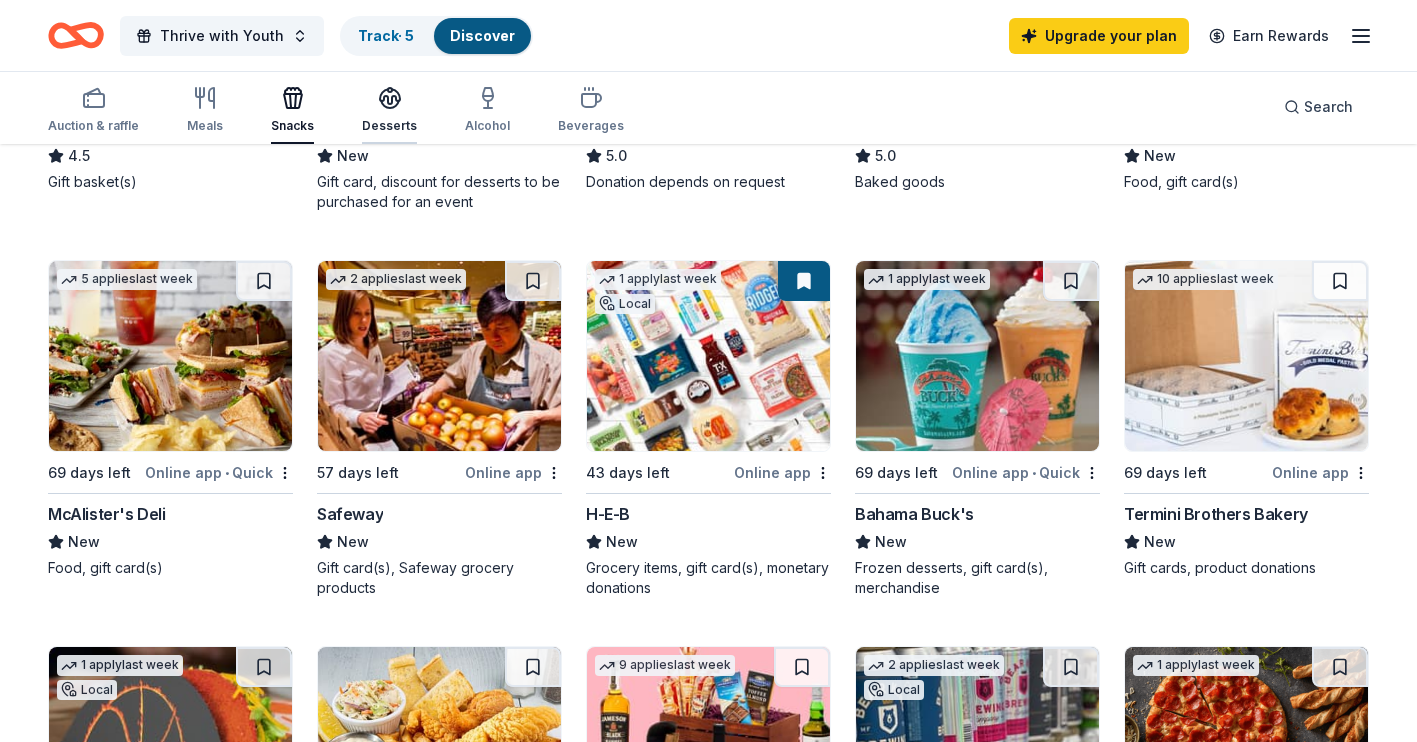 scroll, scrollTop: 1, scrollLeft: 0, axis: vertical 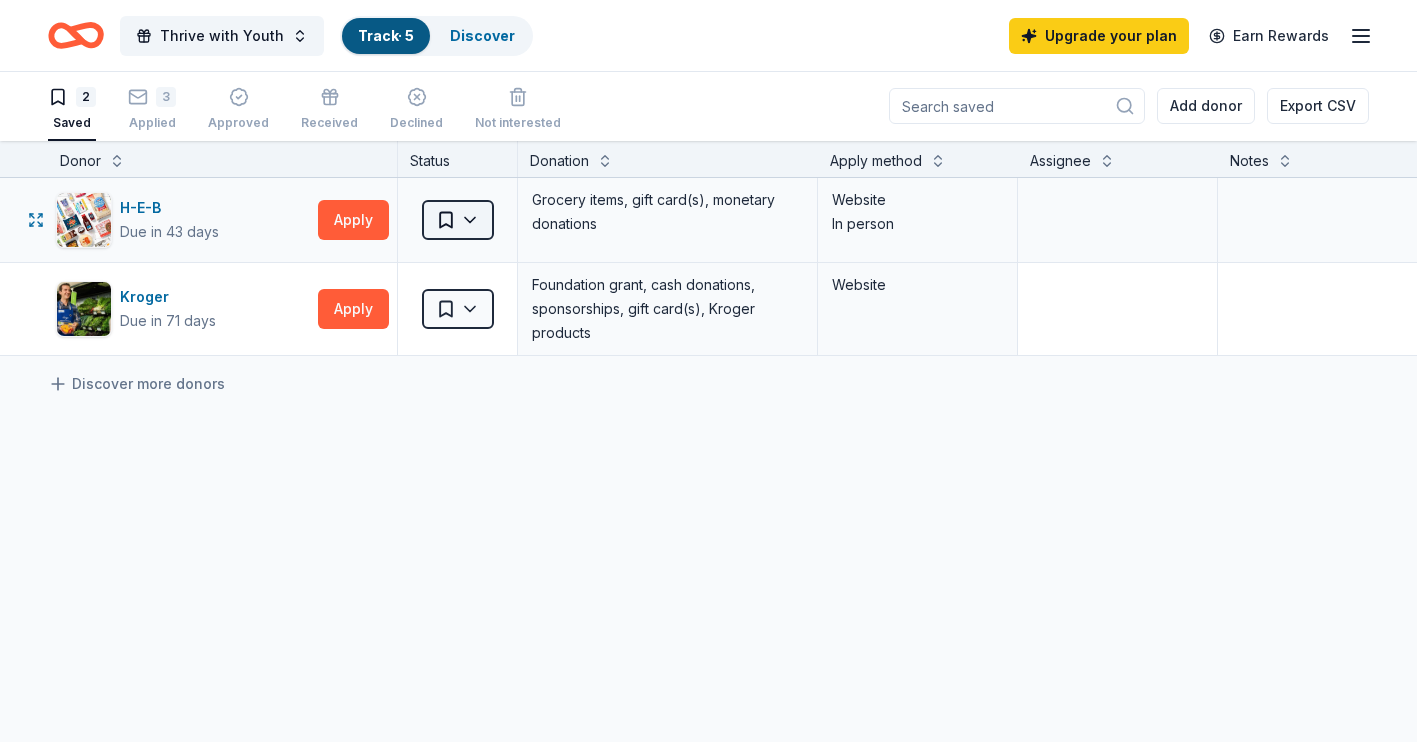 click on "Thrive with Youth Track  · 5 Discover Upgrade your plan Earn Rewards 2 Saved 3 Applied Approved Received Declined Not interested Add donor Export CSV Donor Status Donation Apply method Assignee Notes H-E-B Due in 43 days Apply Saved Grocery items, gift card(s), monetary donations Website In person Kroger Due in 71 days Apply Saved Foundation grant, cash donations, sponsorships, gift card(s), Kroger products Website   Discover more donors Saved" at bounding box center (708, 370) 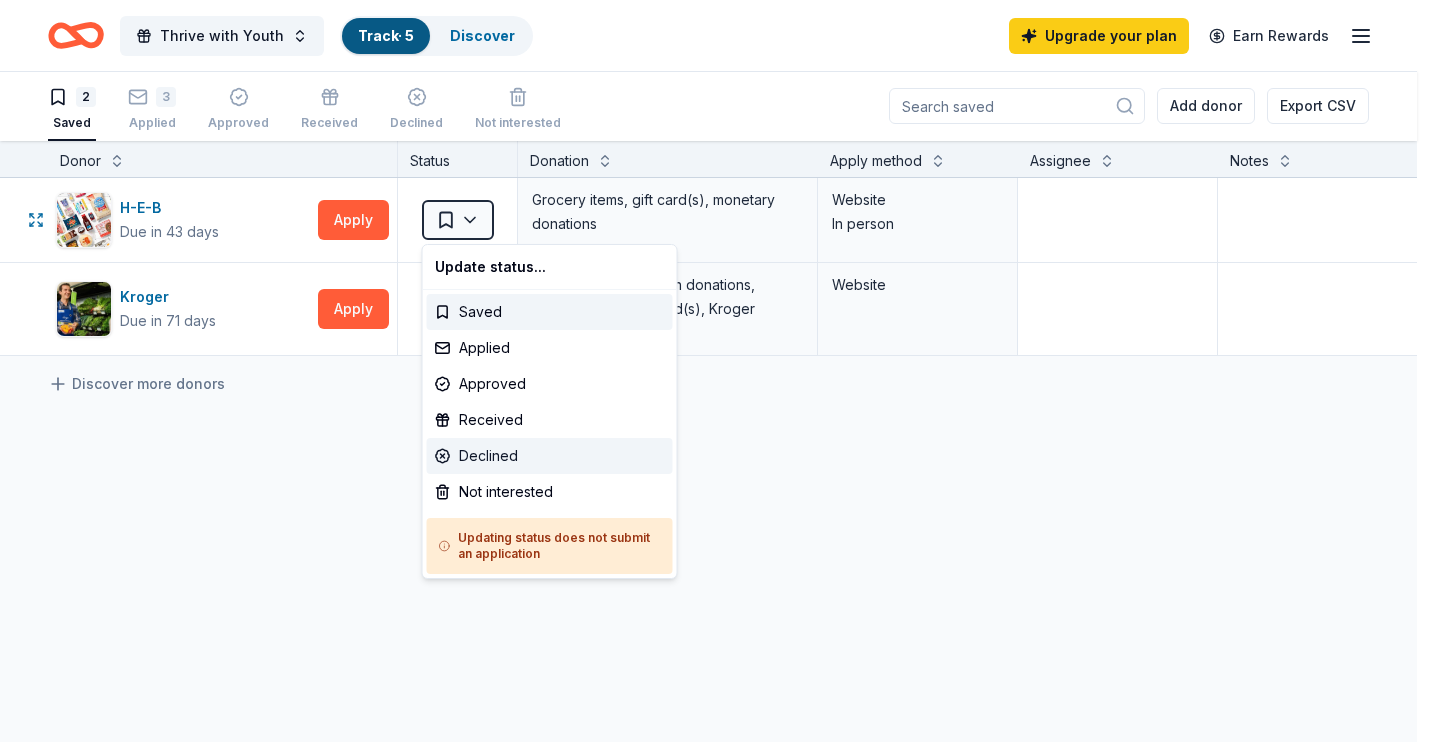 click on "Declined" at bounding box center [550, 456] 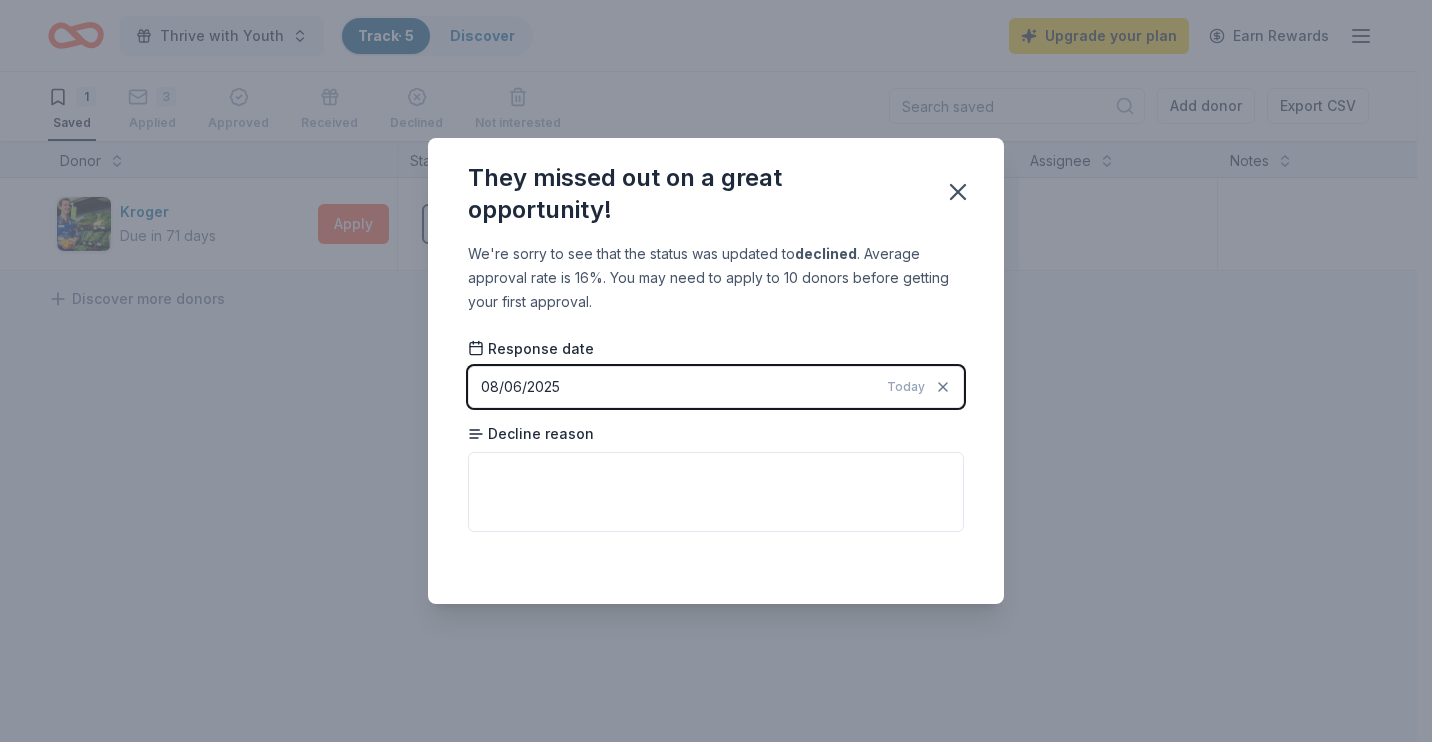 click on "08/06/2025" at bounding box center (520, 387) 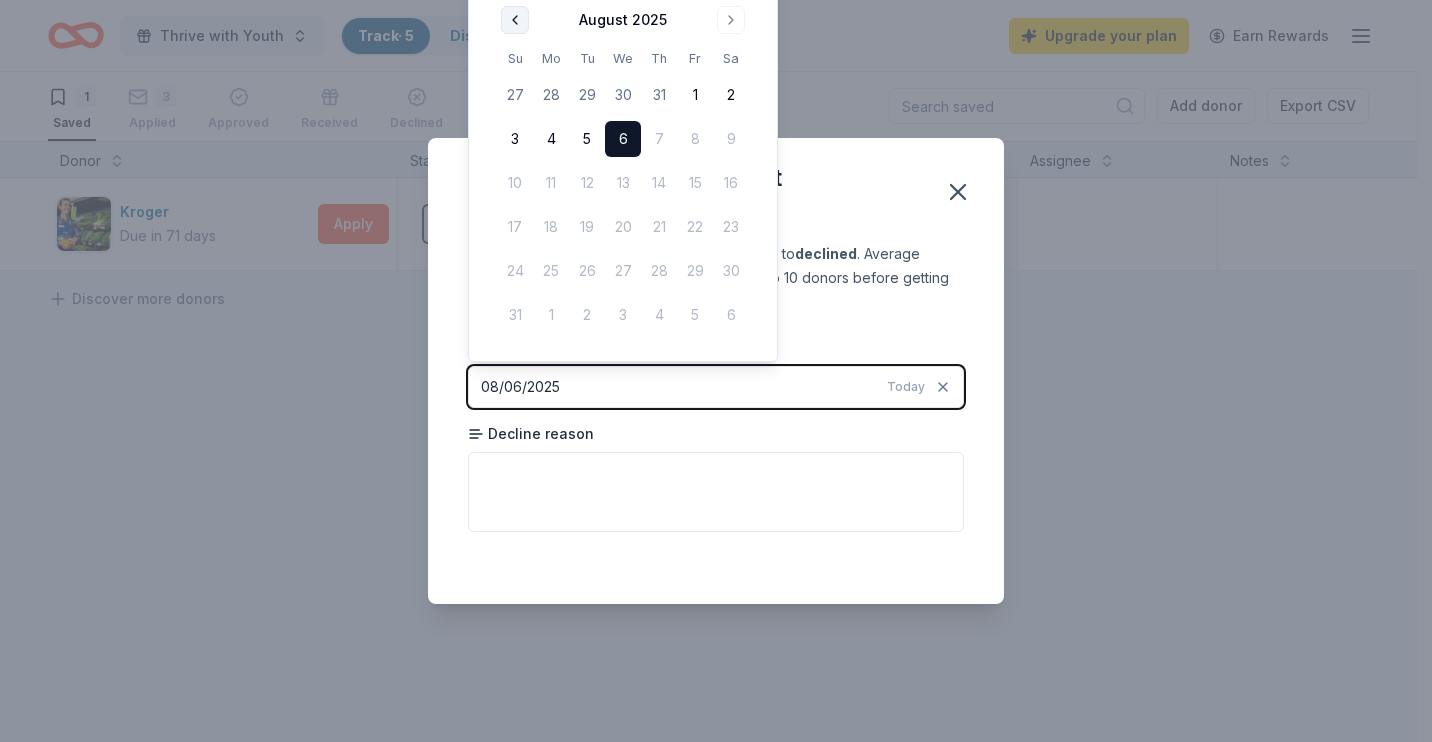 click at bounding box center [515, 20] 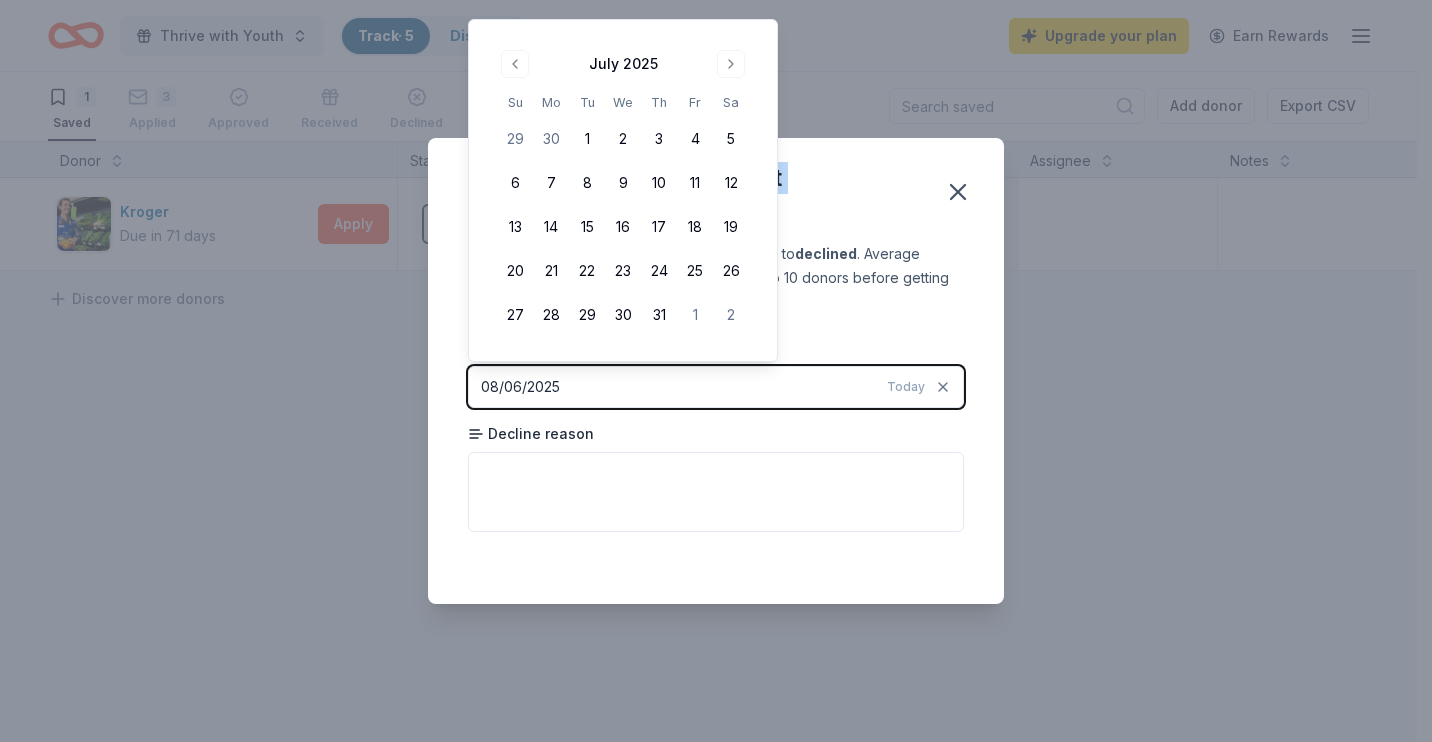 click on "They missed out on a great opportunity! We're sorry to see that the status was updated to  declined . Average approval rate is 16%. You may need to apply to 10 donors before getting your first approval. Response date 08/06/2025 Today Decline reason Saved" at bounding box center (716, 371) 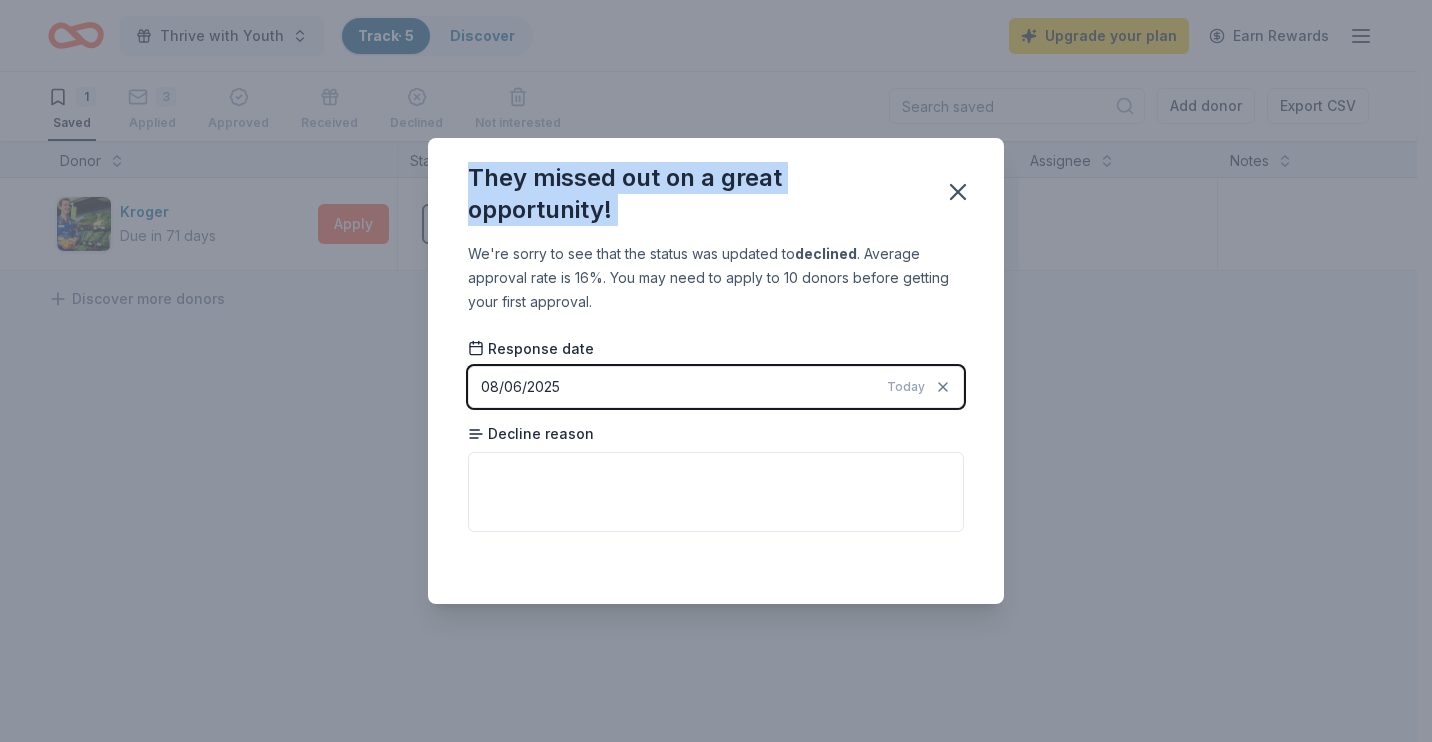 click on "08/06/2025 Today" at bounding box center (716, 387) 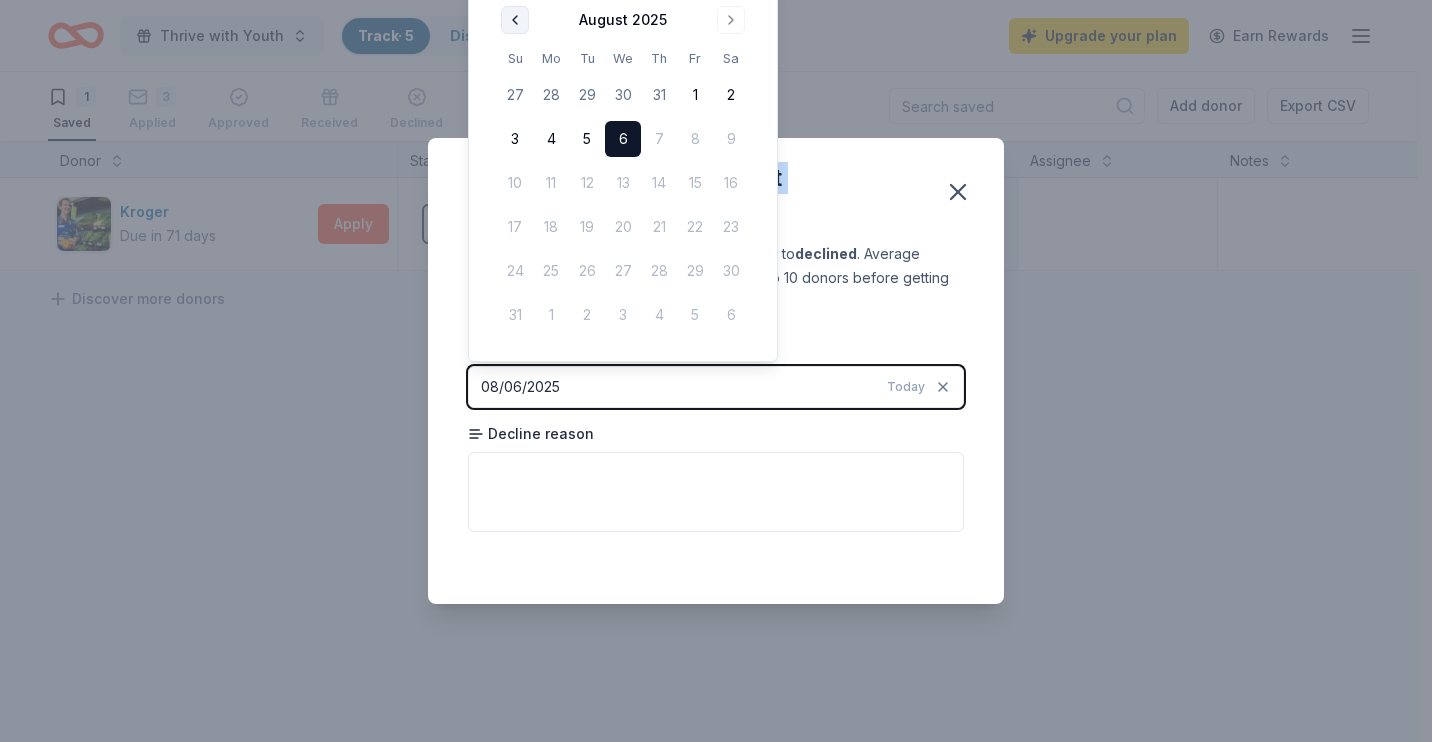 click at bounding box center [515, 20] 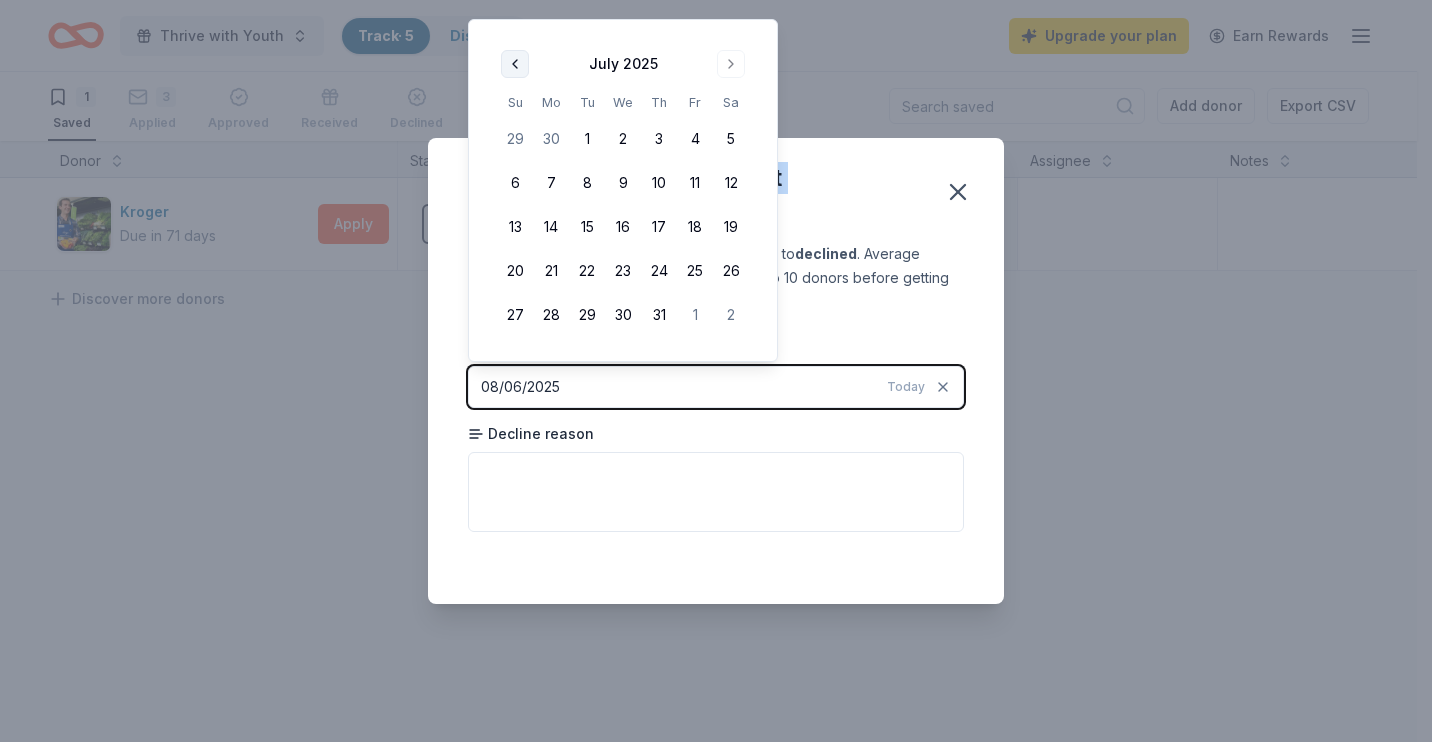 click at bounding box center (515, 64) 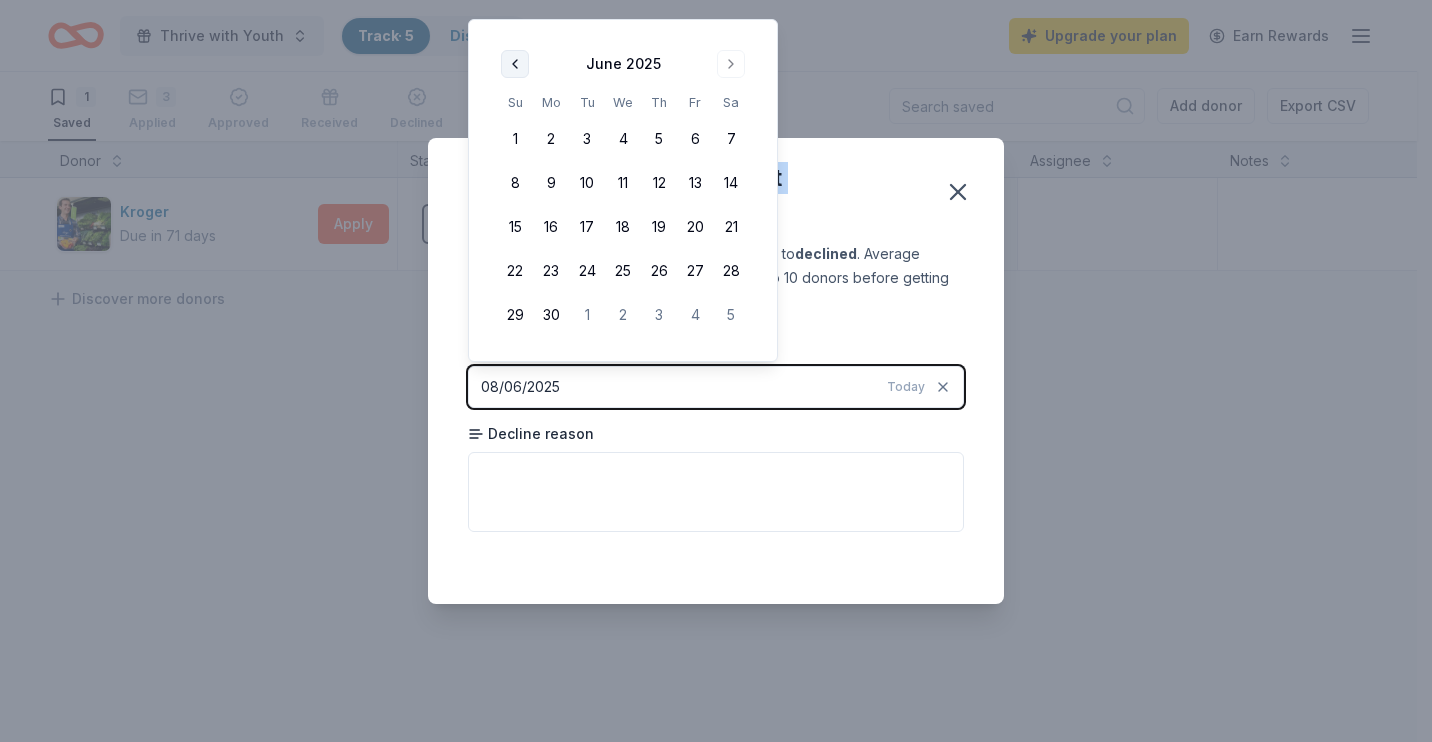 click at bounding box center [515, 64] 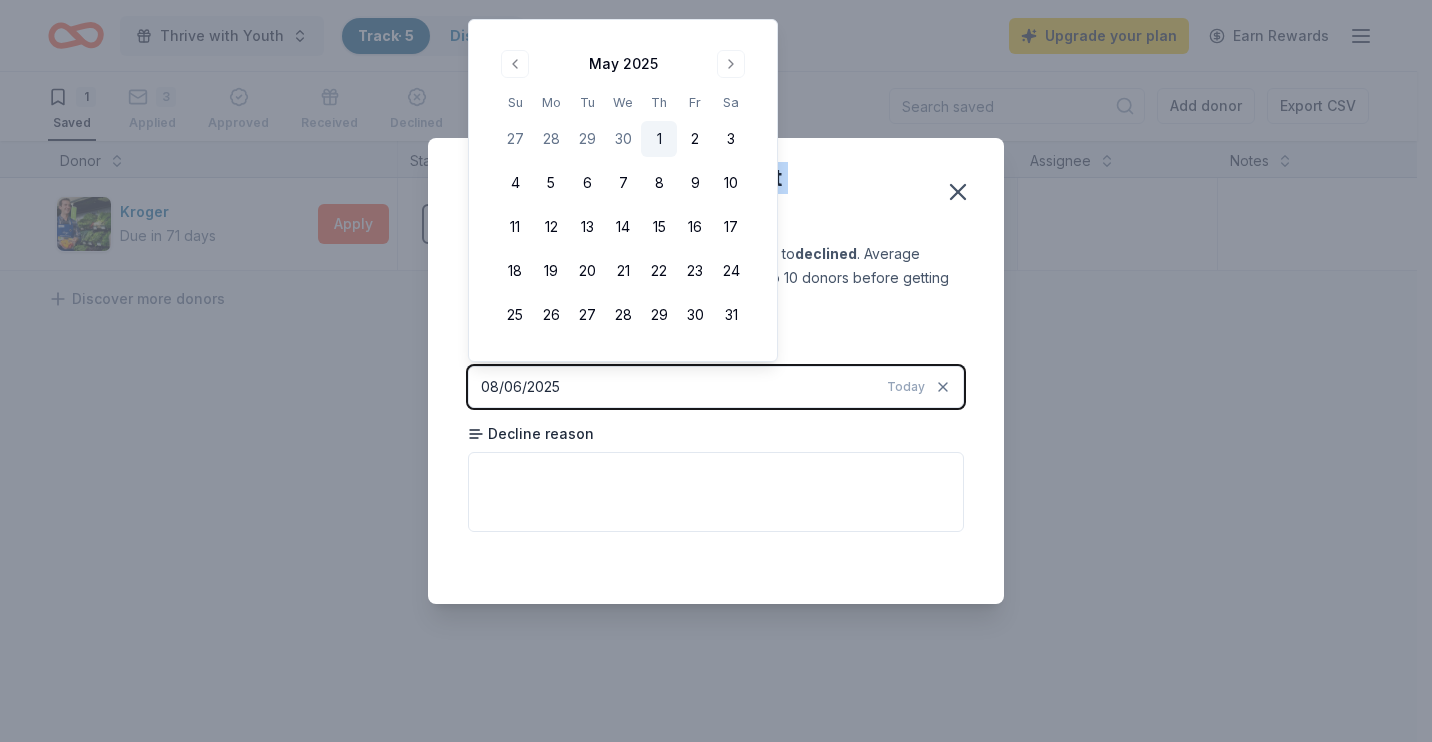 click on "1" at bounding box center [659, 139] 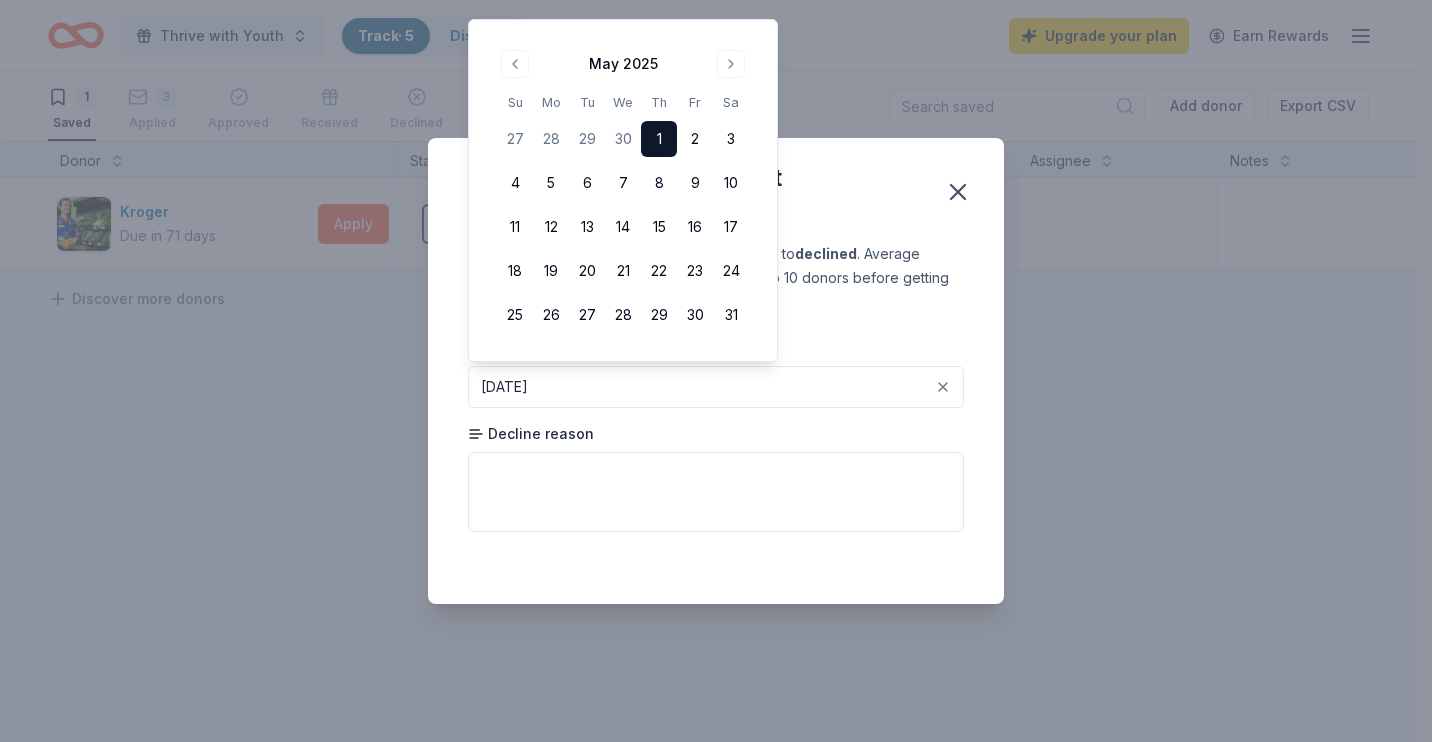 click on "Response date 05/01/2025" at bounding box center (716, 373) 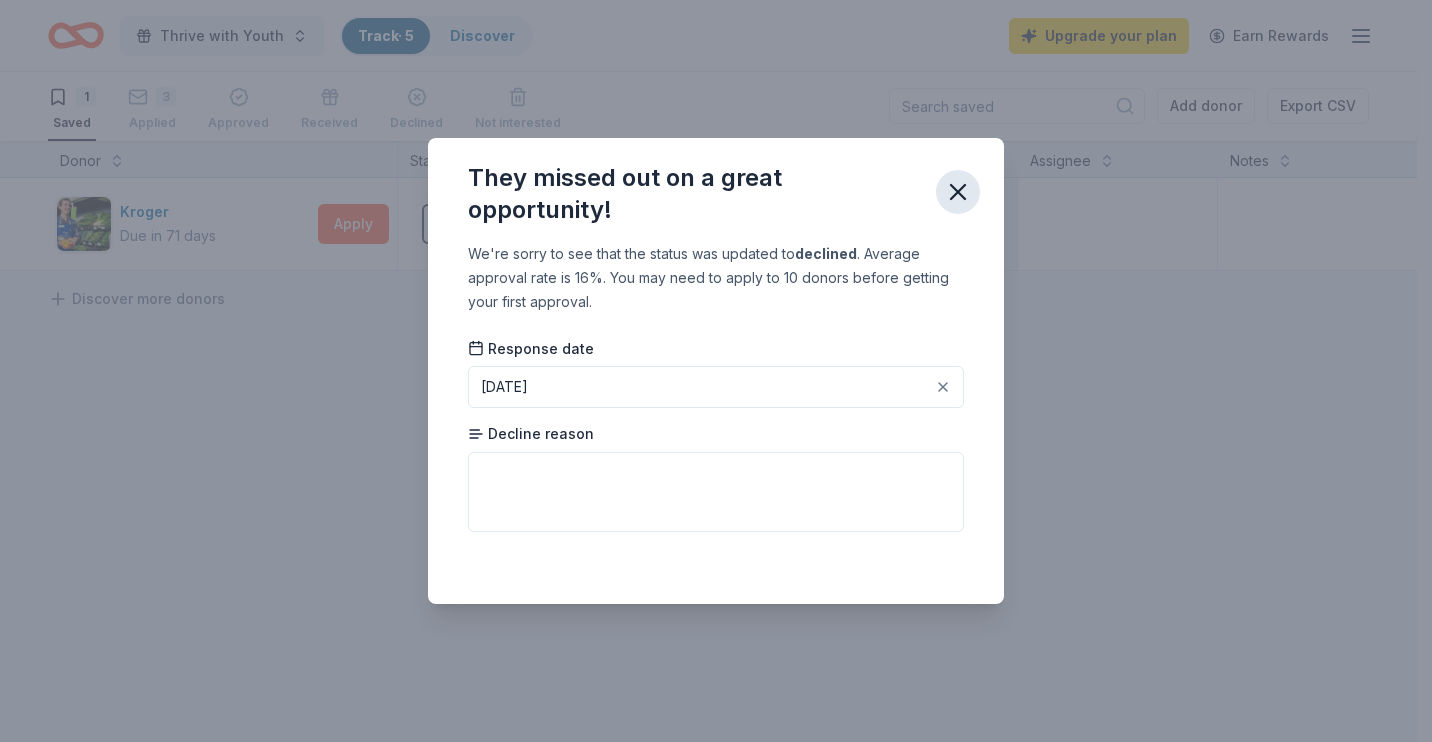 click 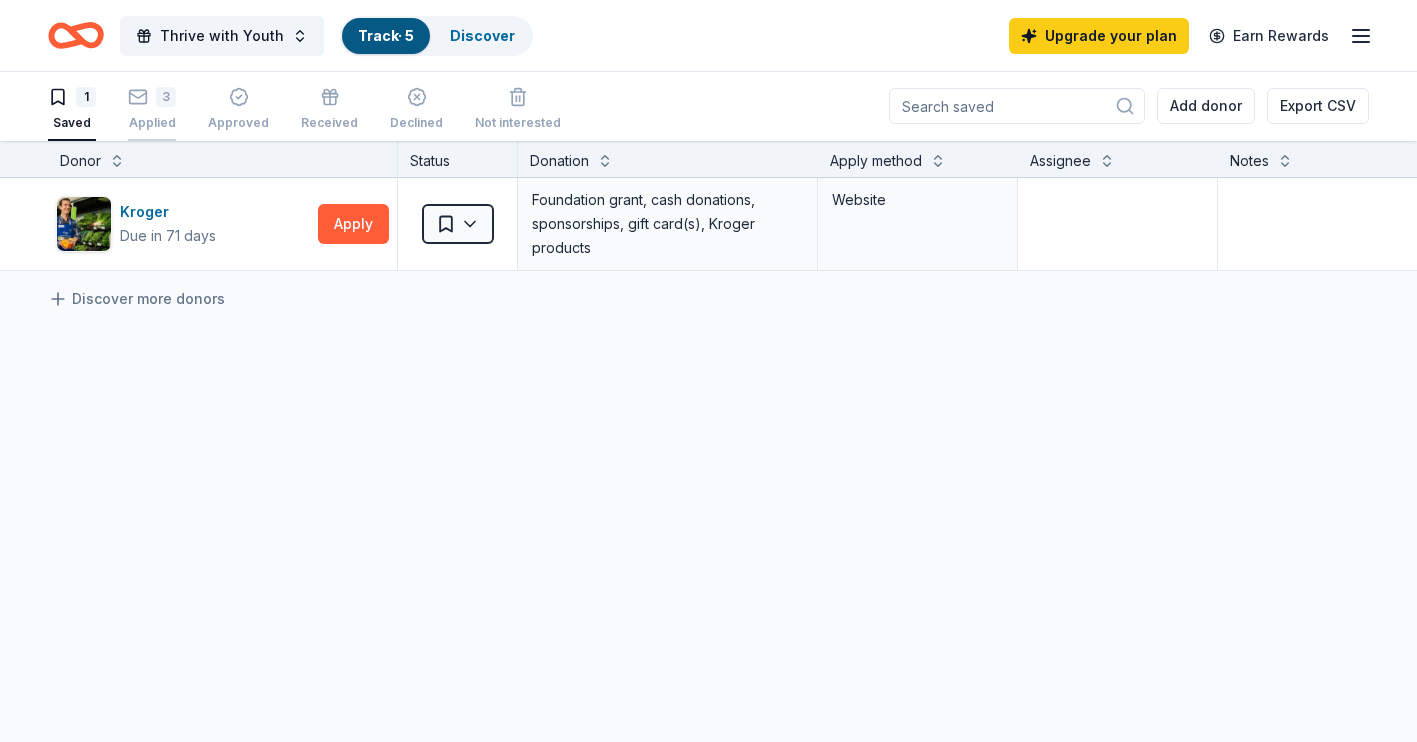 click 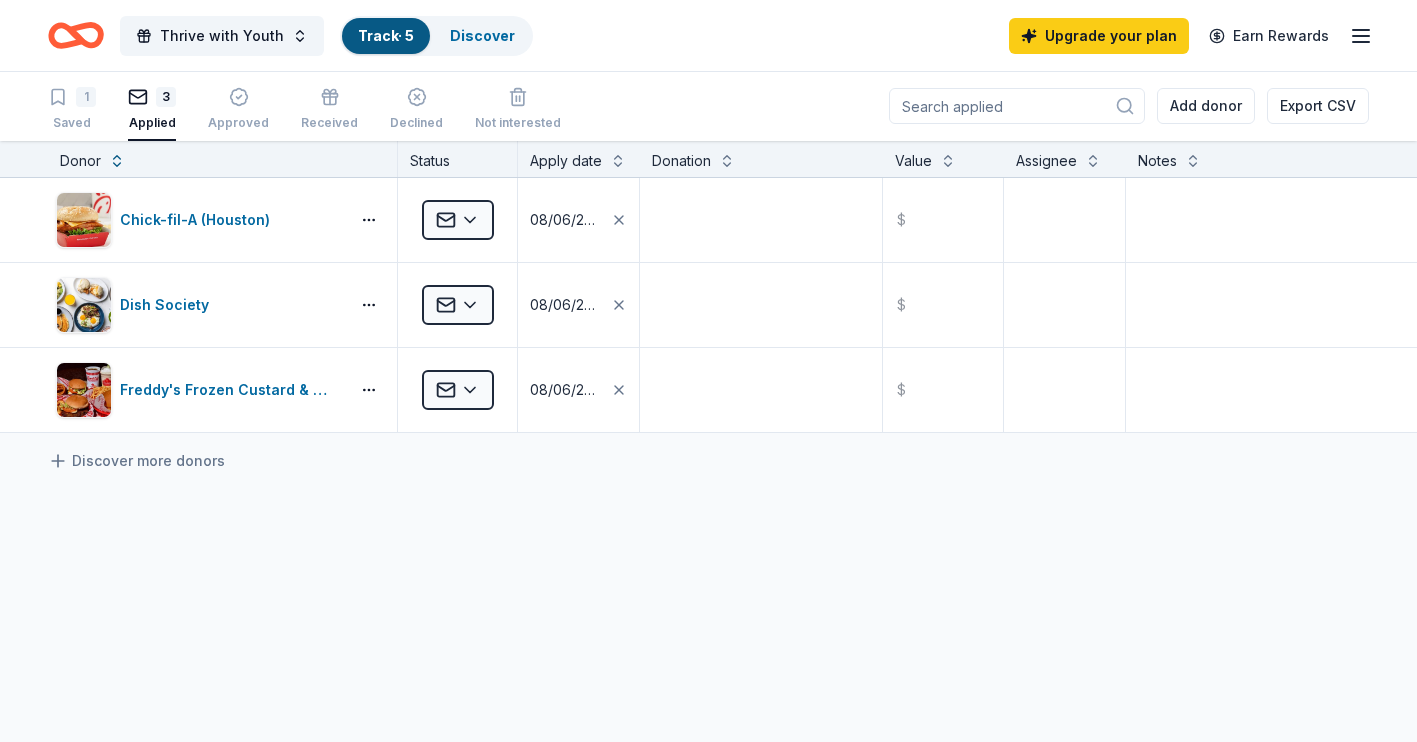scroll, scrollTop: 0, scrollLeft: 0, axis: both 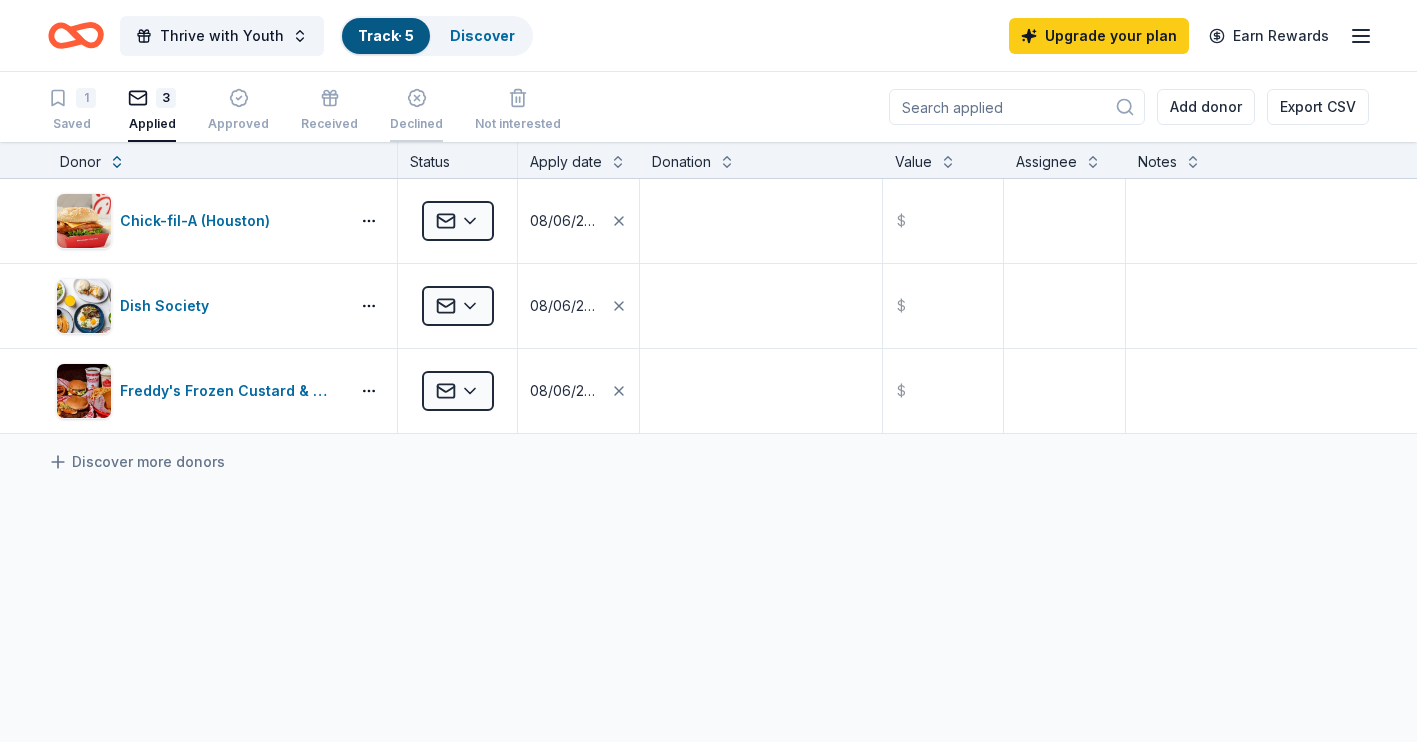 click 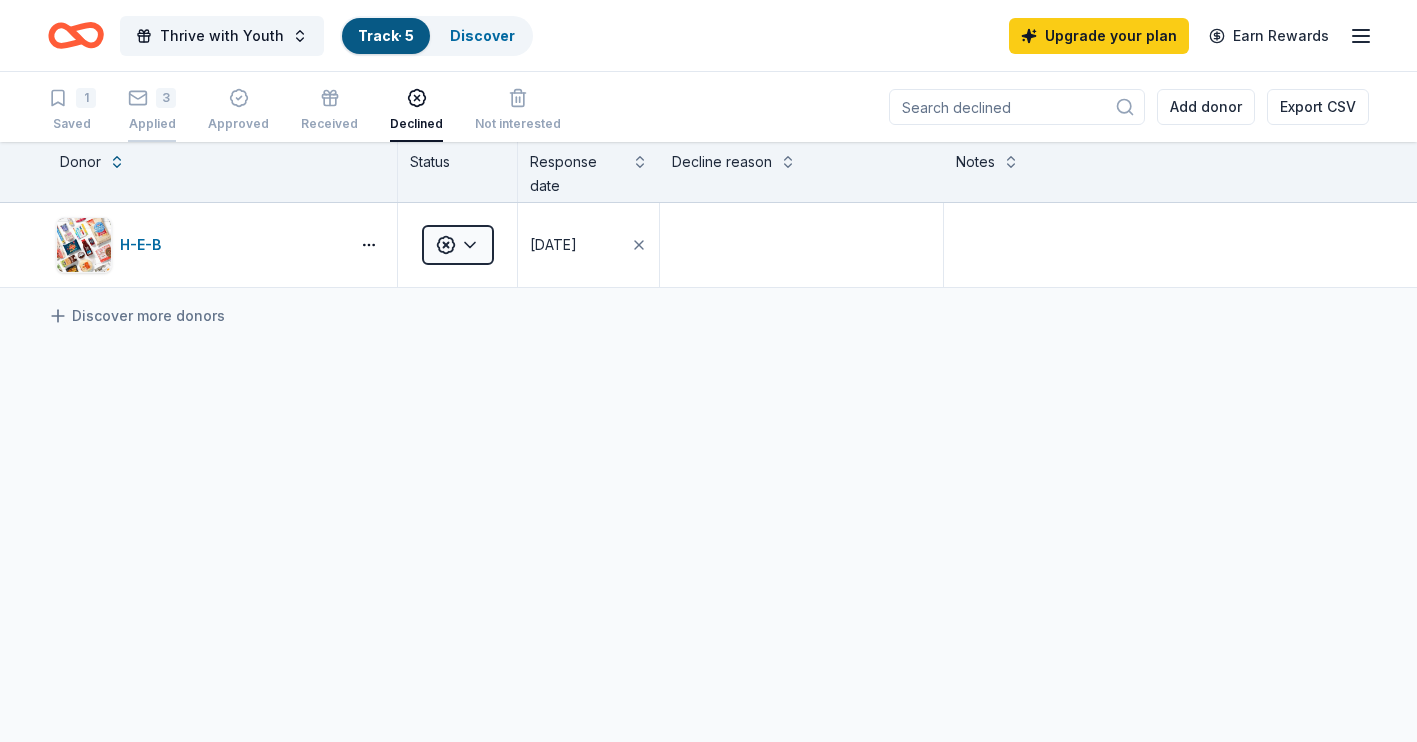 click 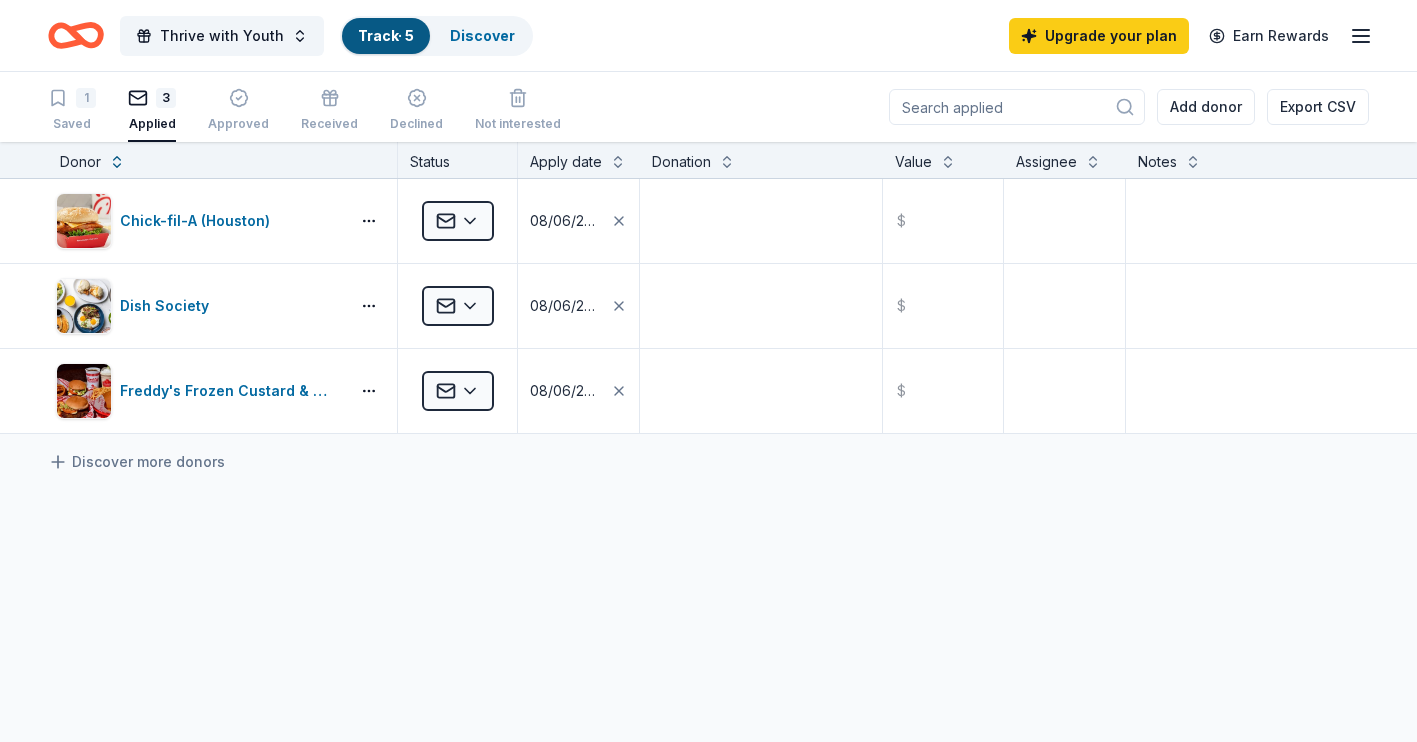 click 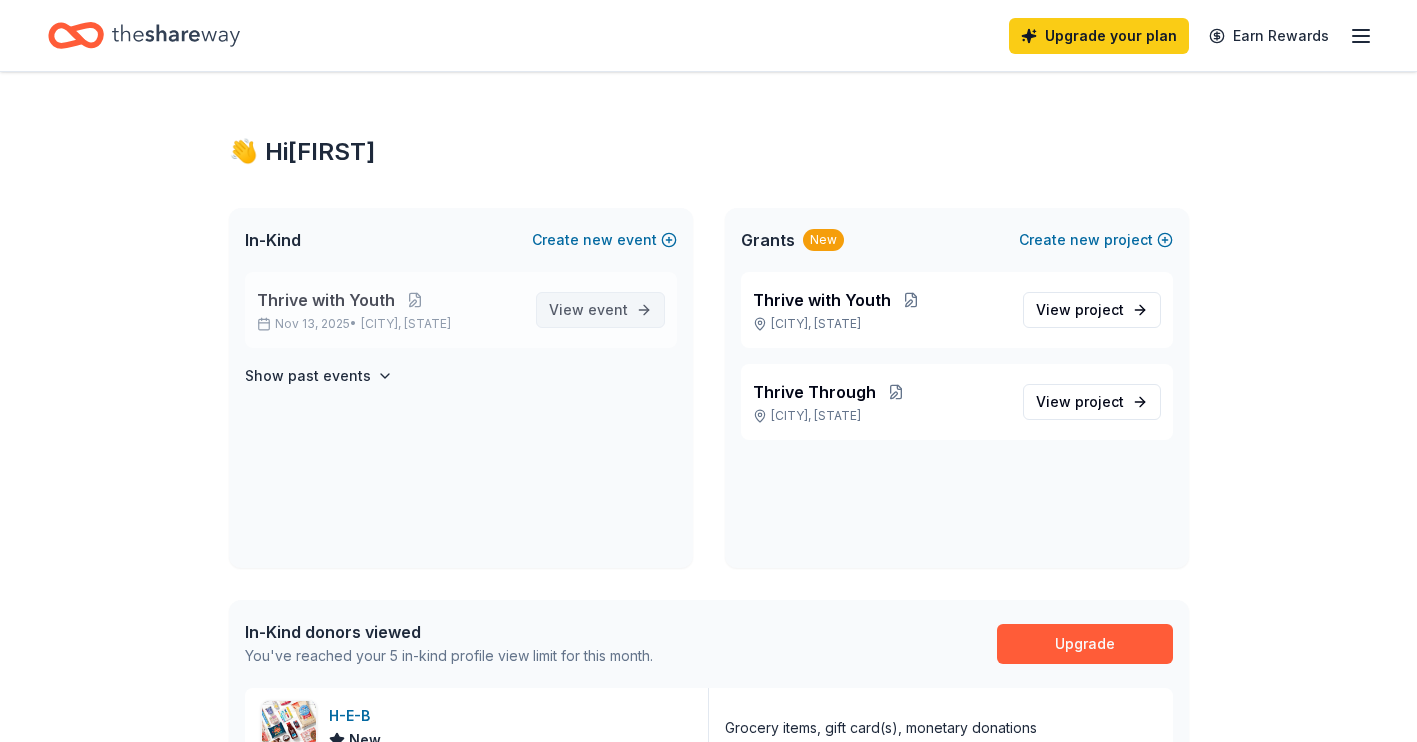 click on "event" at bounding box center [608, 309] 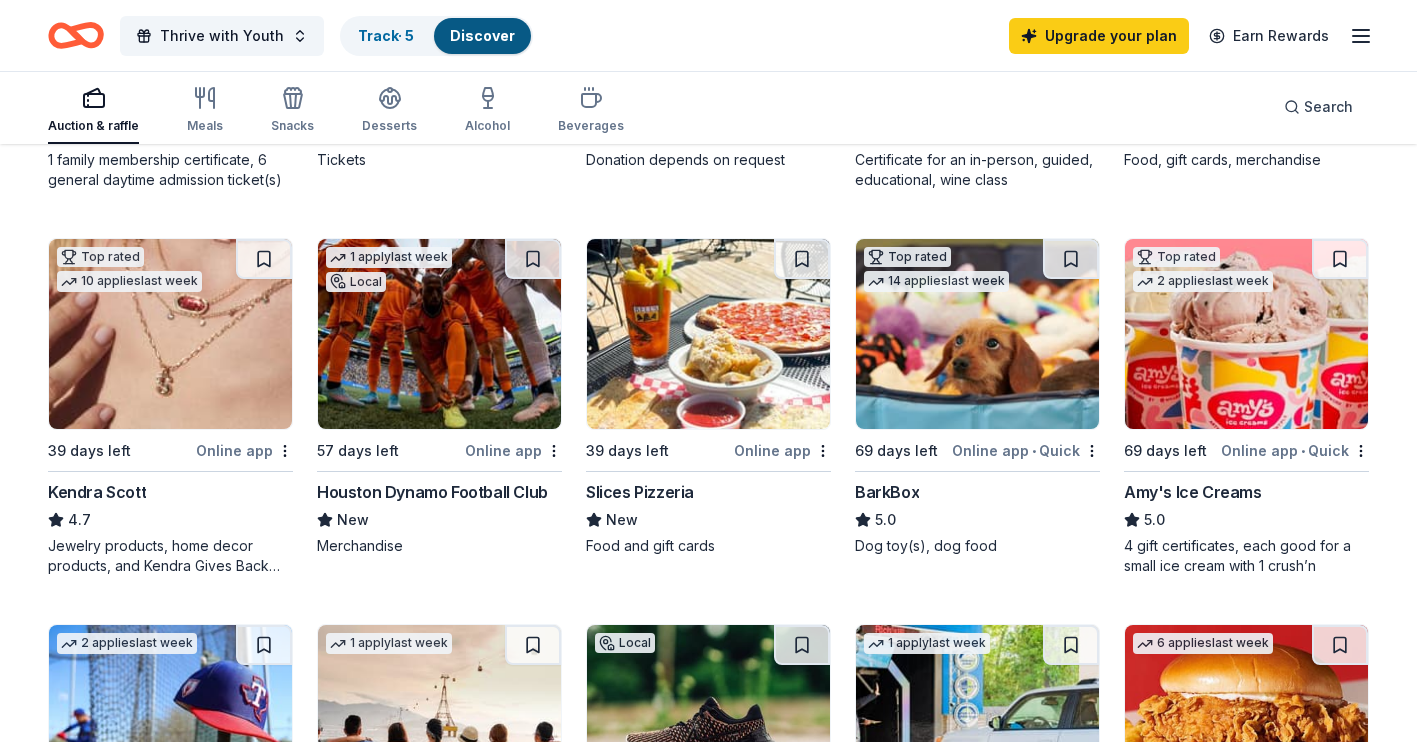 scroll, scrollTop: 518, scrollLeft: 0, axis: vertical 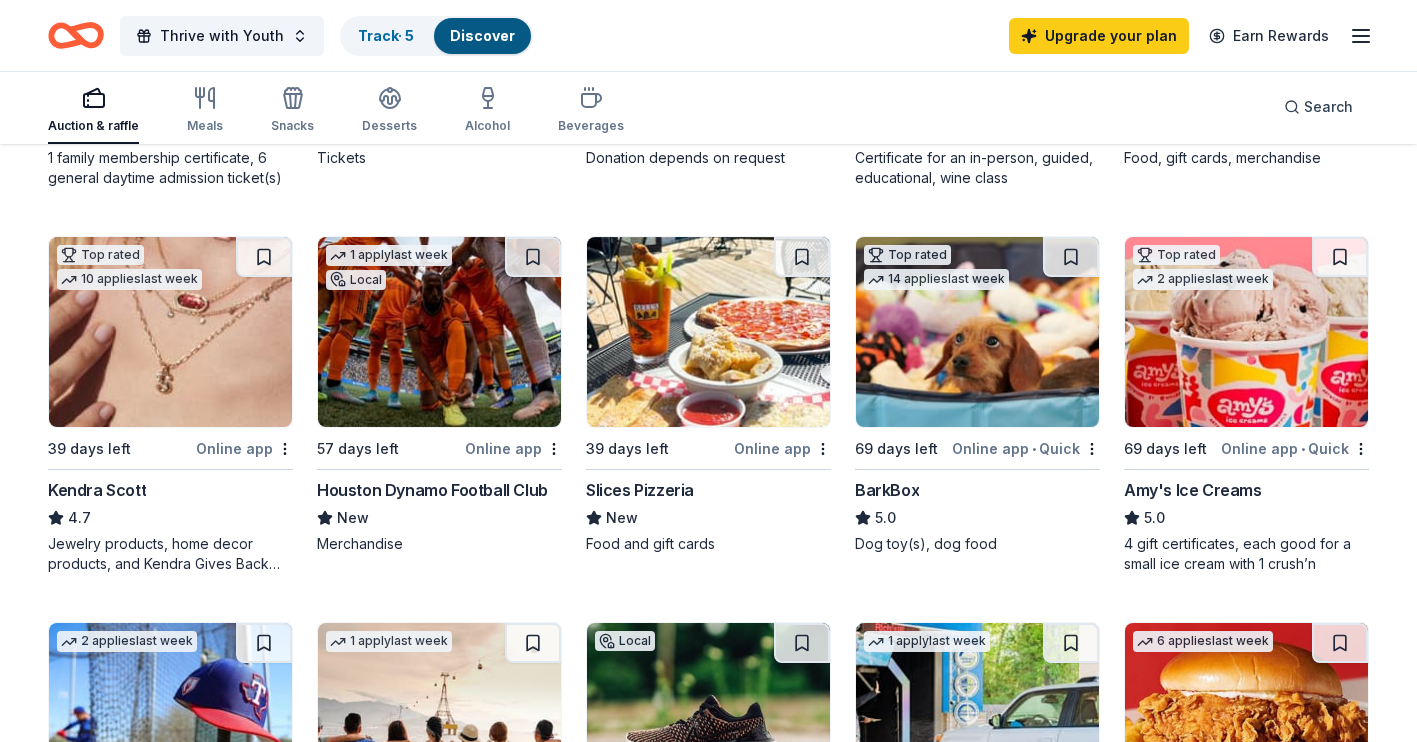 click at bounding box center [1246, 332] 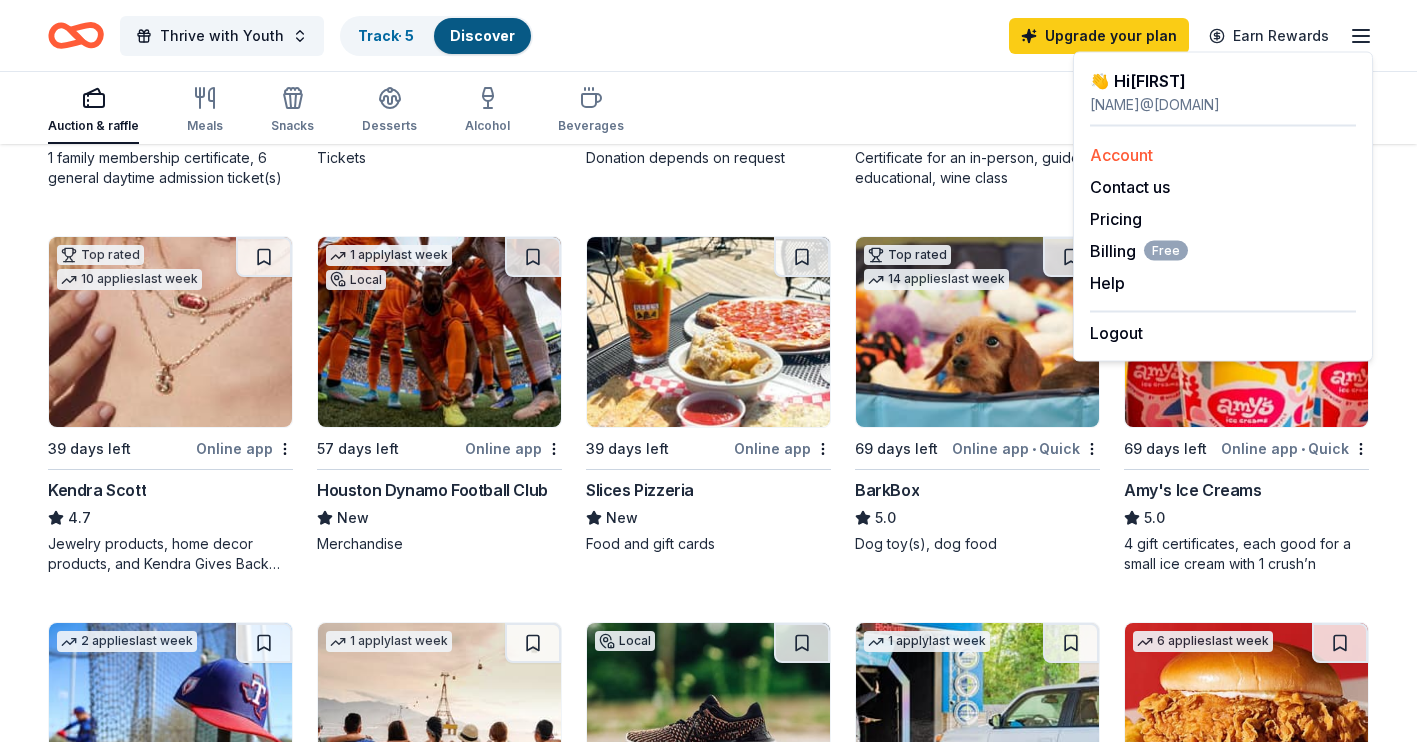 click on "Account" at bounding box center (1121, 155) 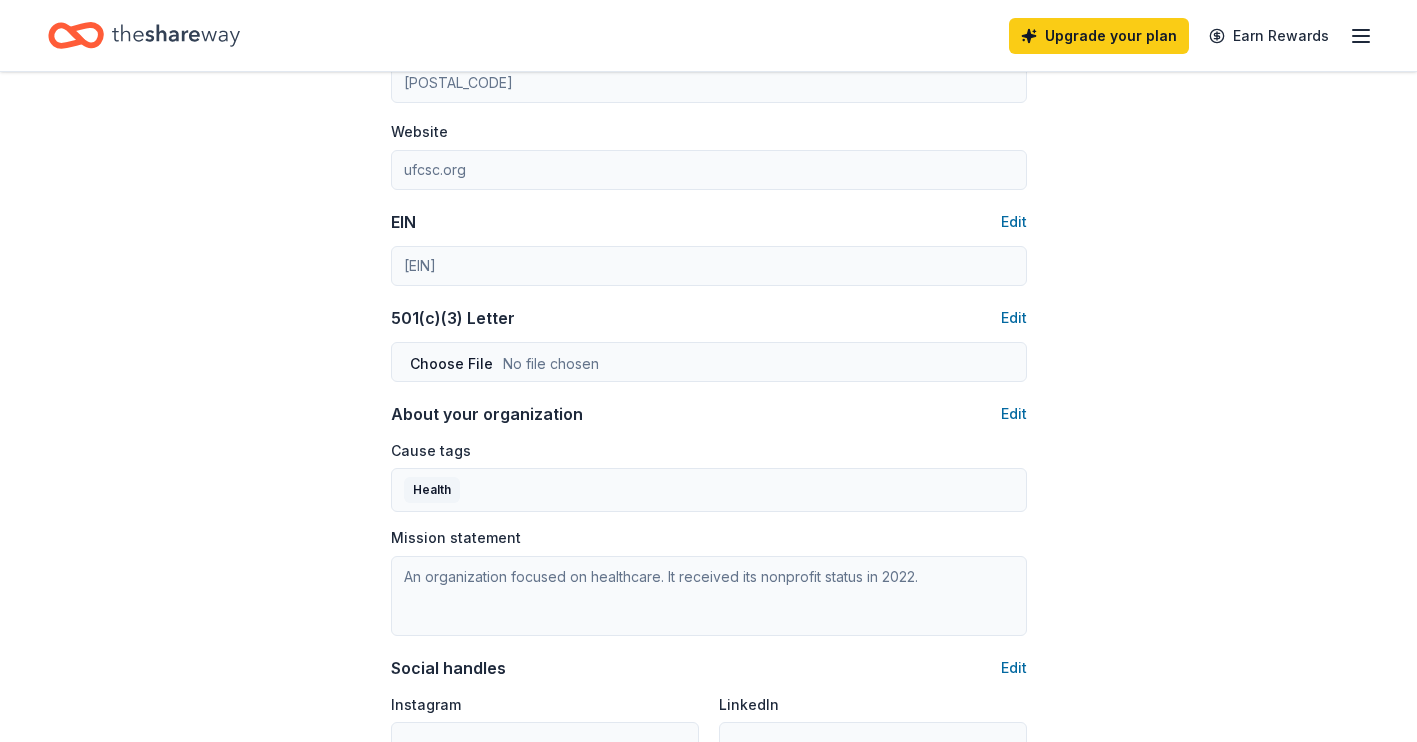 scroll, scrollTop: 866, scrollLeft: 0, axis: vertical 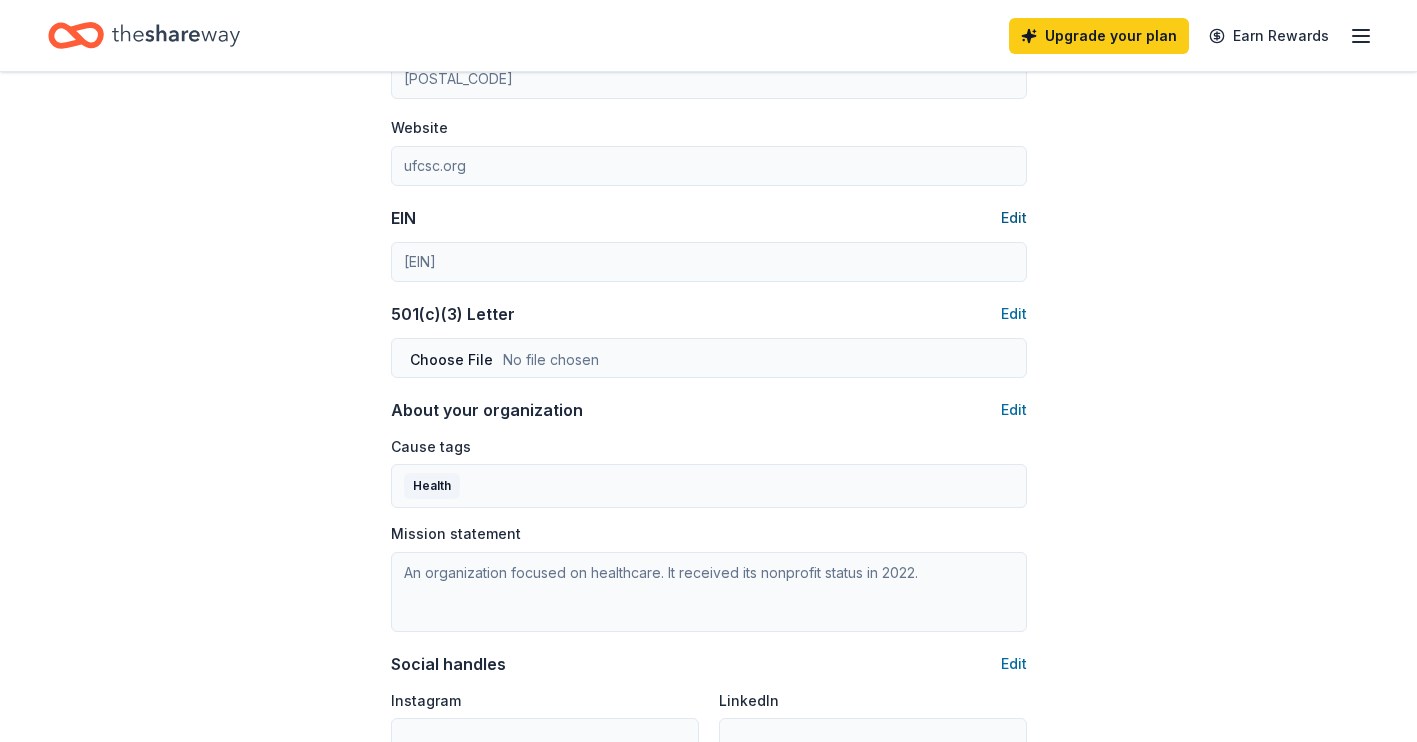 click on "Edit" at bounding box center (1014, 218) 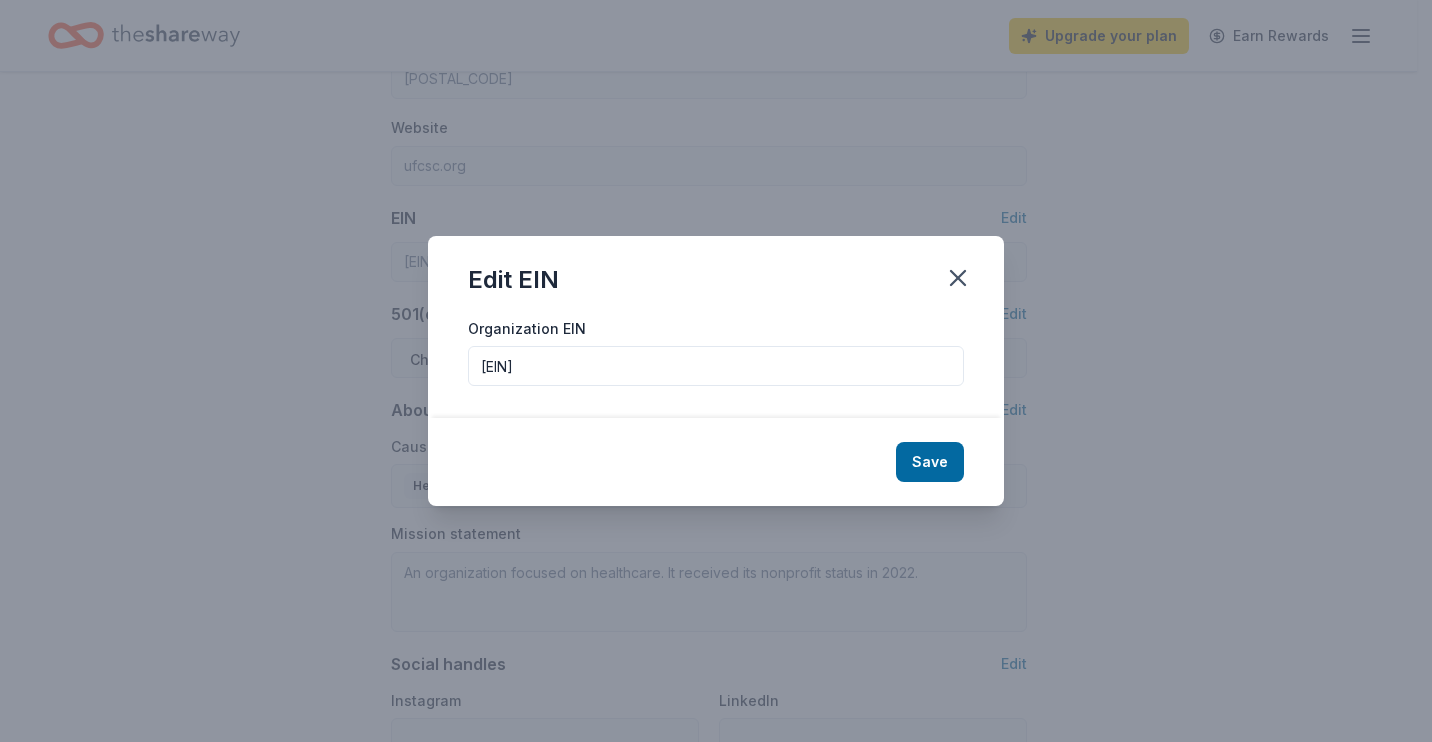 drag, startPoint x: 587, startPoint y: 365, endPoint x: 443, endPoint y: 379, distance: 144.67896 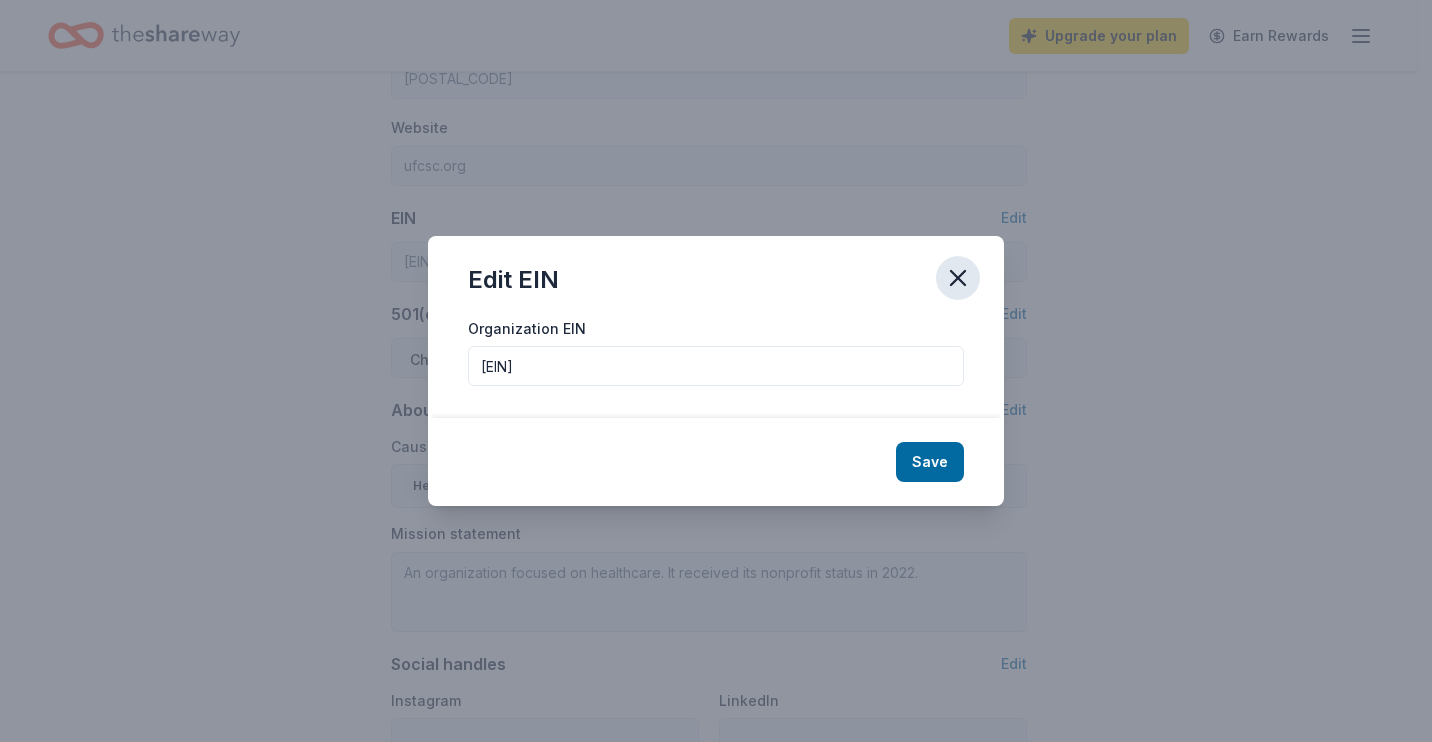 click 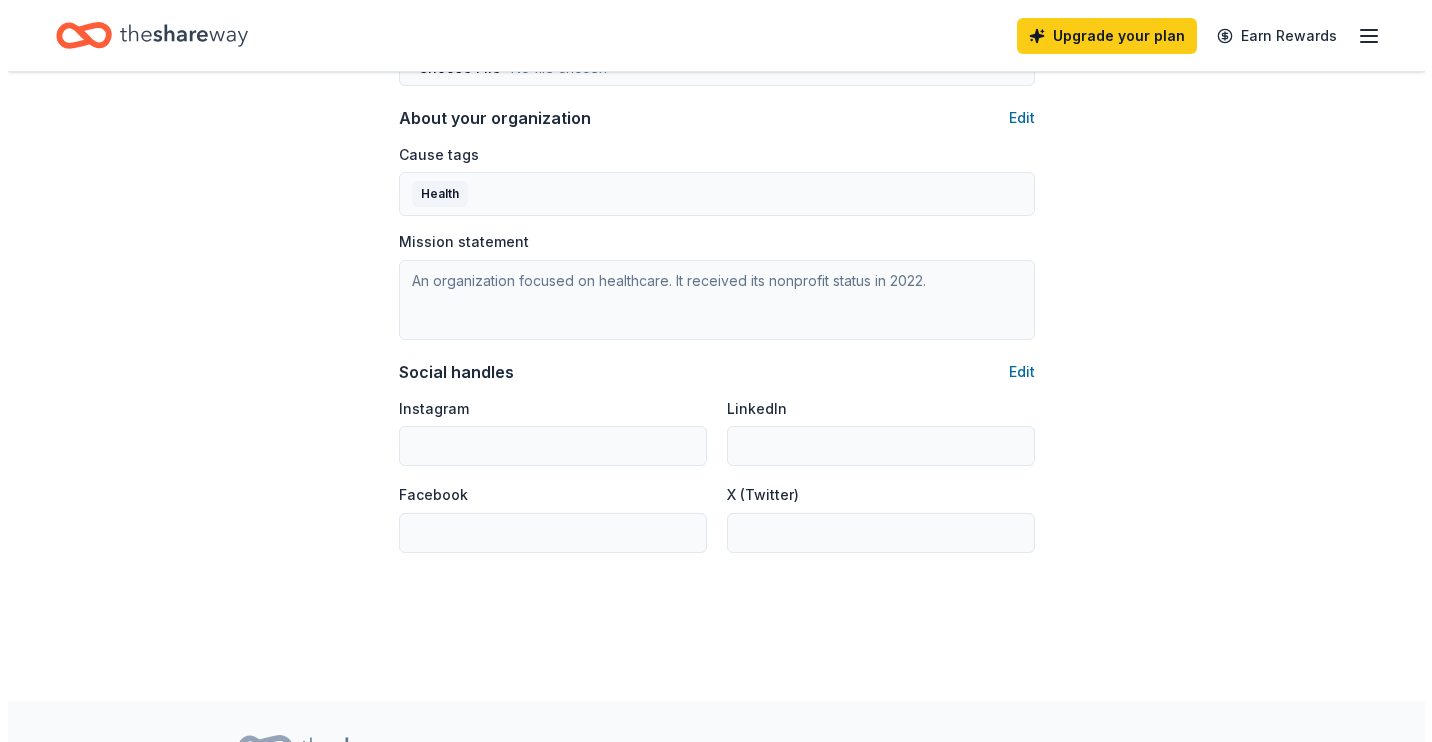 scroll, scrollTop: 1162, scrollLeft: 0, axis: vertical 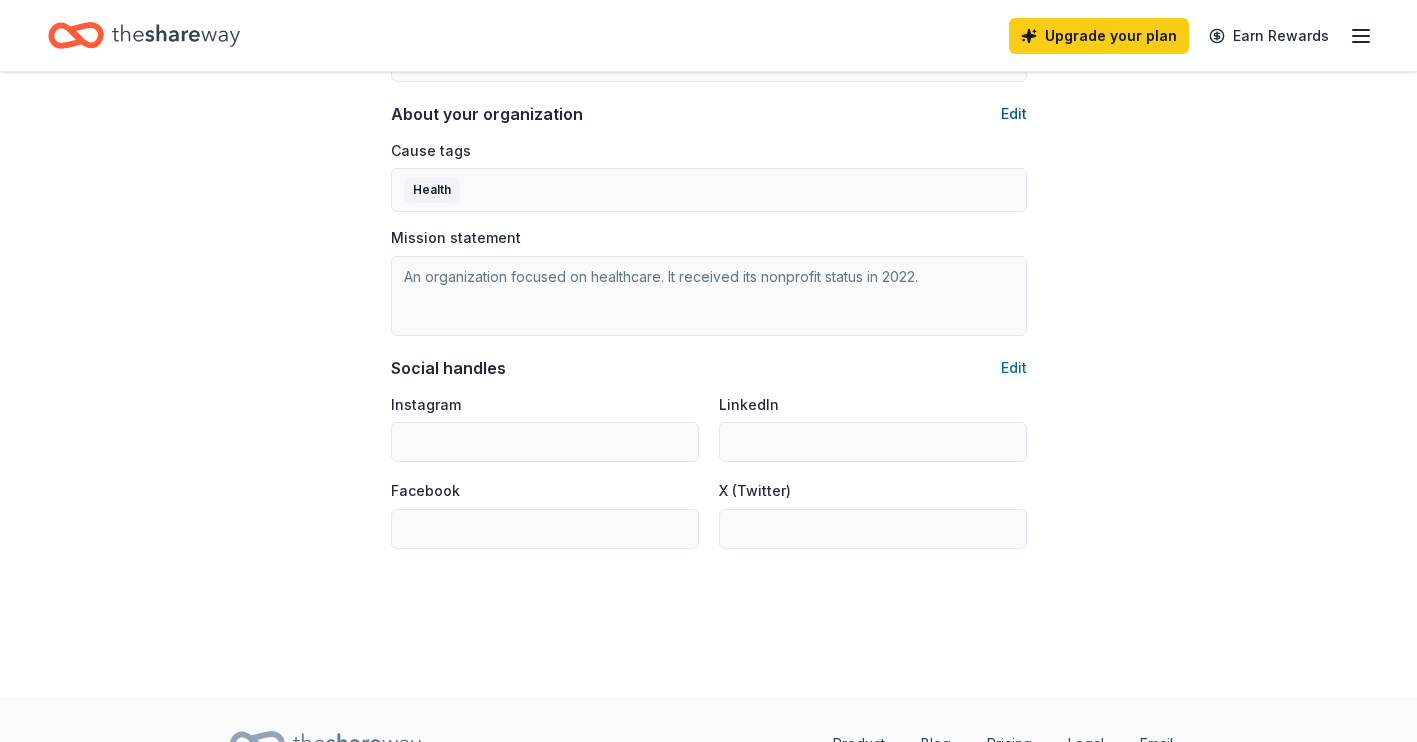 click on "Edit" at bounding box center (1014, 114) 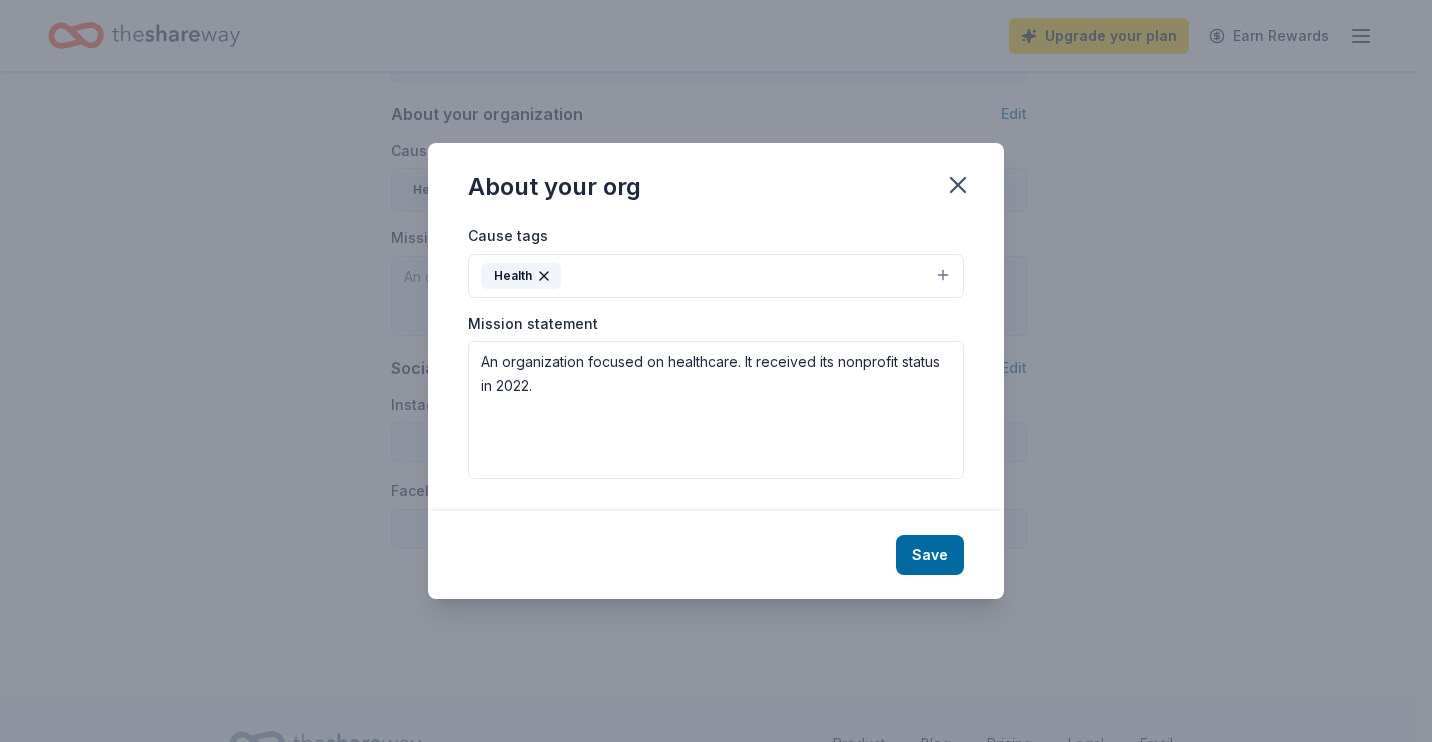 click 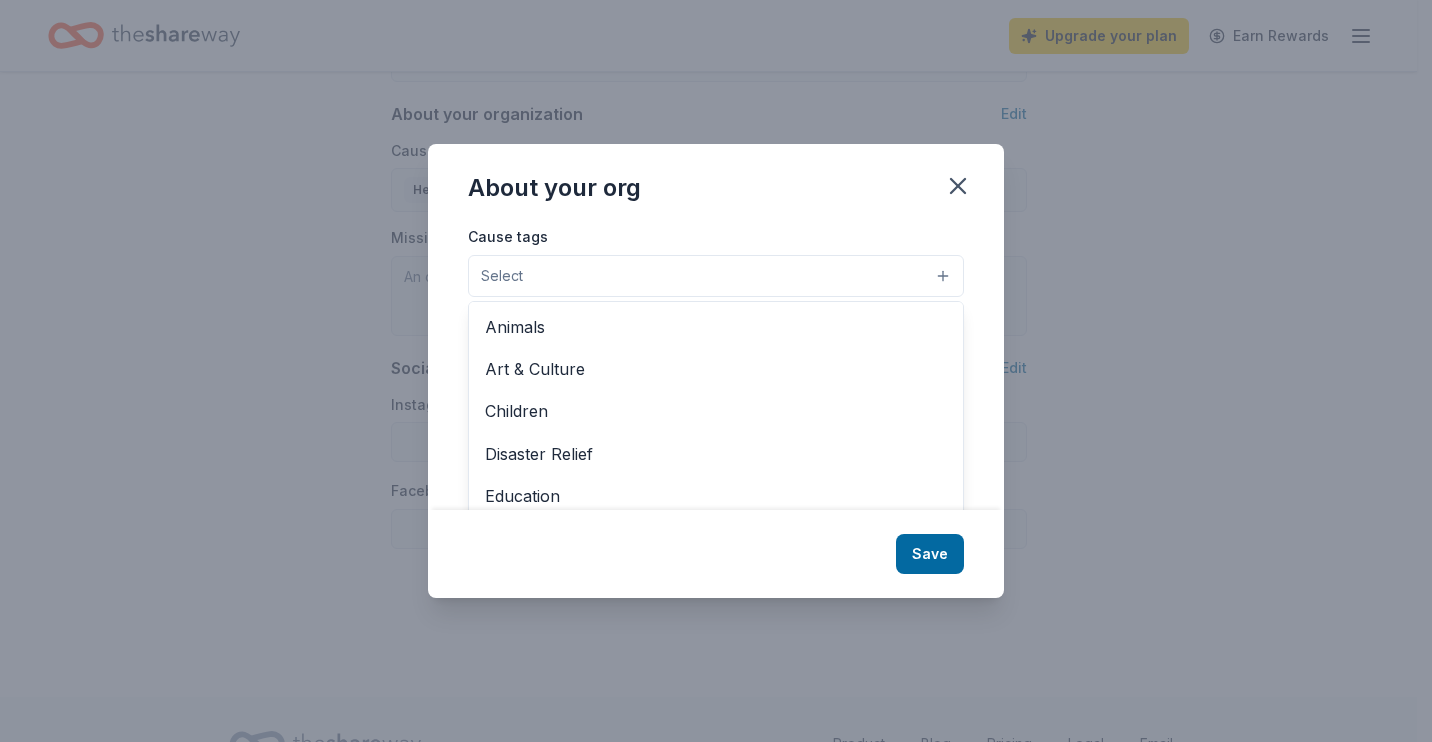scroll, scrollTop: 7, scrollLeft: 0, axis: vertical 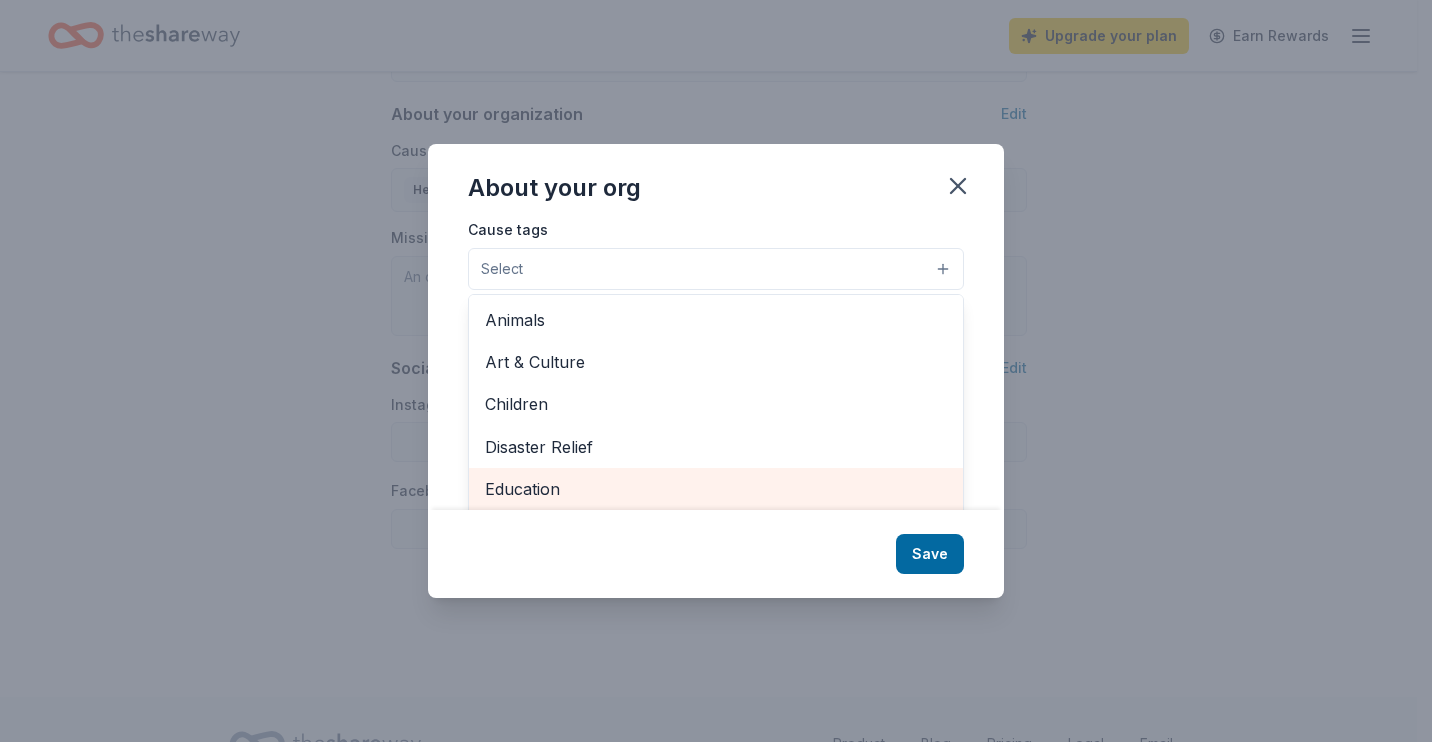 click on "Education" at bounding box center [716, 489] 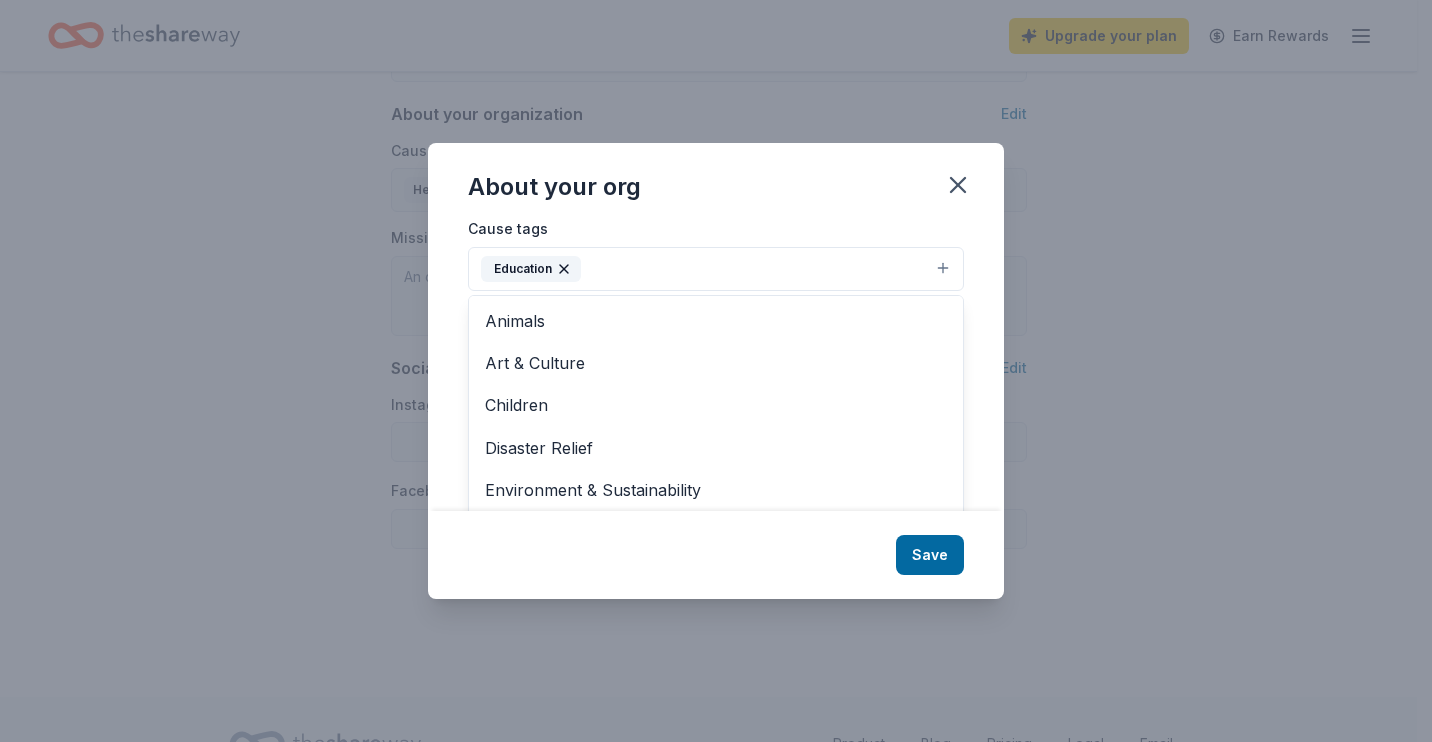 click on "About your org Cause tags Education Animals Art & Culture Children Disaster Relief Environment & Sustainability First Responders Health Military Poverty & Hunger Social Justice Wellness & Fitness Mission statement An organization focused on healthcare. It received its nonprofit status in 2022. Save" at bounding box center [716, 371] 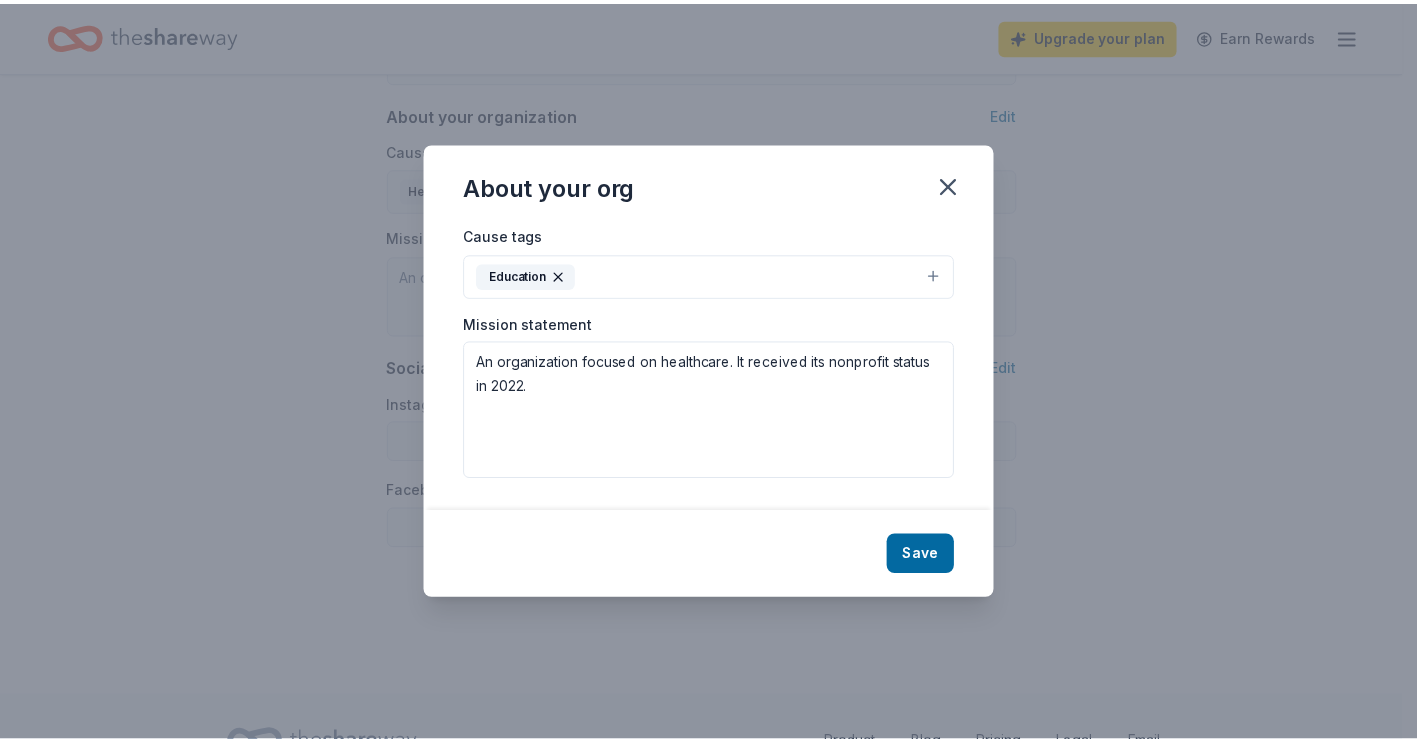 scroll, scrollTop: 0, scrollLeft: 0, axis: both 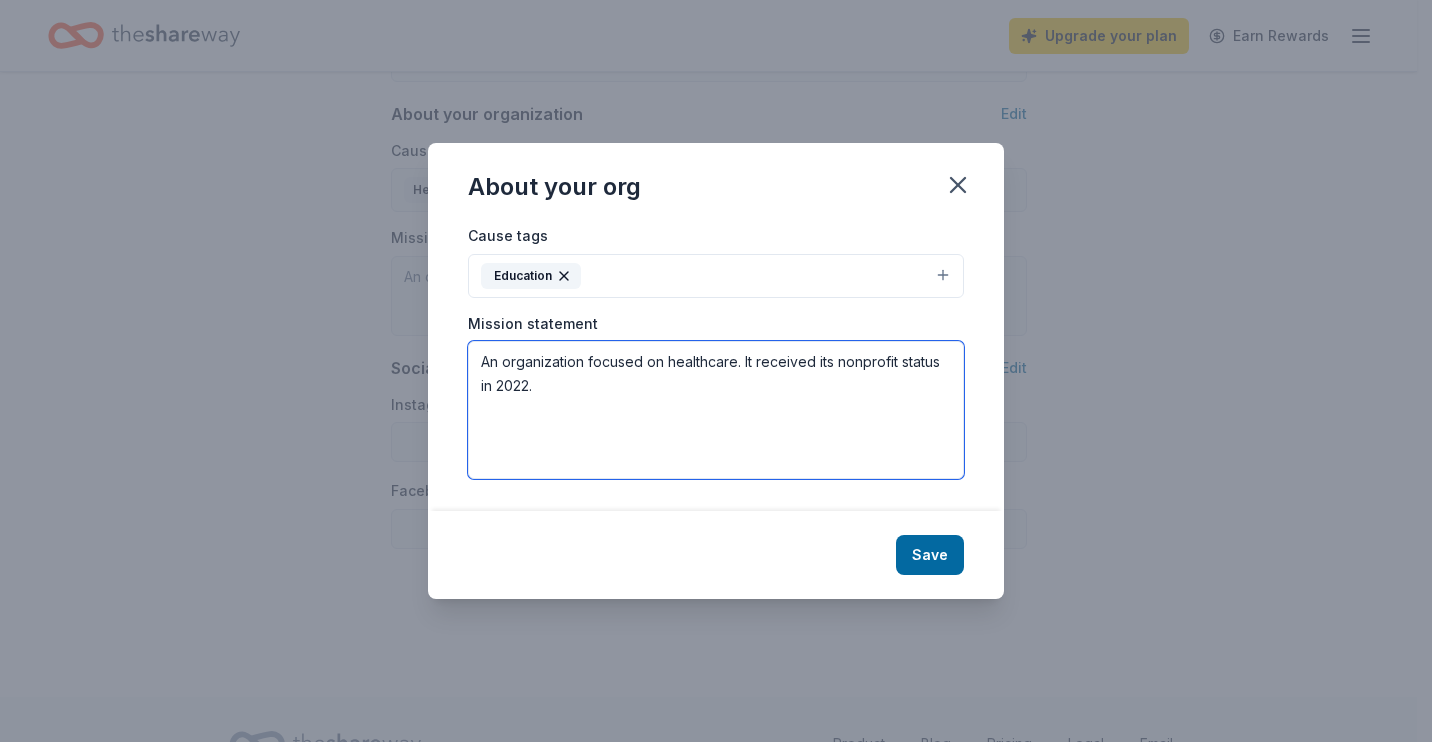 click on "An organization focused on healthcare. It received its nonprofit status in 2022." at bounding box center (716, 410) 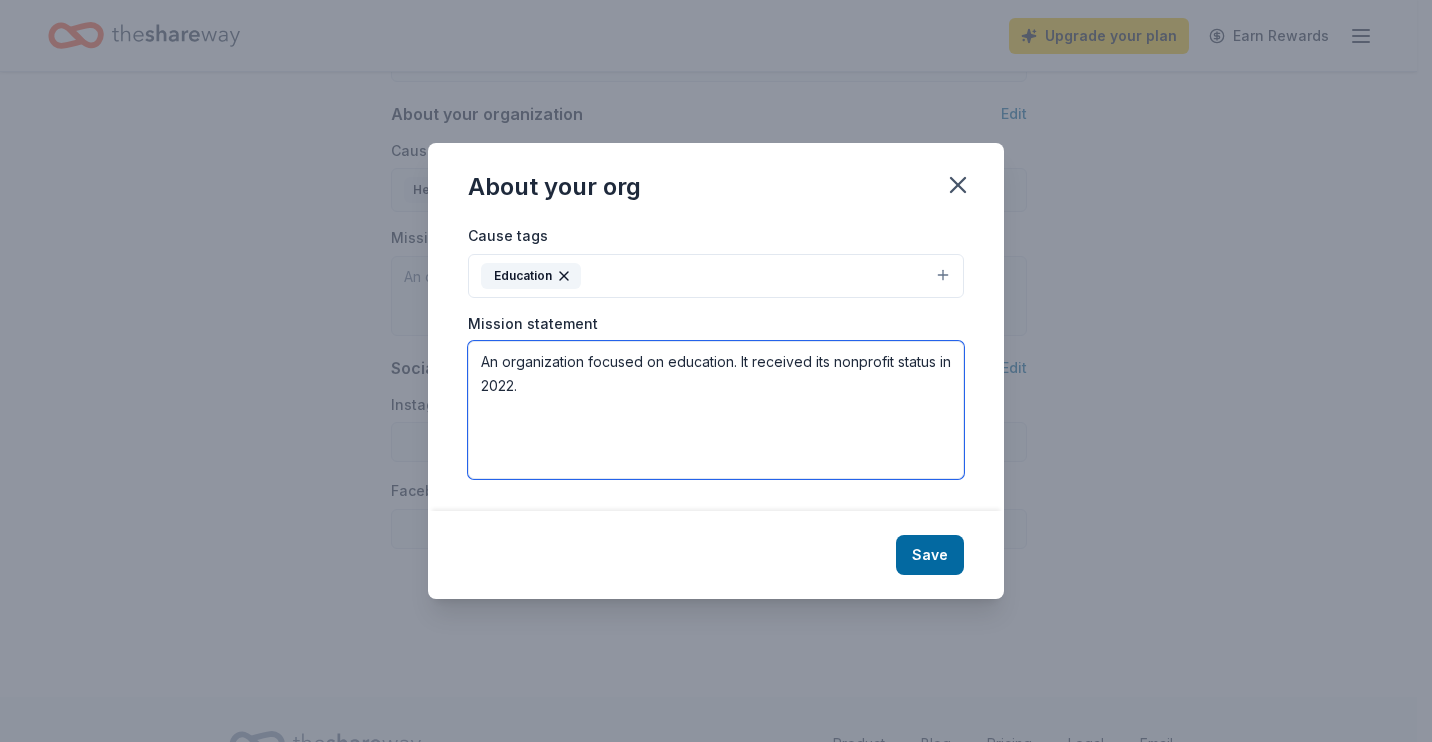 click on "An organization focused on education. It received its nonprofit status in 2022." at bounding box center (716, 410) 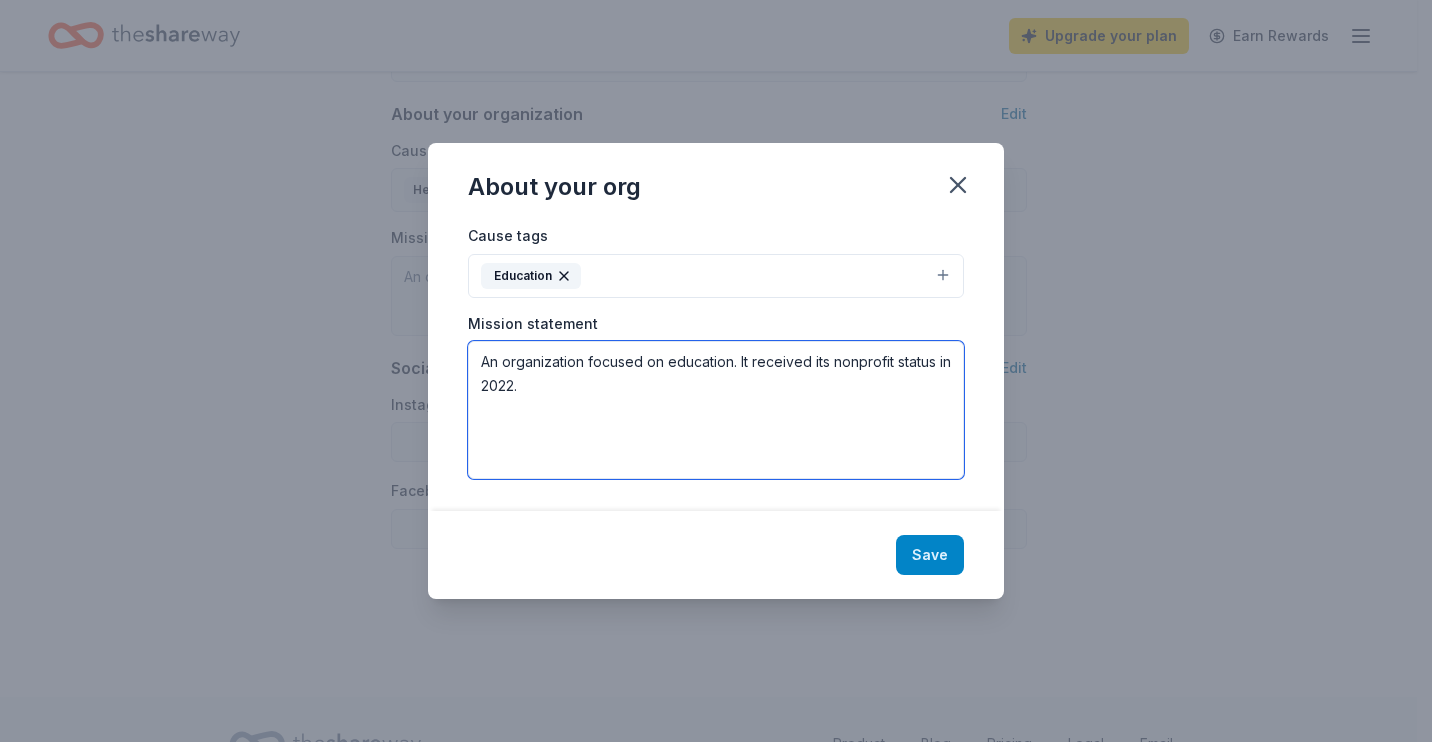 type on "An organization focused on education. It received its nonprofit status in 2022." 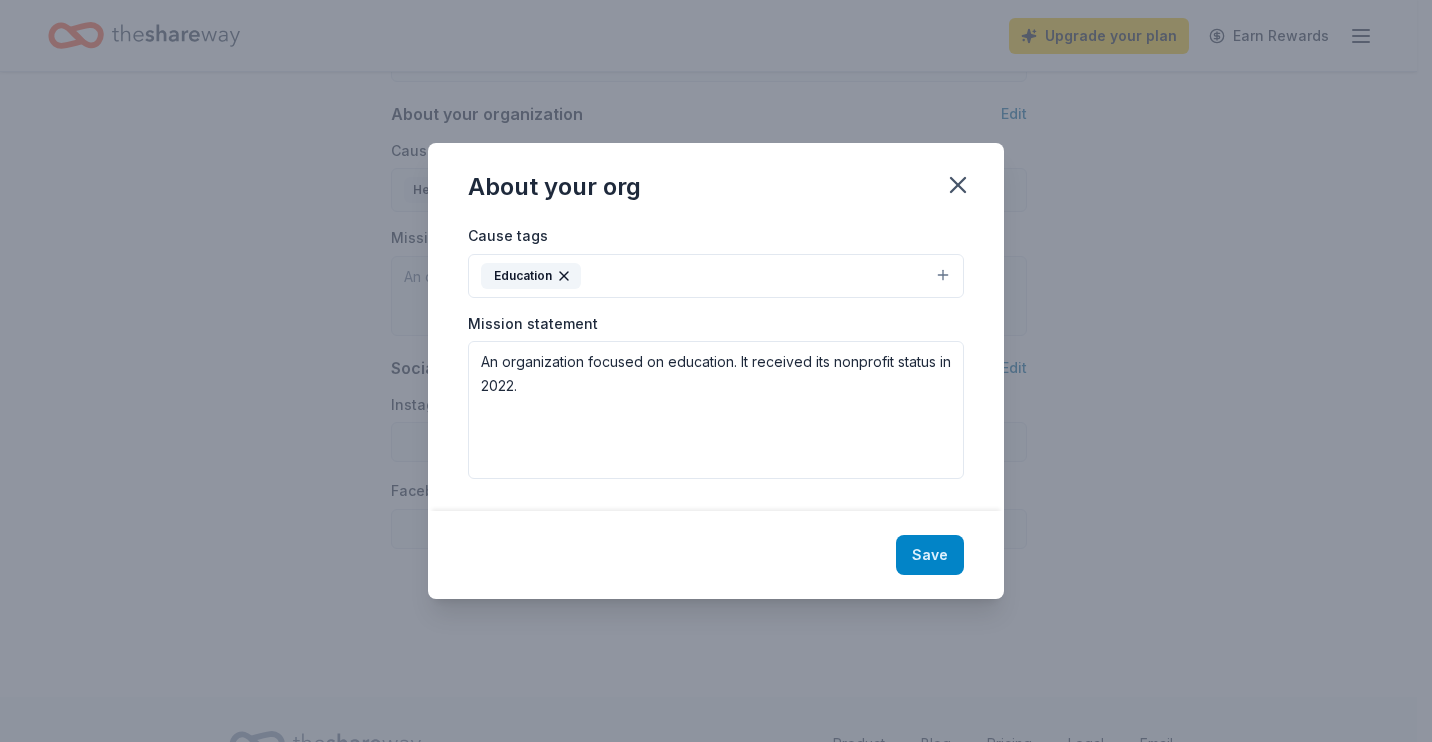 click on "Save" at bounding box center [930, 555] 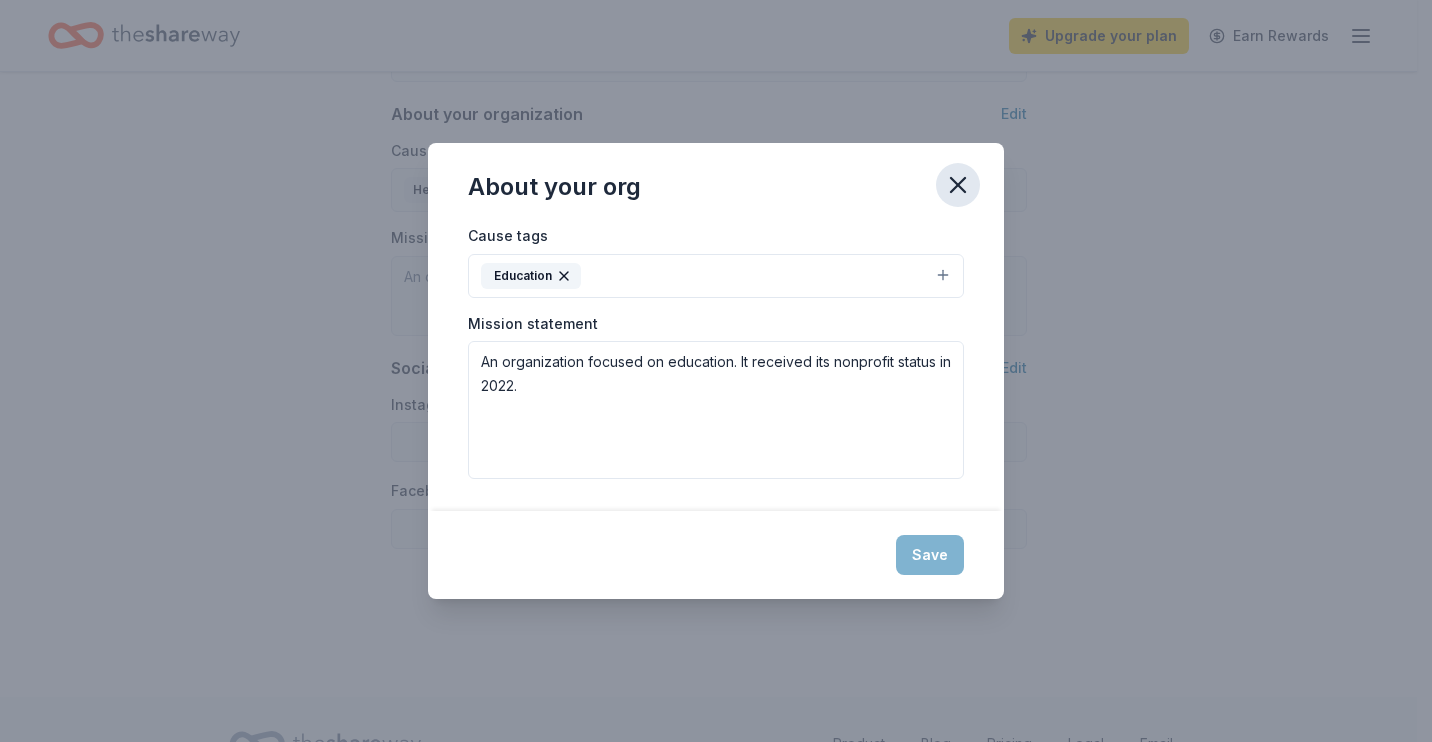 type on "An organization focused on education. It received its nonprofit status in 2022." 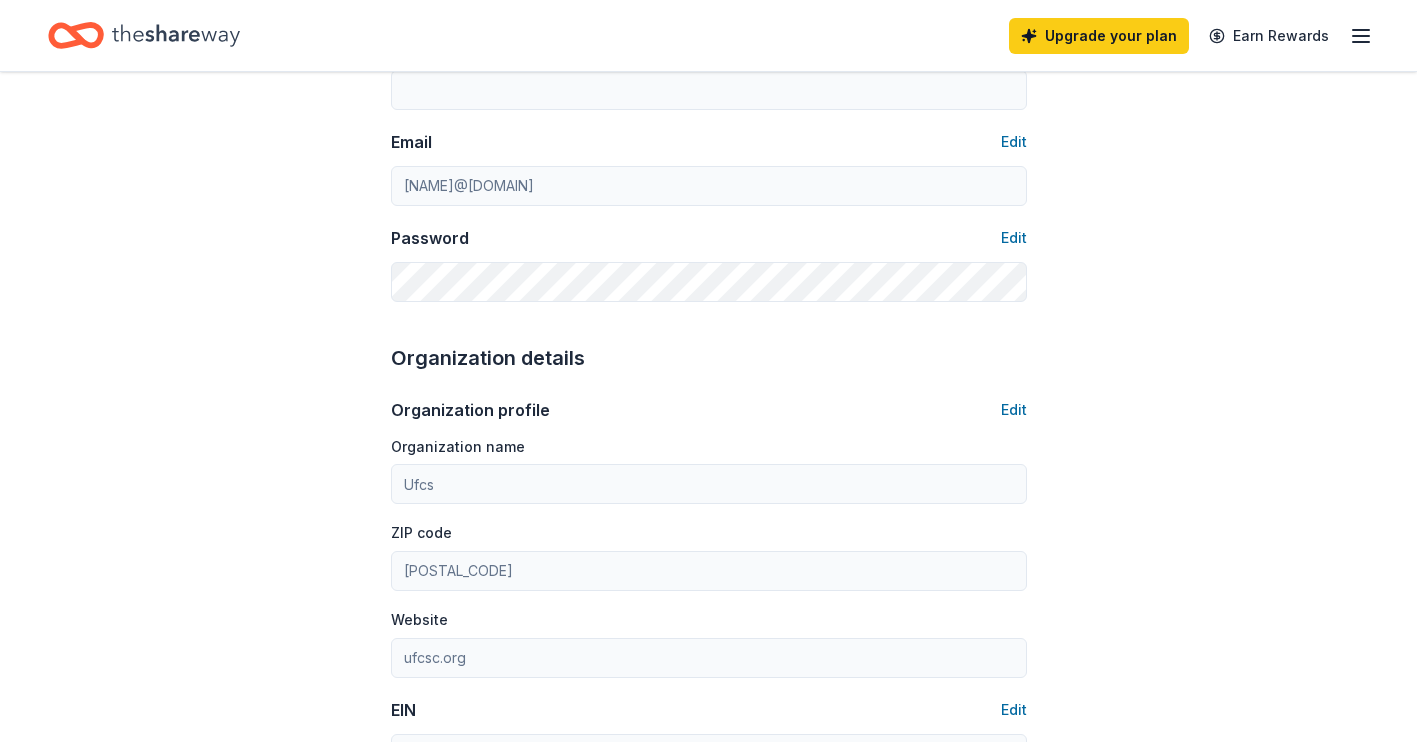 scroll, scrollTop: 373, scrollLeft: 0, axis: vertical 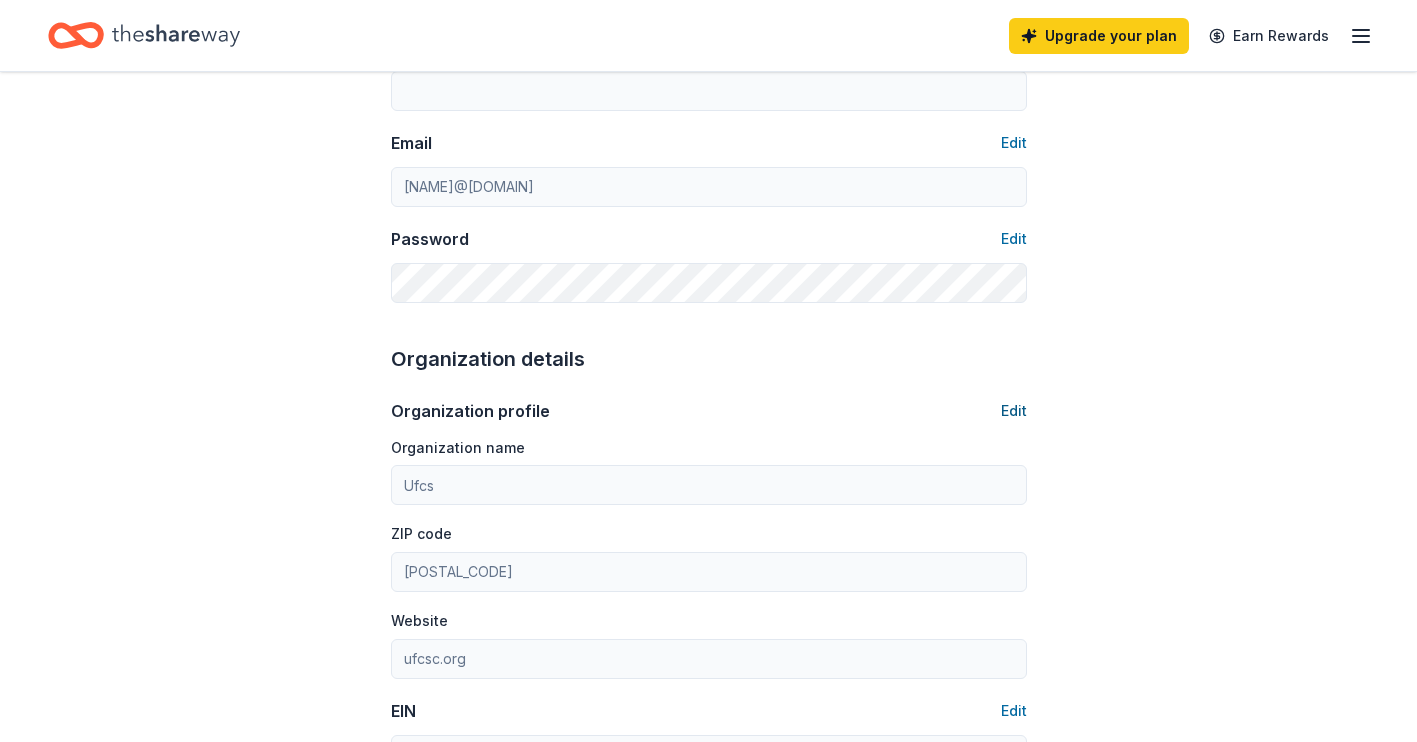 click on "Edit" at bounding box center (1014, 411) 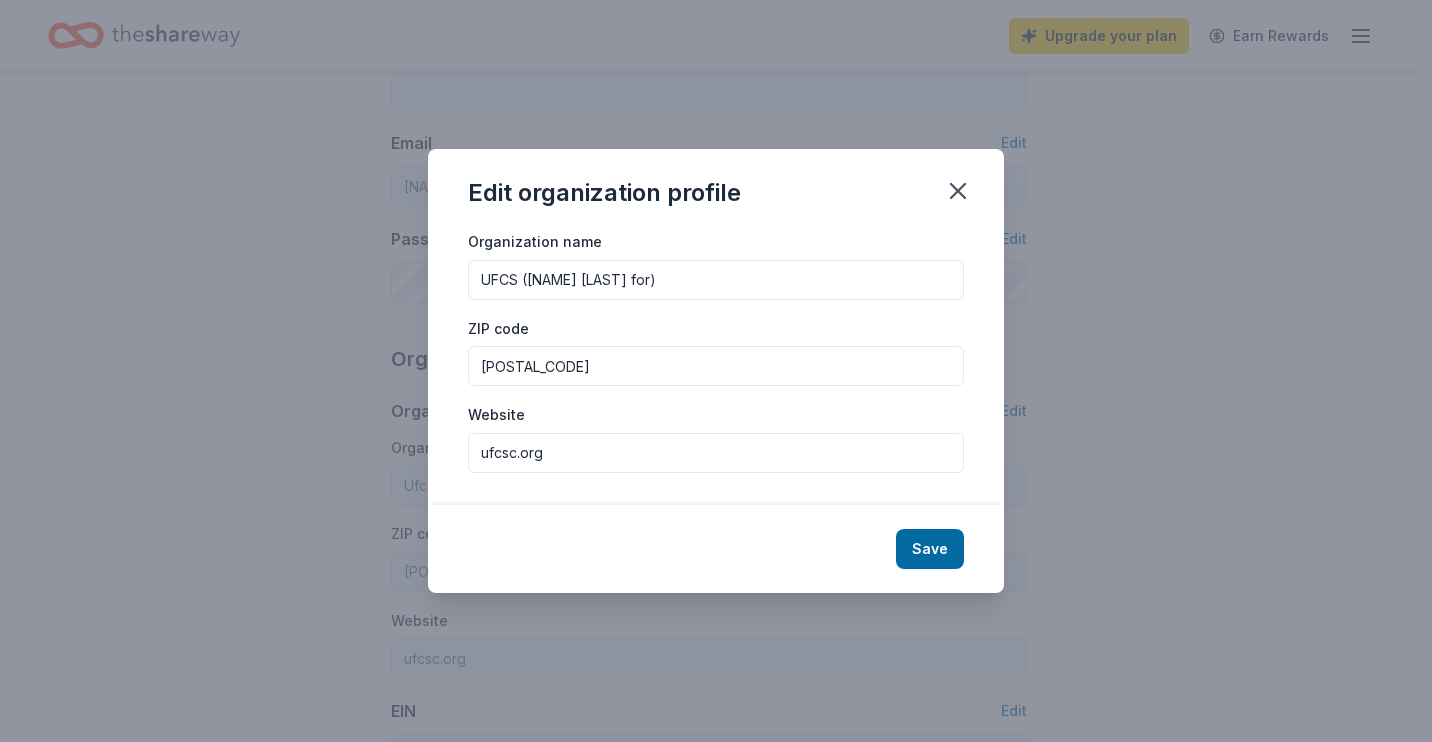 type on "UFCS (United for College + Career Success)" 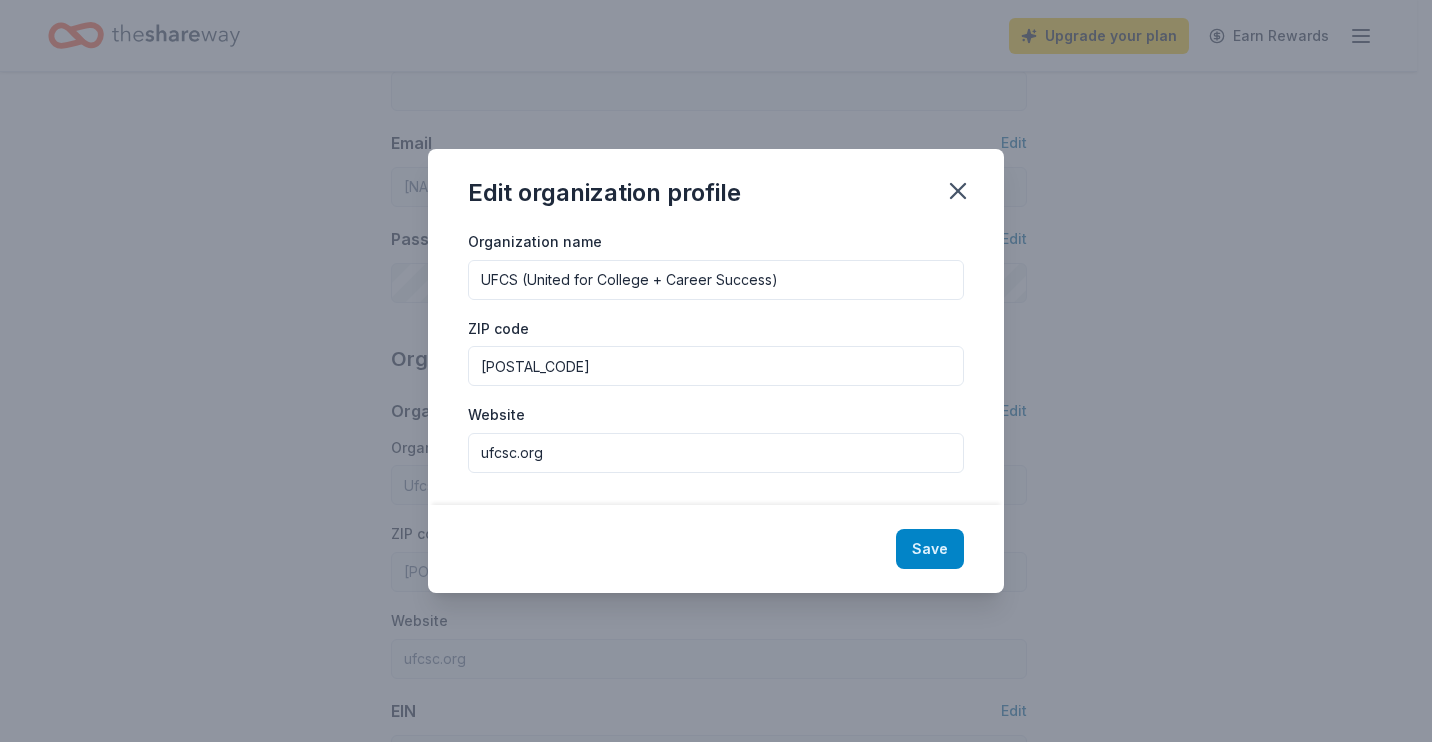 click on "Save" at bounding box center (930, 549) 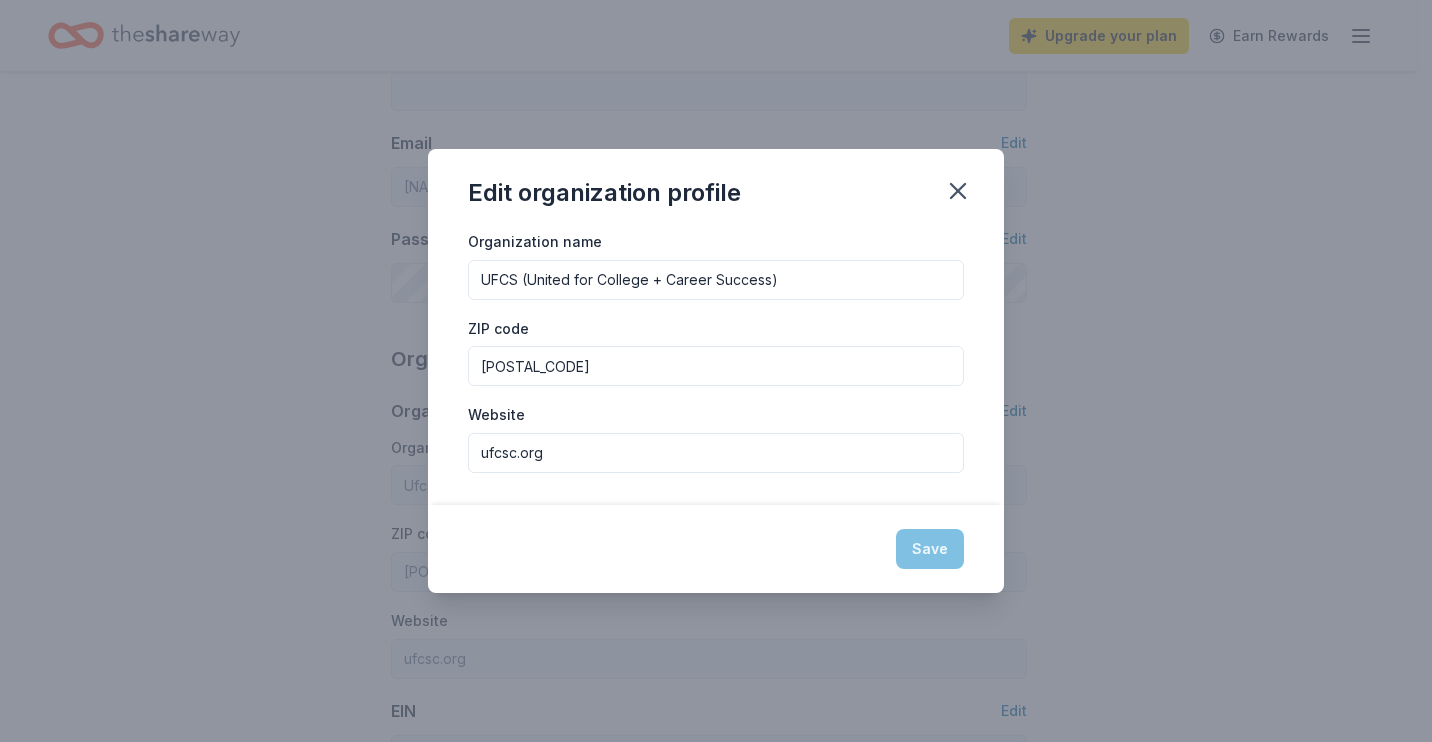 type on "UFCS (United for College + Career Success)" 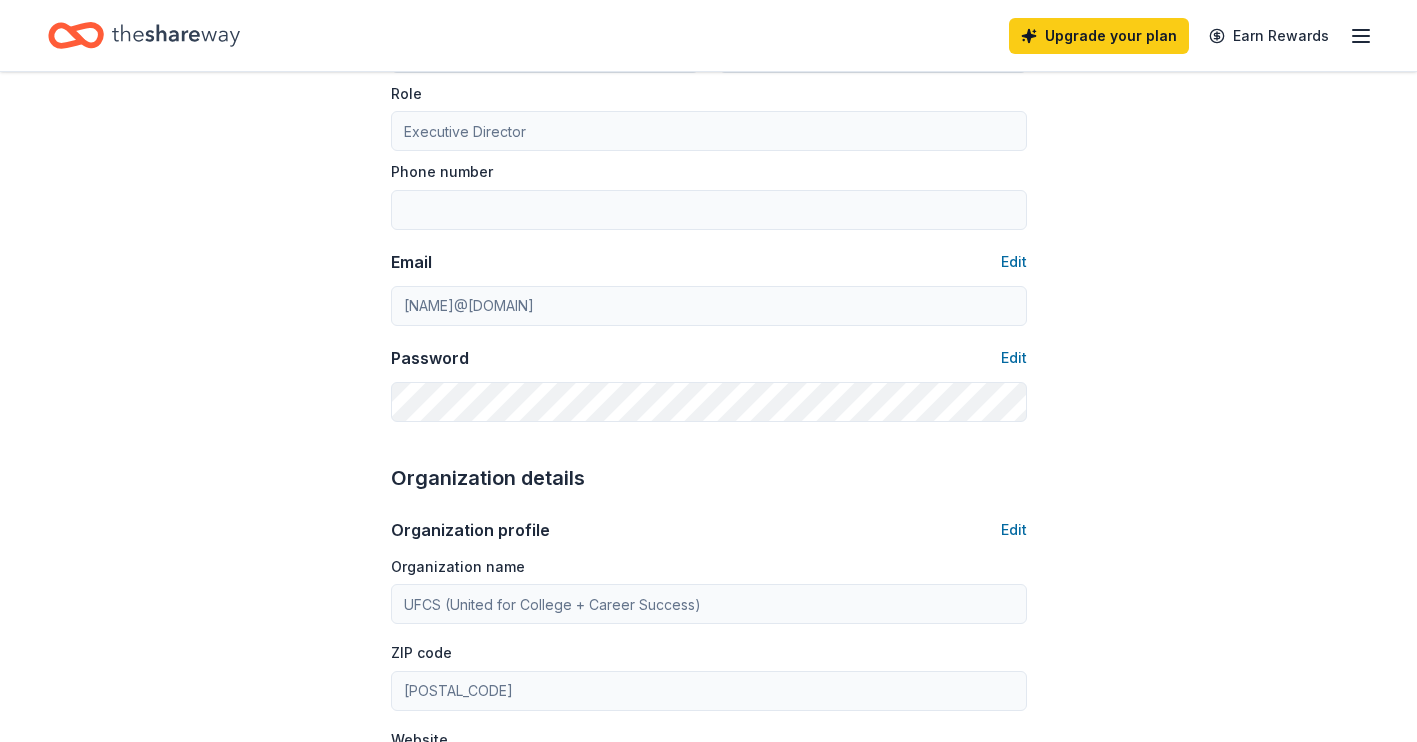 scroll, scrollTop: 0, scrollLeft: 0, axis: both 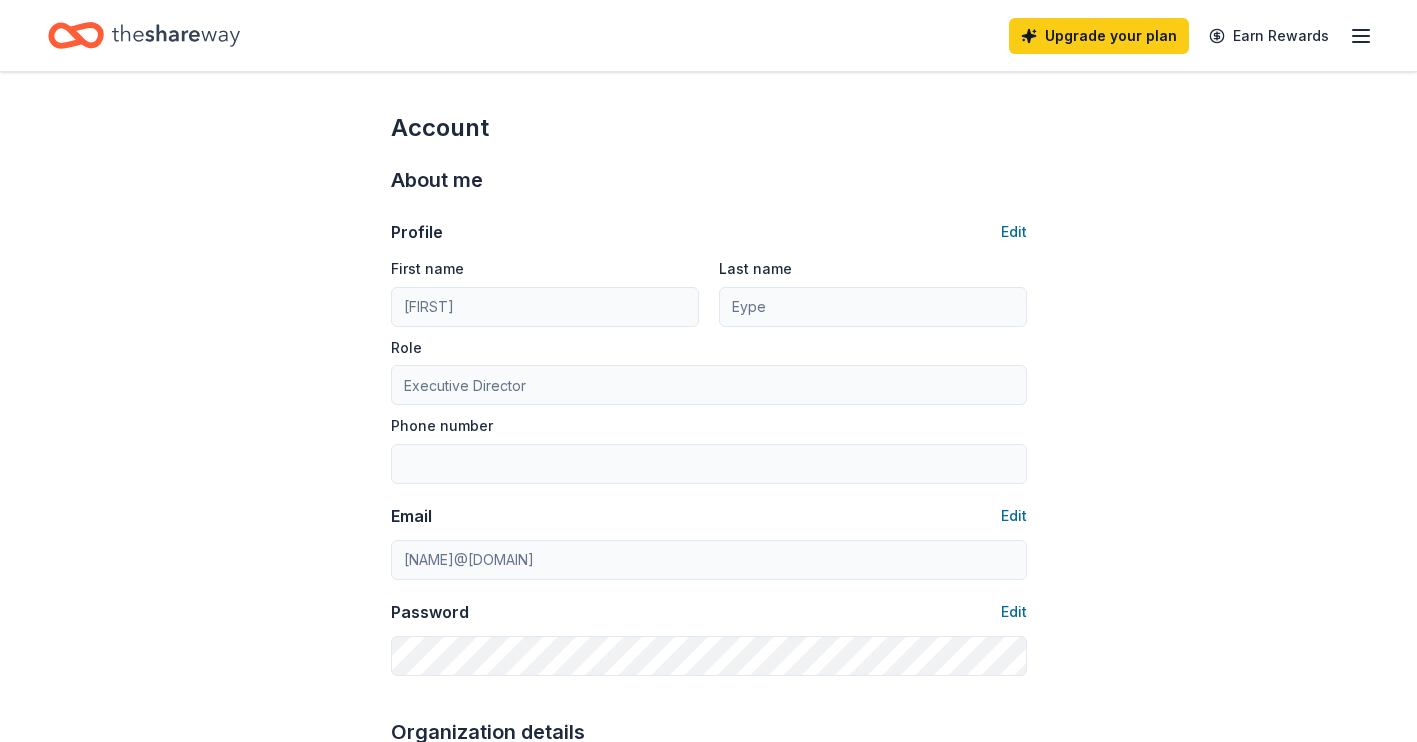 click 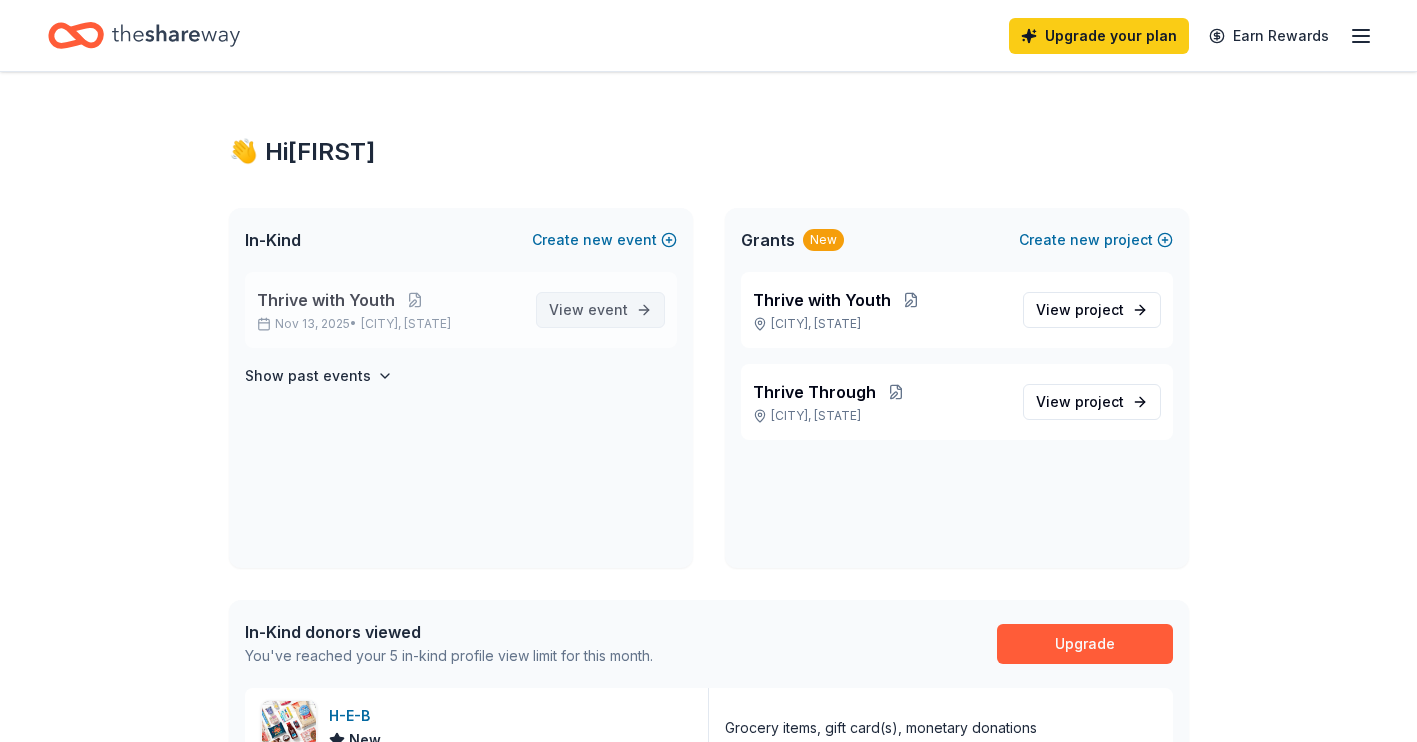 click on "event" at bounding box center [608, 309] 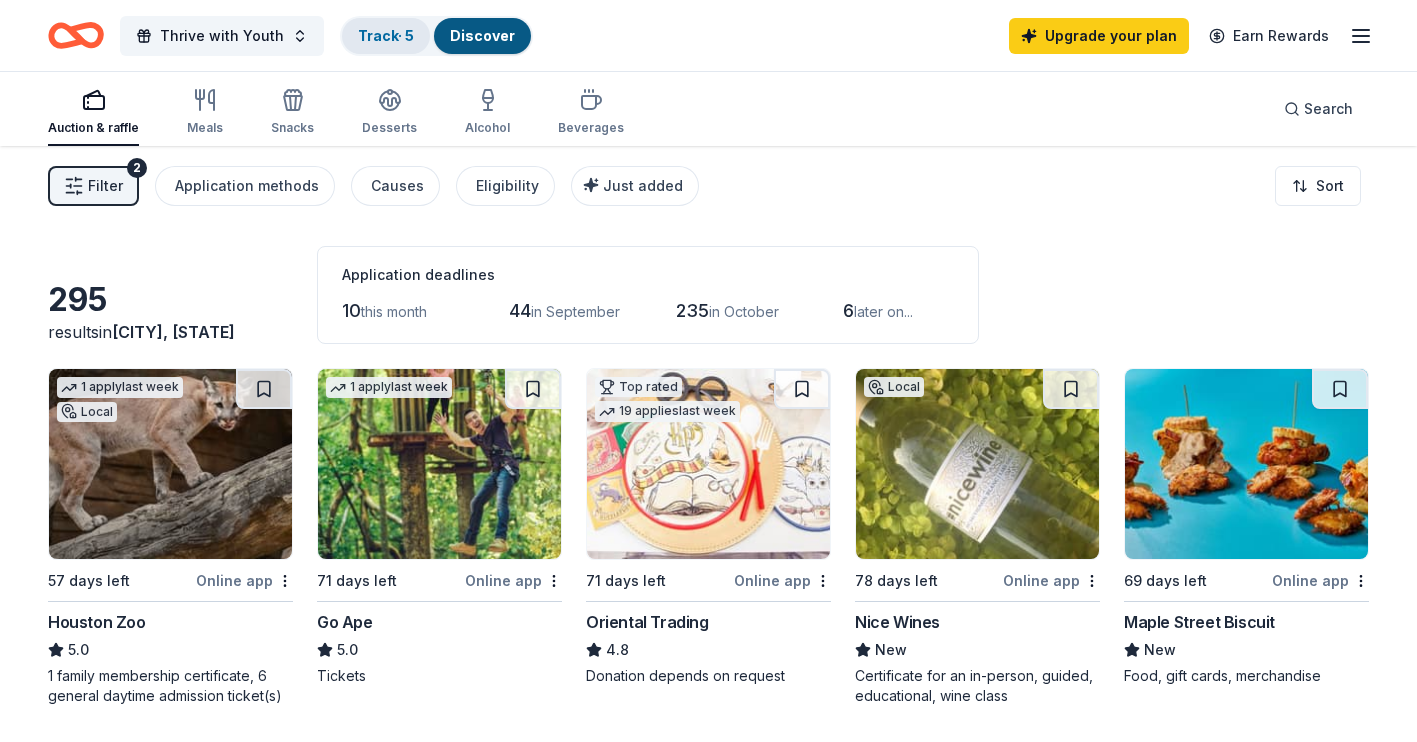 click on "Track  · 5" at bounding box center [386, 35] 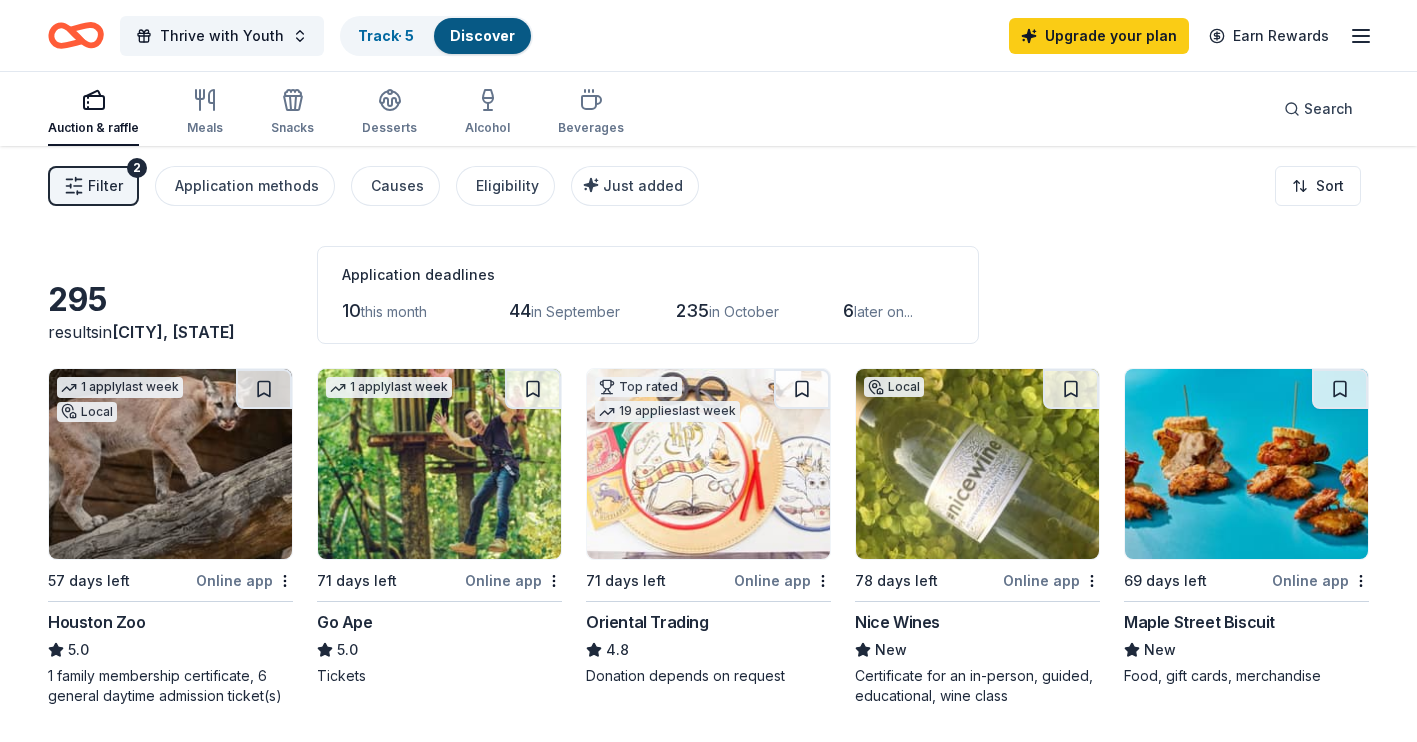 scroll, scrollTop: 1, scrollLeft: 0, axis: vertical 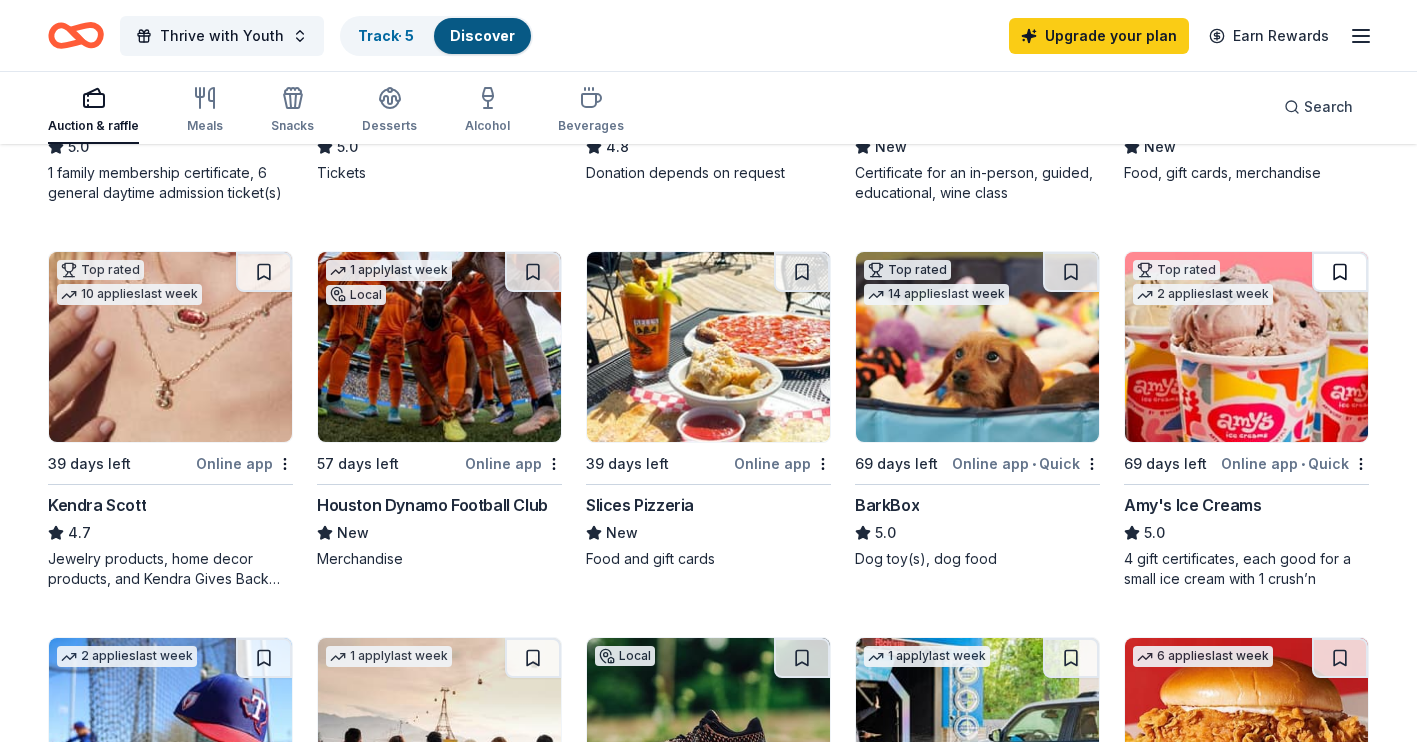 click at bounding box center [1340, 272] 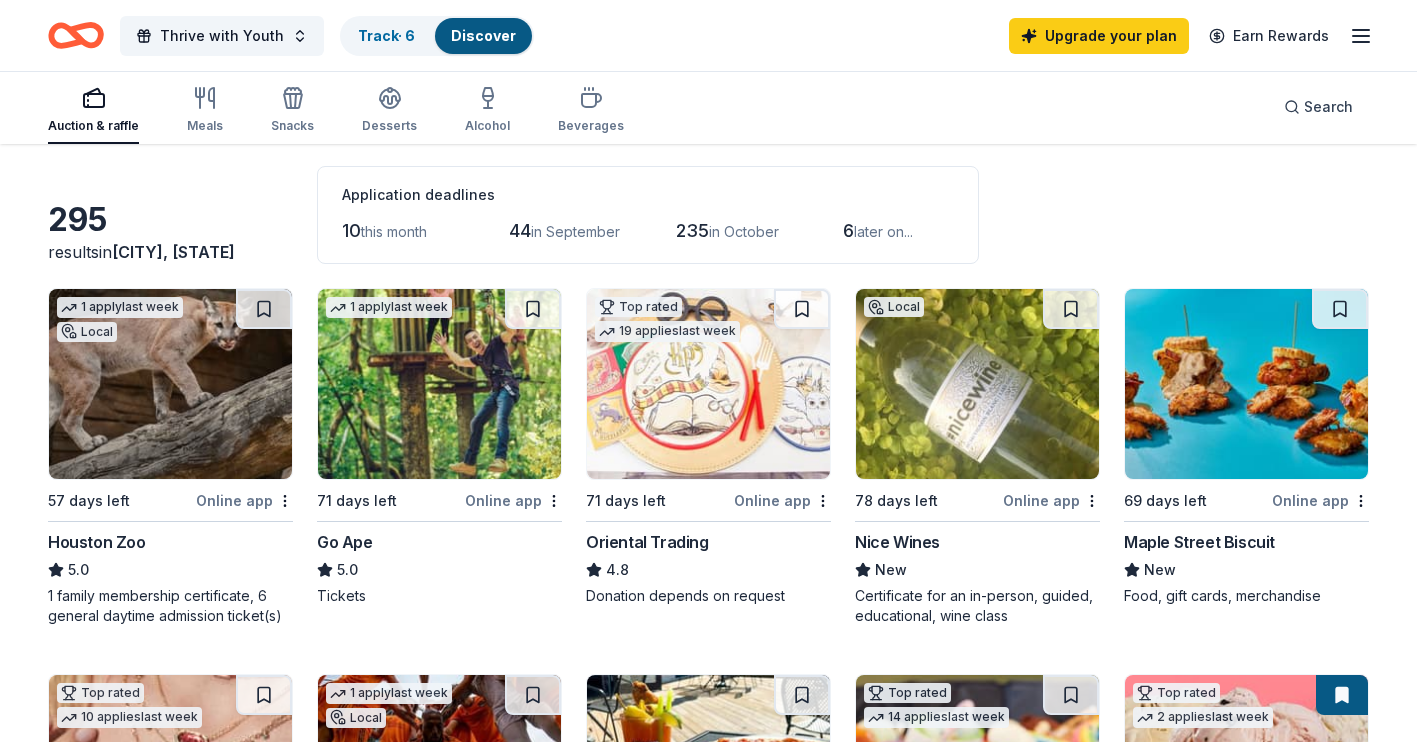 scroll, scrollTop: 0, scrollLeft: 0, axis: both 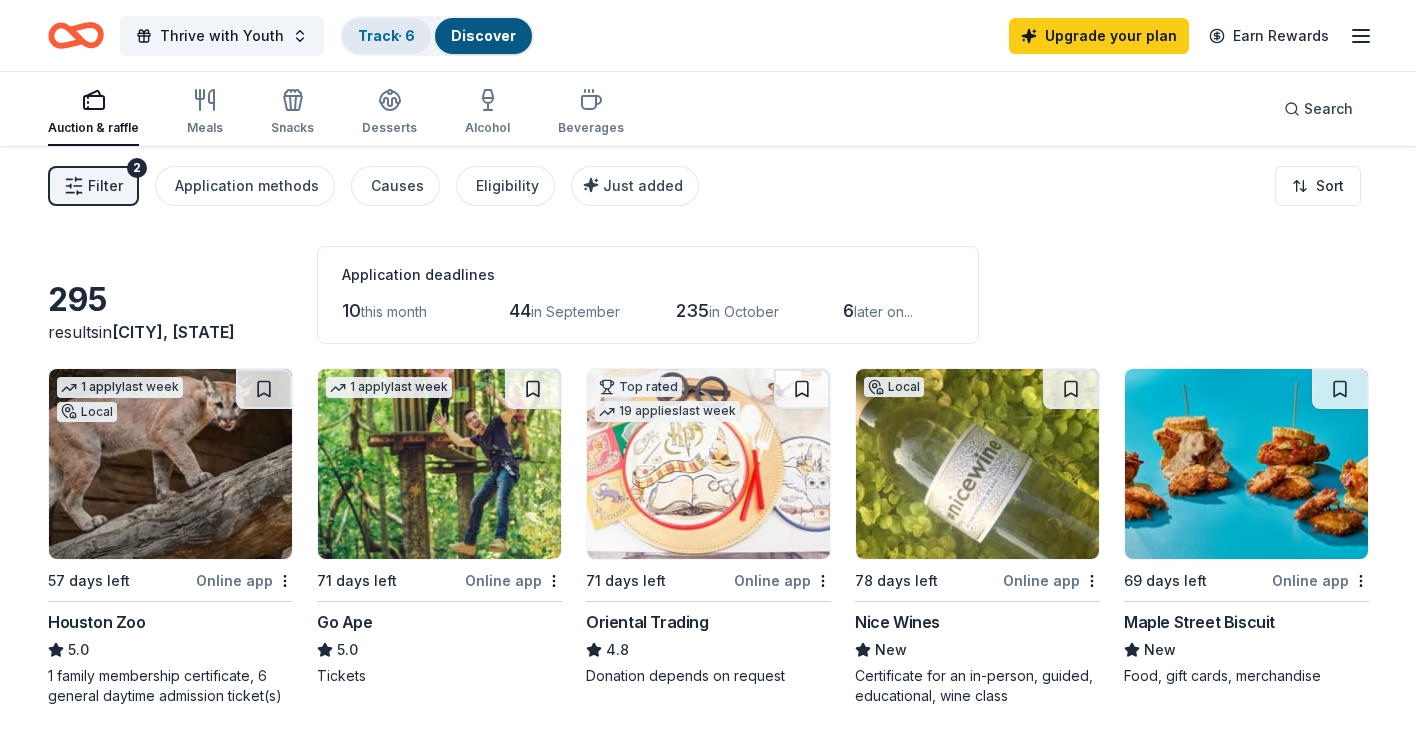 click on "Track  · 6" at bounding box center [386, 35] 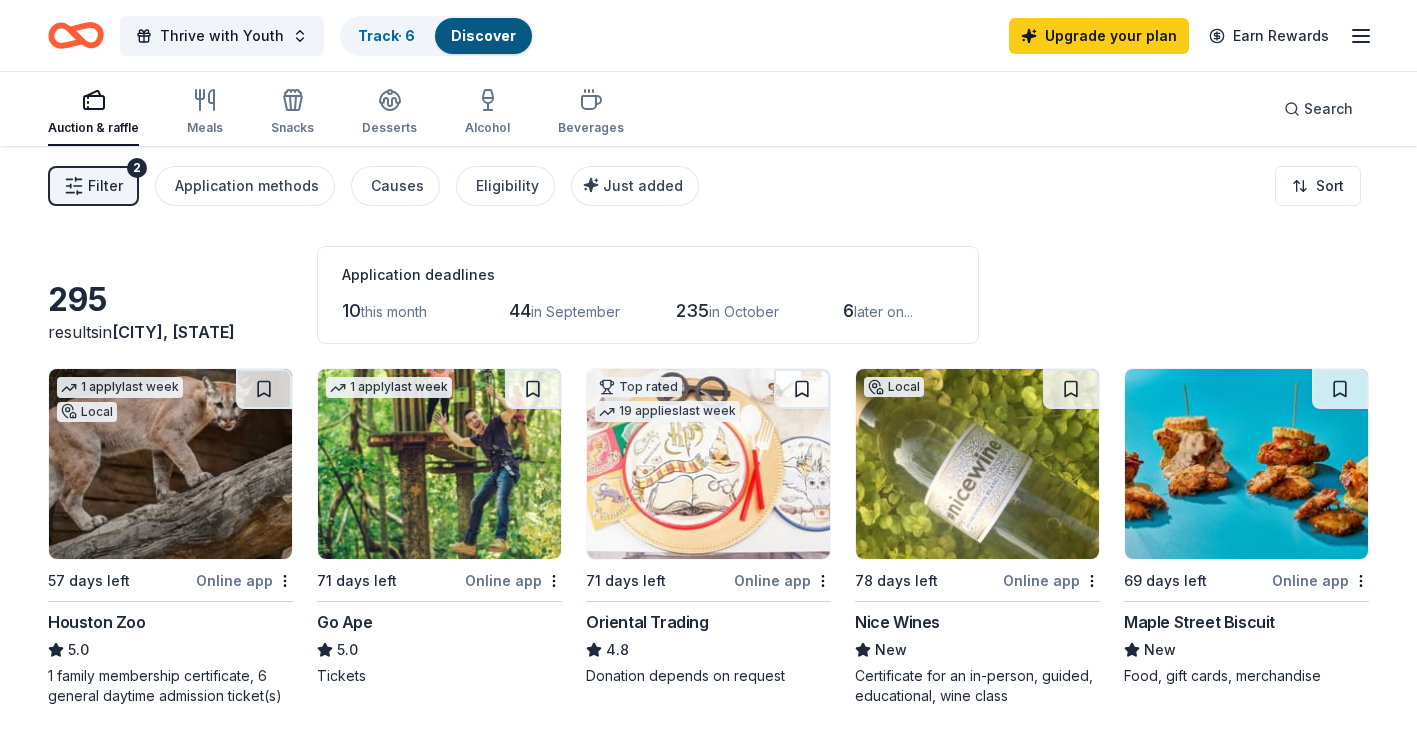 scroll, scrollTop: 1, scrollLeft: 0, axis: vertical 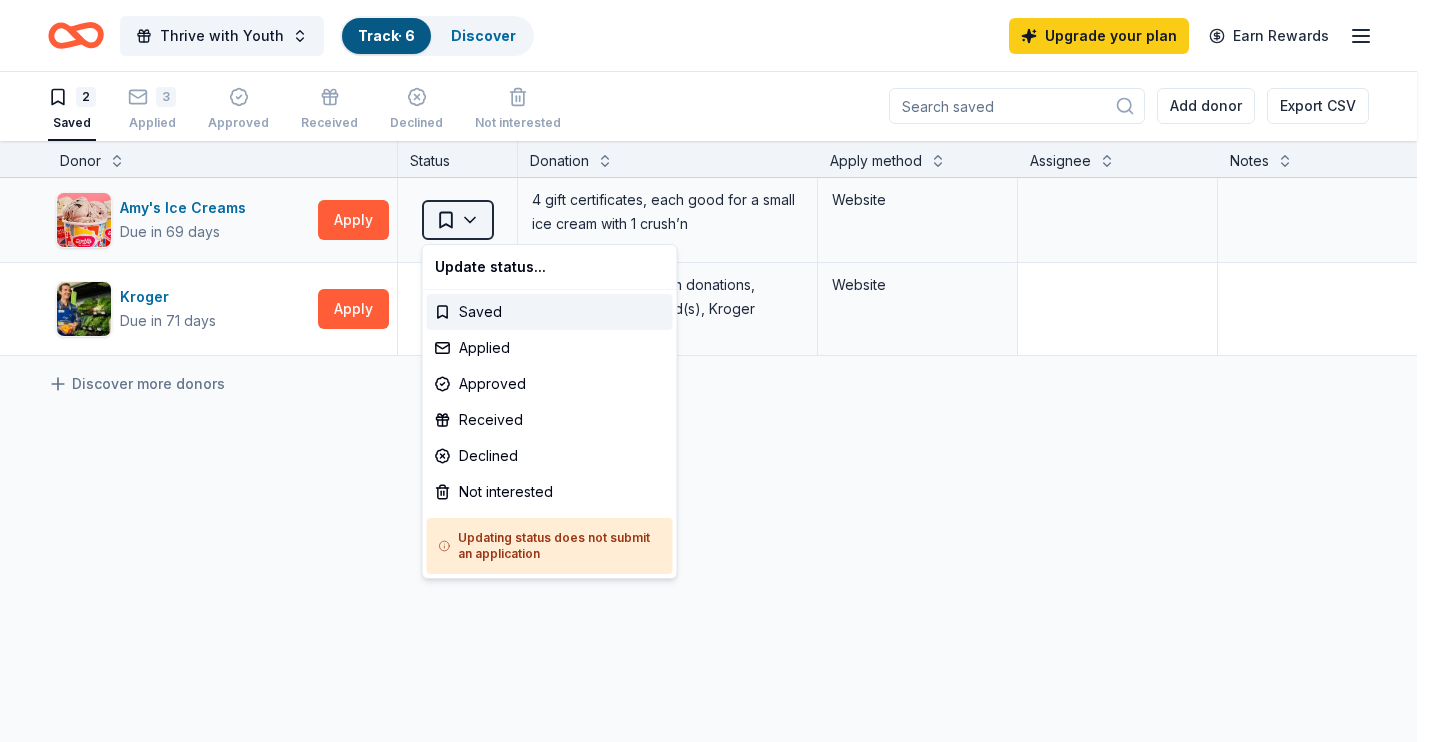 click on "Thrive with Youth Track  · 6 Discover Upgrade your plan Earn Rewards 2 Saved 3 Applied Approved Received Declined Not interested Add donor Export CSV Donor Status Donation Apply method Assignee Notes Amy's Ice Creams Due in 69 days Apply Saved  4 gift certificates, each good for a small ice cream with 1 crush’n Website Kroger Due in 71 days Apply Saved Foundation grant, cash donations, sponsorships, gift card(s), Kroger products Website   Discover more donors Saved Update status... Saved Applied Approved Received Declined Not interested Updating status does not submit an application" at bounding box center (716, 370) 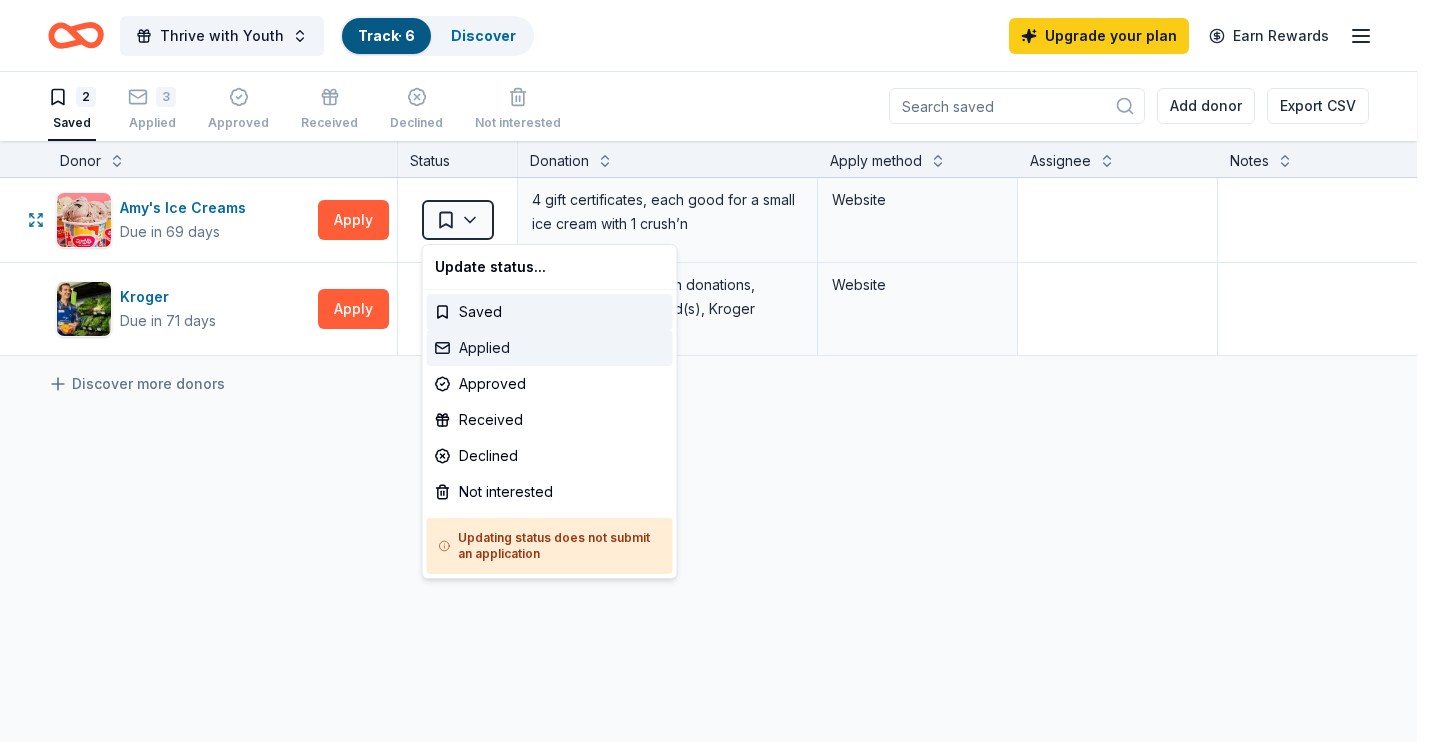 click on "Applied" at bounding box center [550, 348] 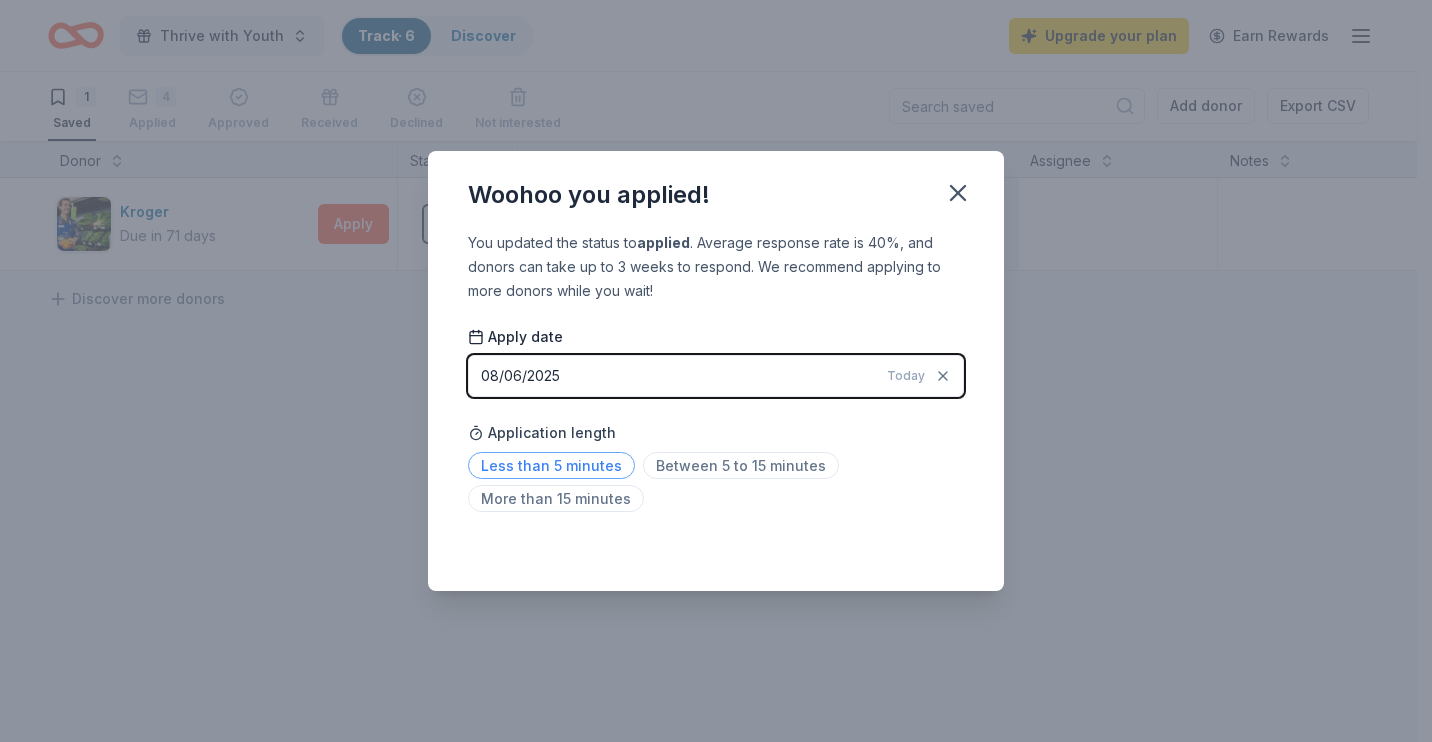 click on "Less than 5 minutes" at bounding box center [551, 465] 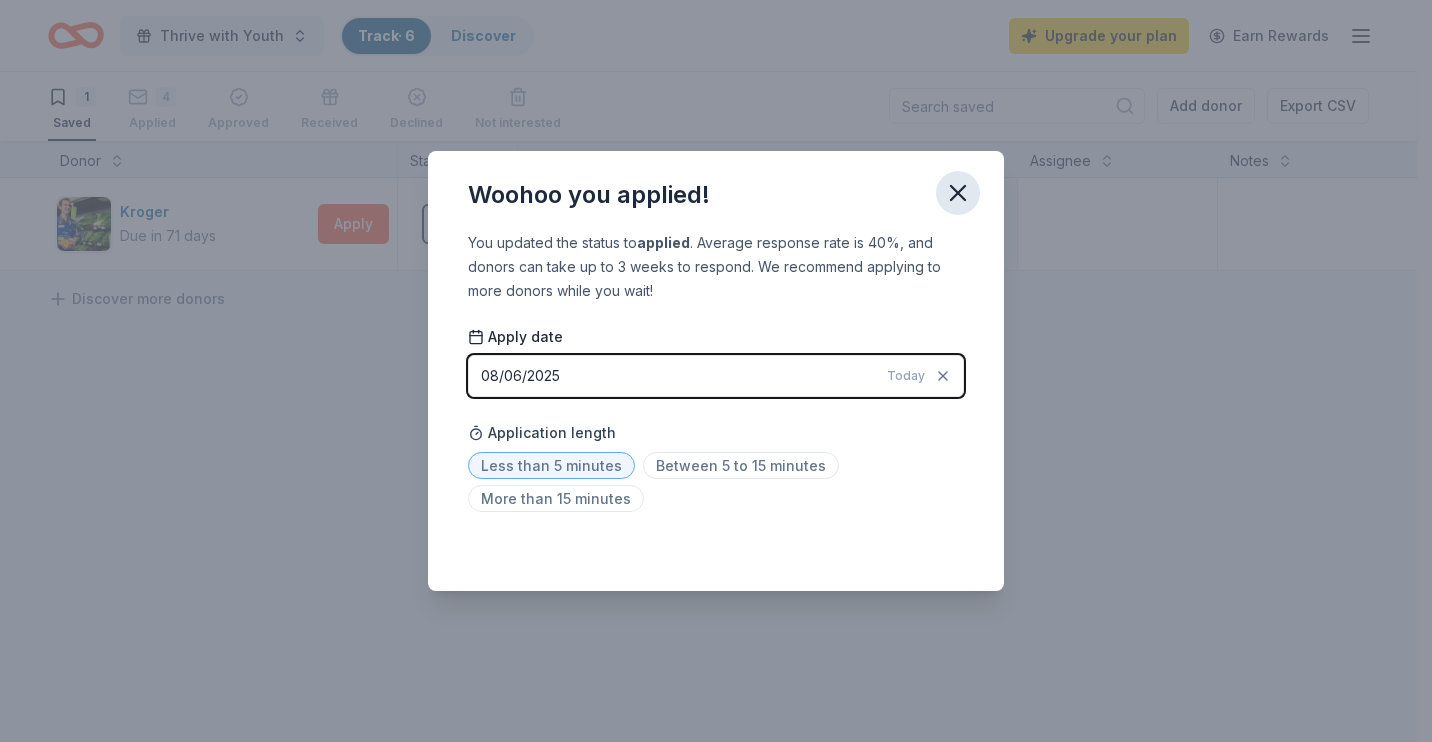 click 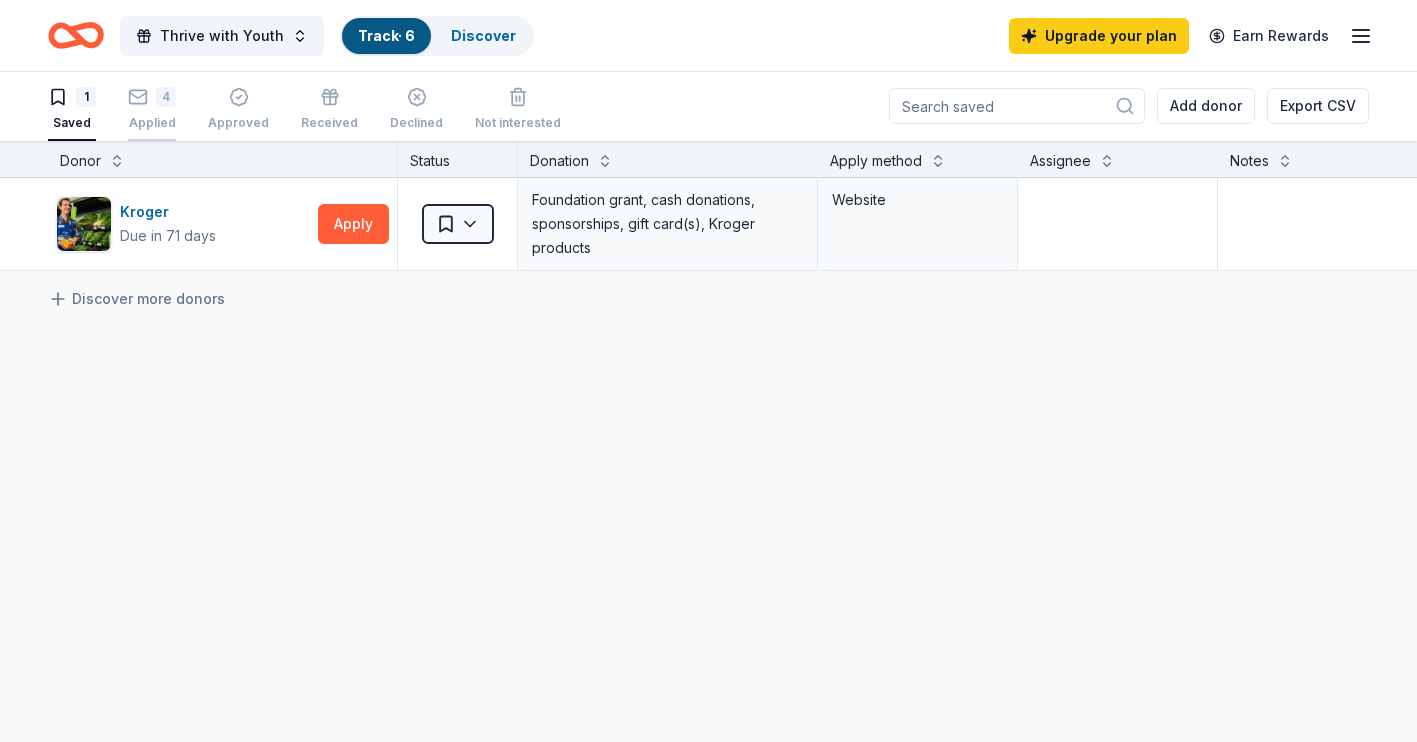 click 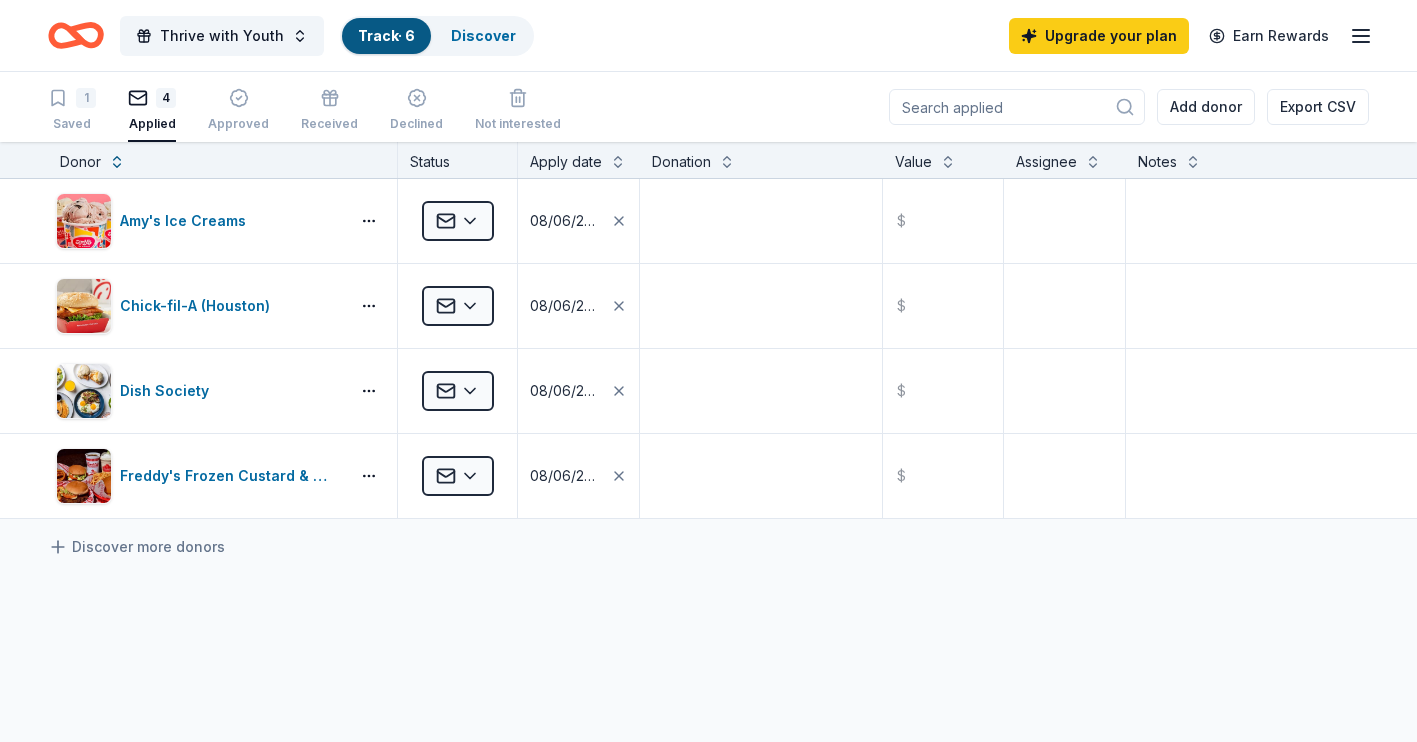 click 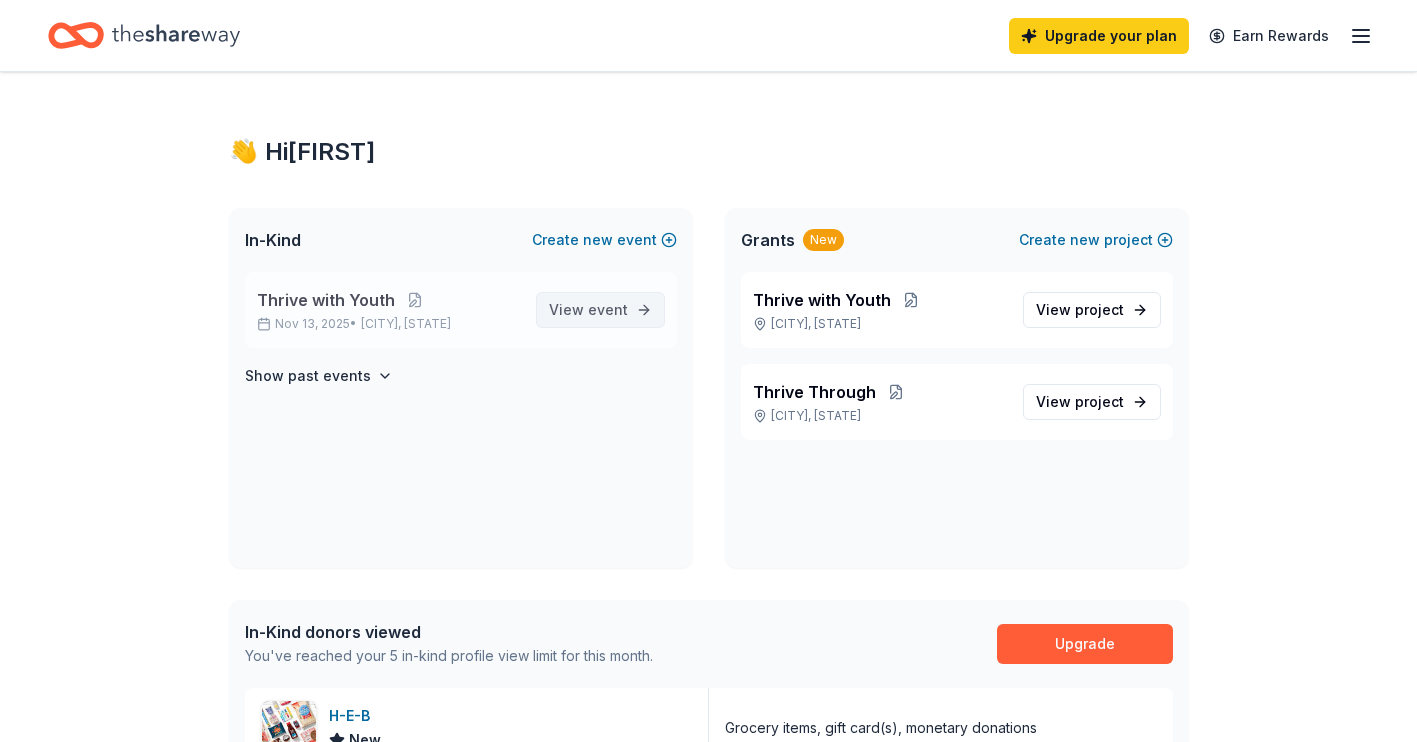 click on "View   event" at bounding box center [588, 310] 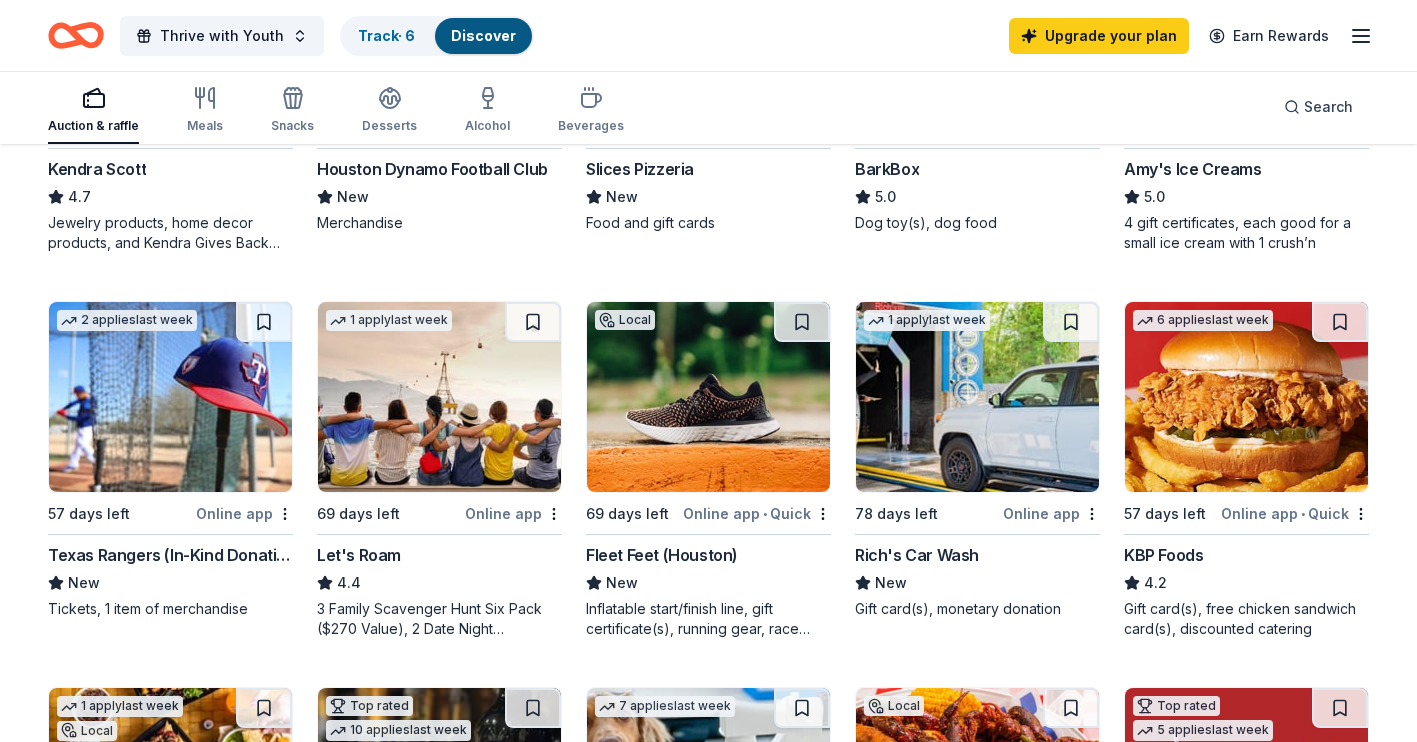 scroll, scrollTop: 840, scrollLeft: 0, axis: vertical 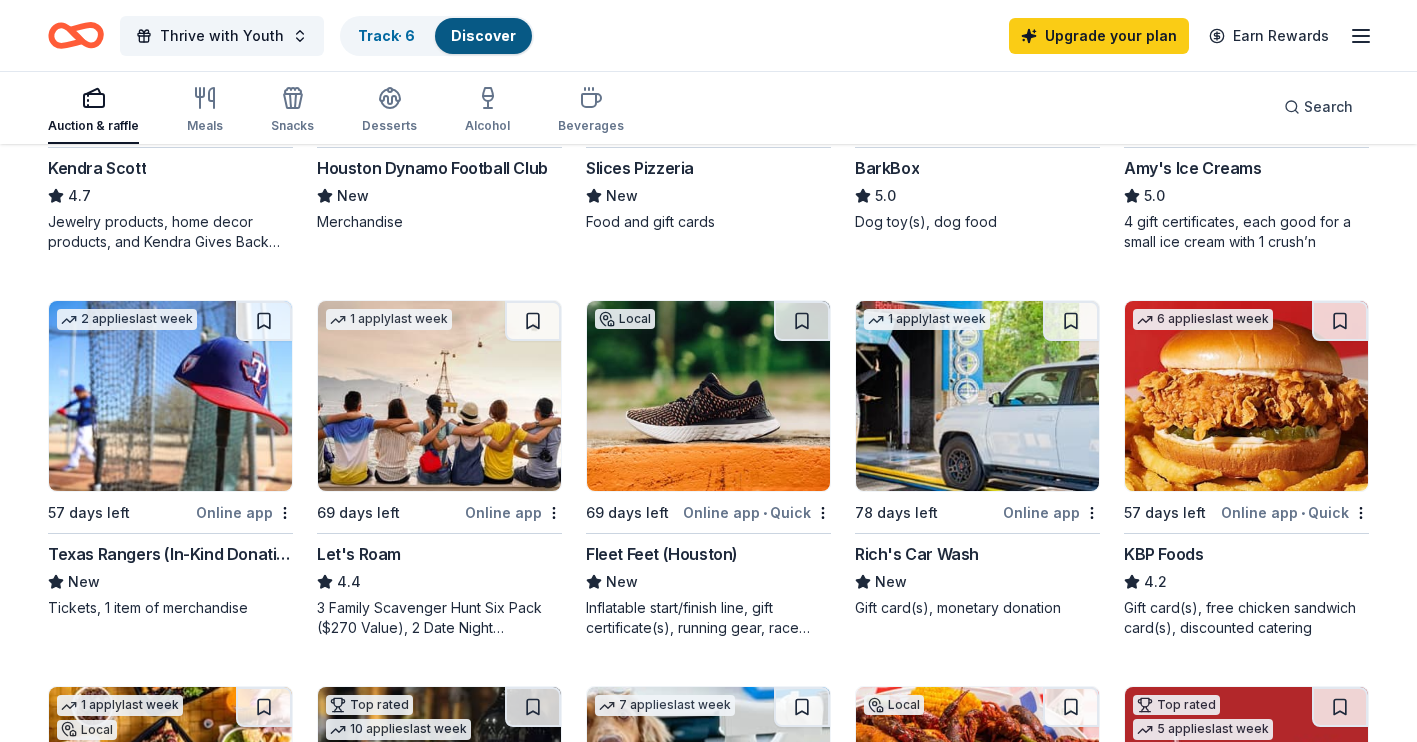click on "295 results  in  Sugar Land, TX Application deadlines 10  this month 44  in September 235  in October 6  later on... 1   apply  last week Local 57 days left Online app Houston Zoo 5.0 1 family membership certificate, 6 general daytime admission ticket(s) 1   apply  last week 71 days left Online app Go Ape 5.0 Tickets Top rated 19   applies  last week 71 days left Online app Oriental Trading 4.8 Donation depends on request Local 78 days left Online app Nice Wines New Certificate for an in-person, guided, educational, wine class  69 days left Online app Maple Street Biscuit New Food, gift cards, merchandise Top rated 10   applies  last week 39 days left Online app Kendra Scott 4.7 Jewelry products, home decor products, and Kendra Gives Back event in-store or online (or both!) where 20% of the proceeds will support the cause or people you care about. 1   apply  last week Local 57 days left Online app Houston Dynamo Football Club New Merchandise 39 days left Online app Slices Pizzeria New Food and gift cards 14" at bounding box center (708, 590) 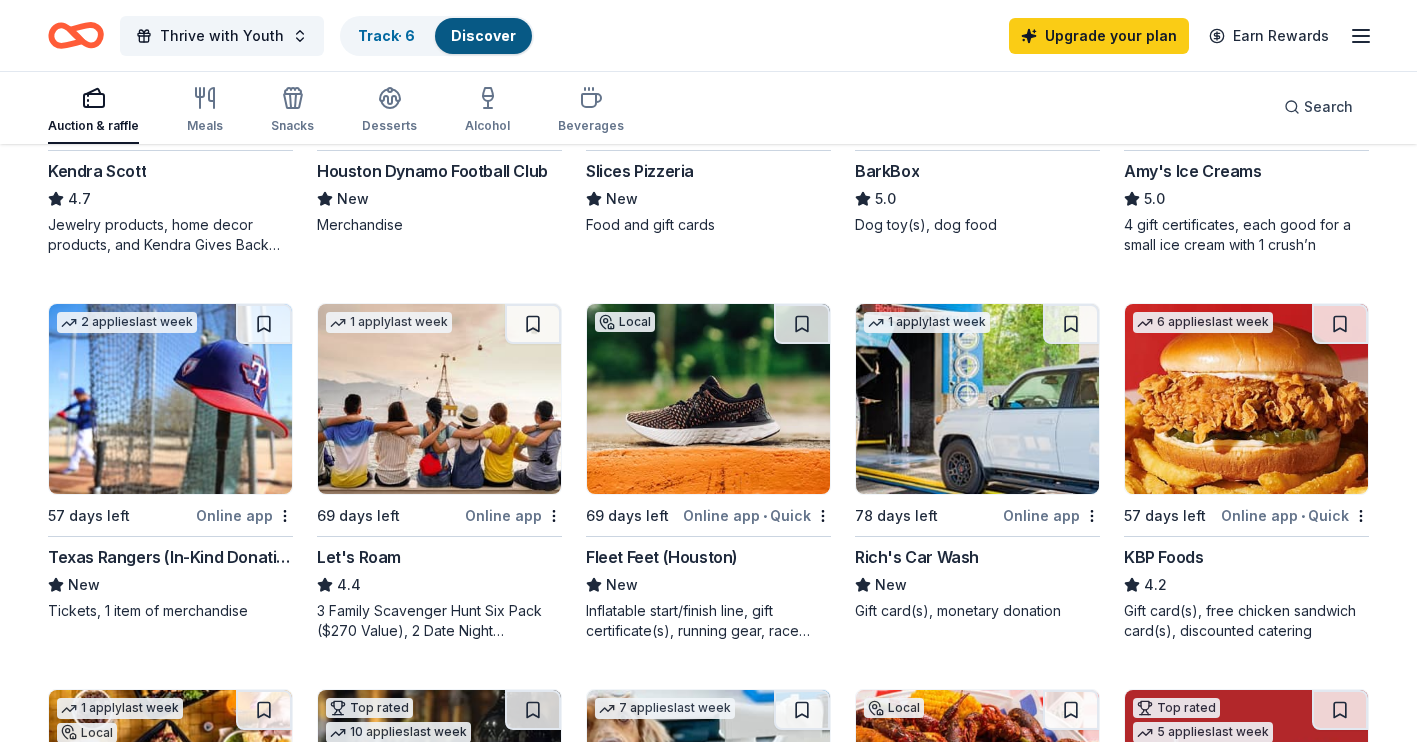 scroll, scrollTop: 835, scrollLeft: 0, axis: vertical 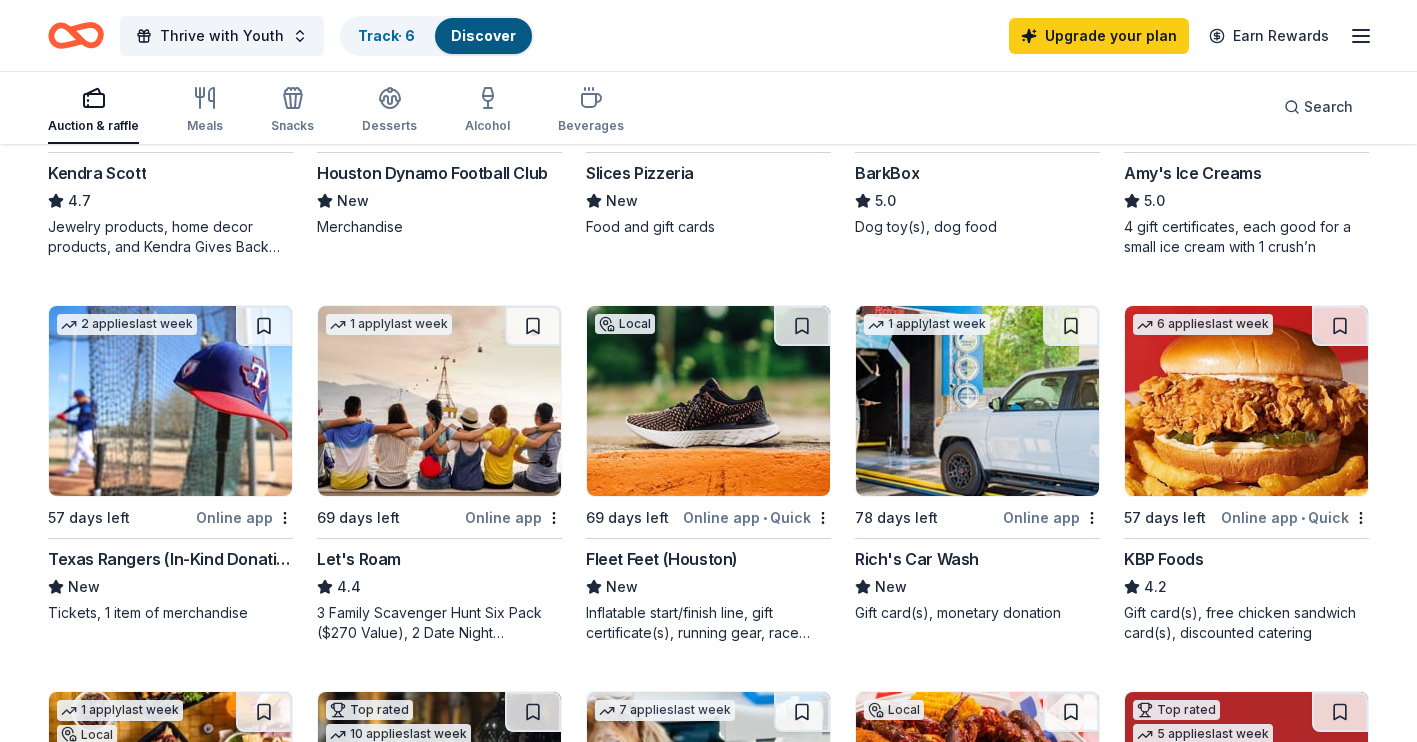 click at bounding box center (439, 401) 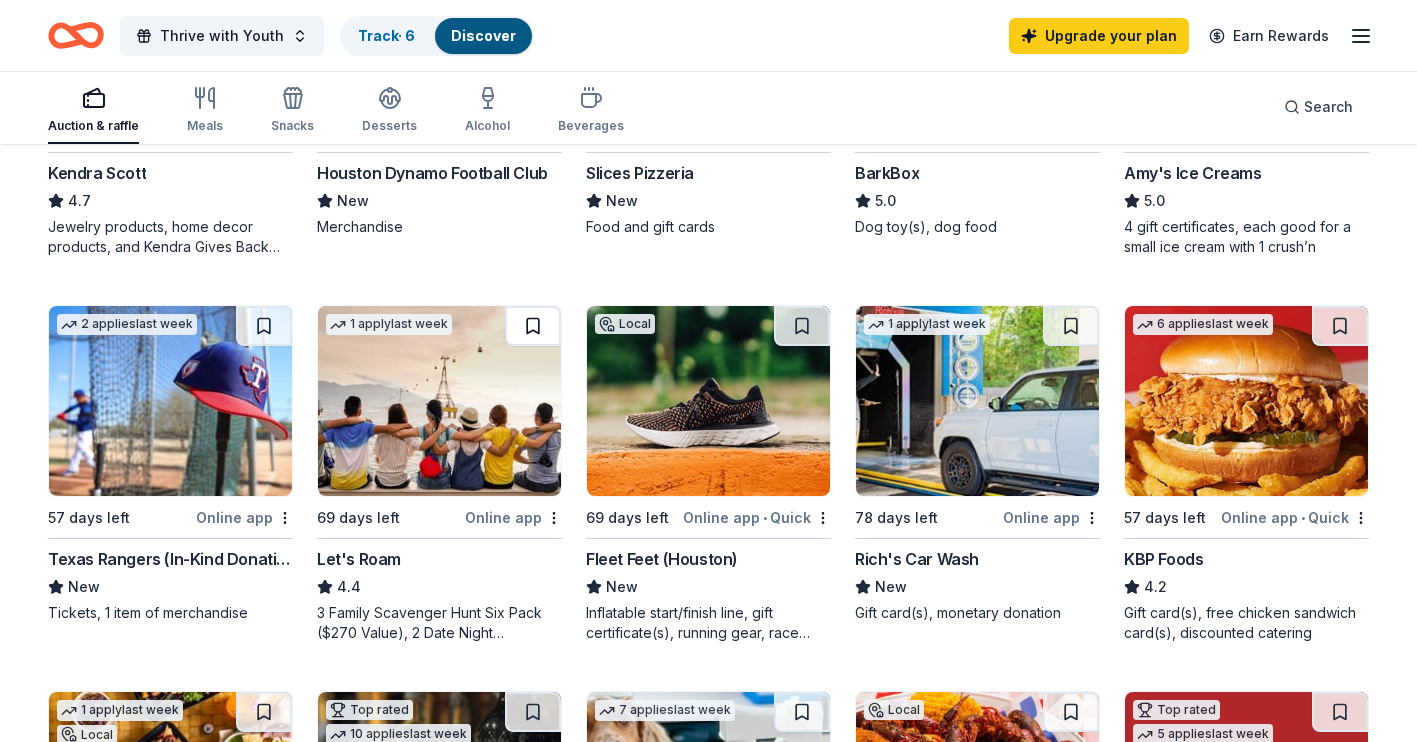 click at bounding box center (533, 326) 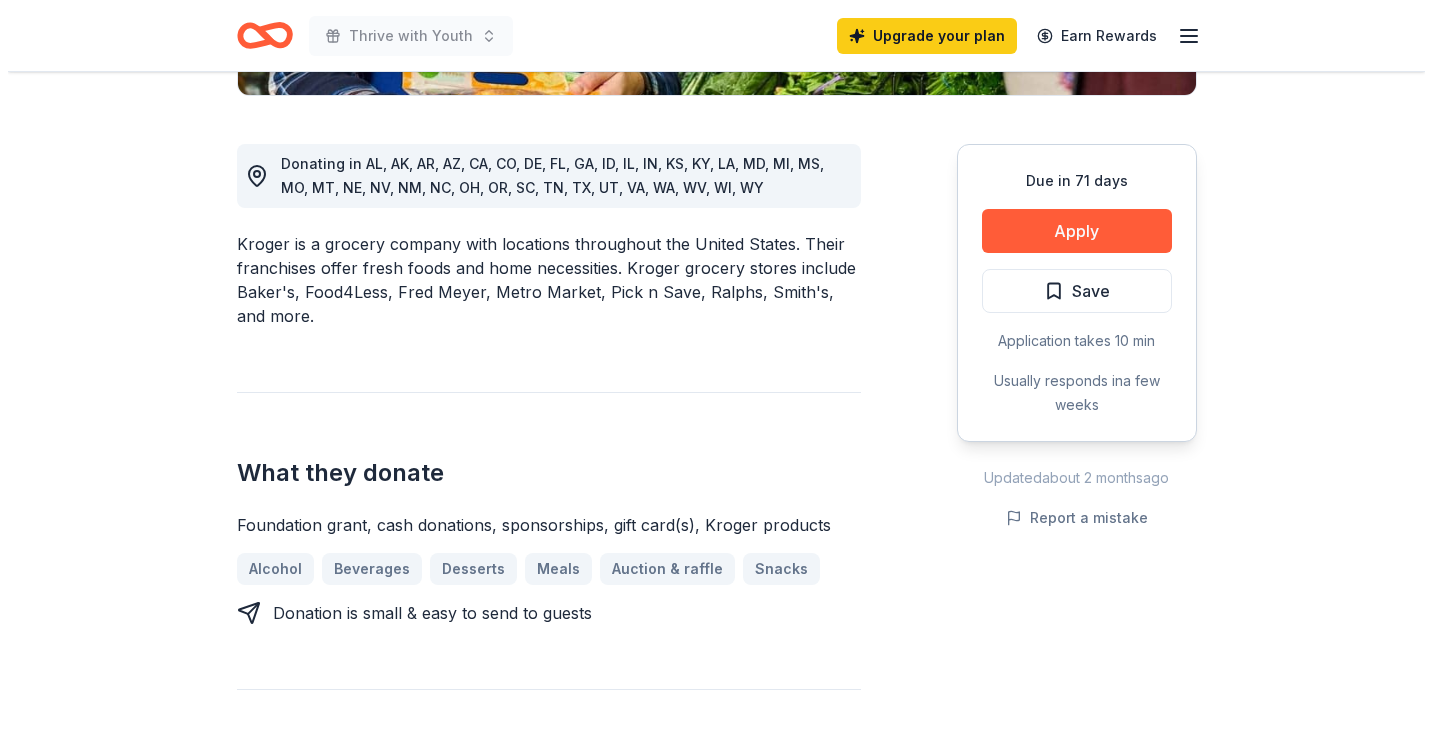 scroll, scrollTop: 513, scrollLeft: 0, axis: vertical 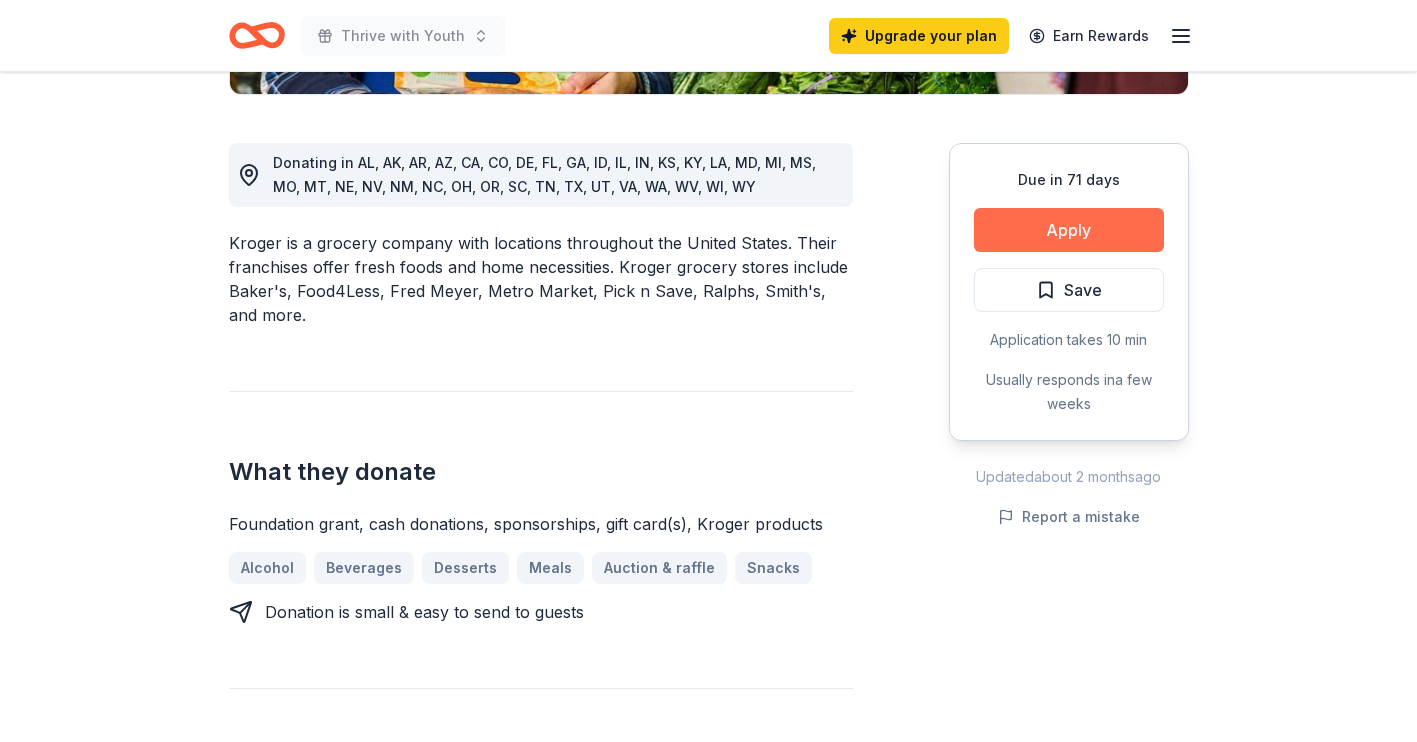 click on "Apply" at bounding box center [1069, 230] 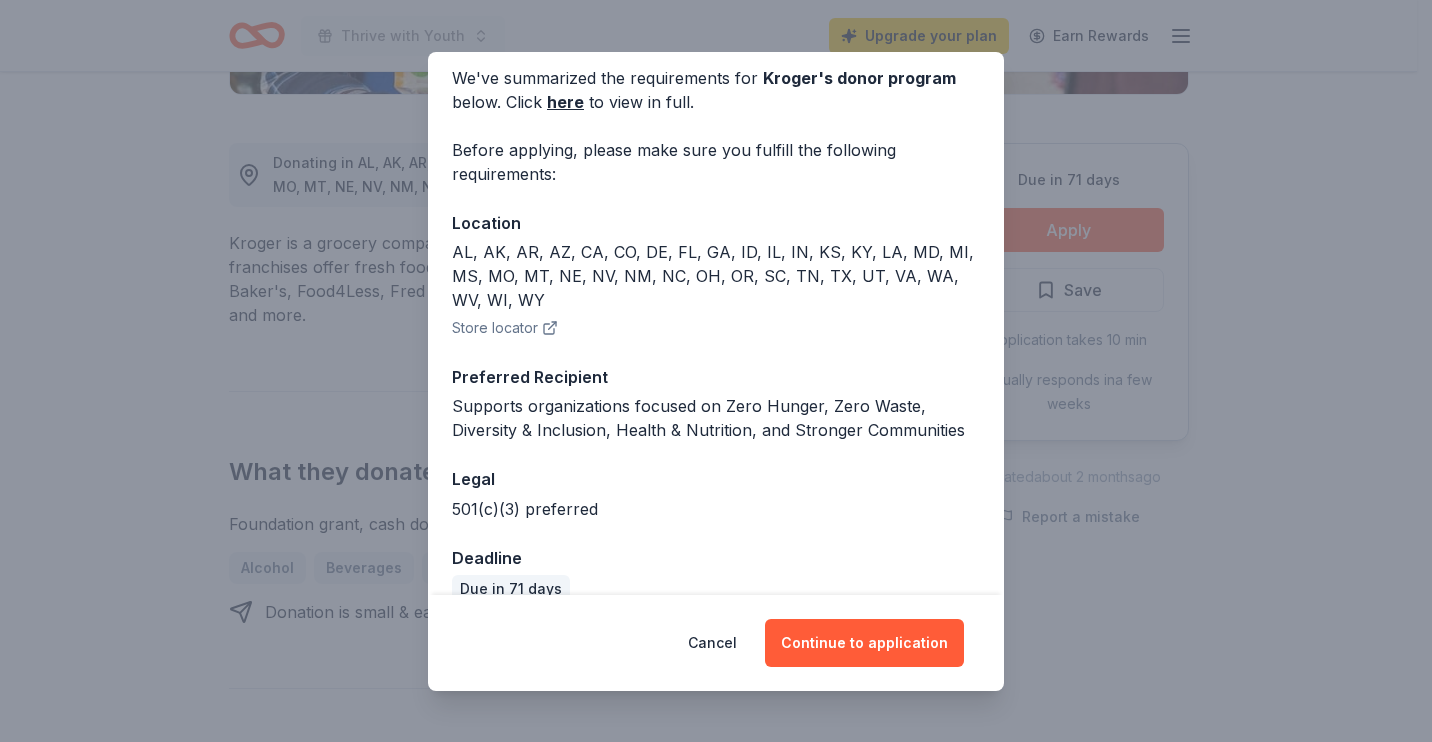 scroll, scrollTop: 115, scrollLeft: 0, axis: vertical 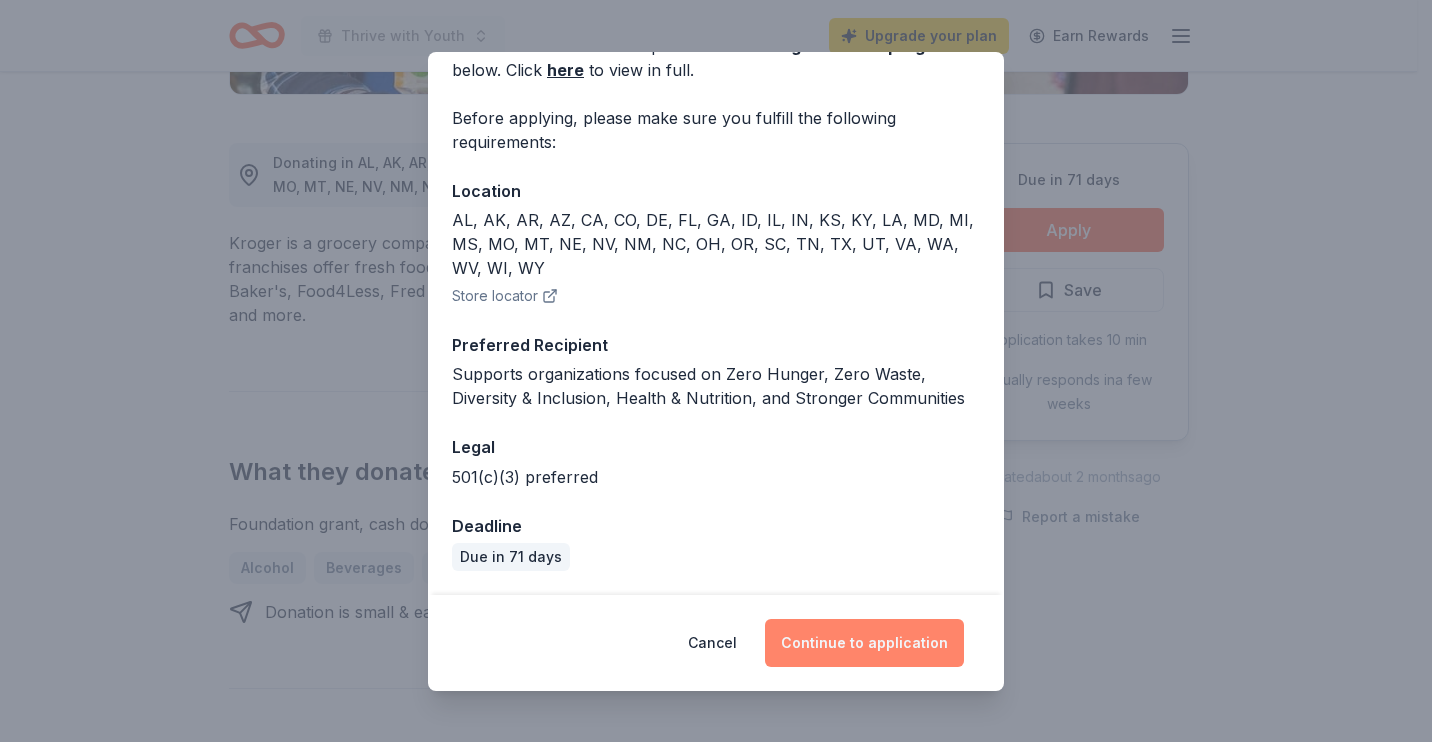 click on "Continue to application" at bounding box center (864, 643) 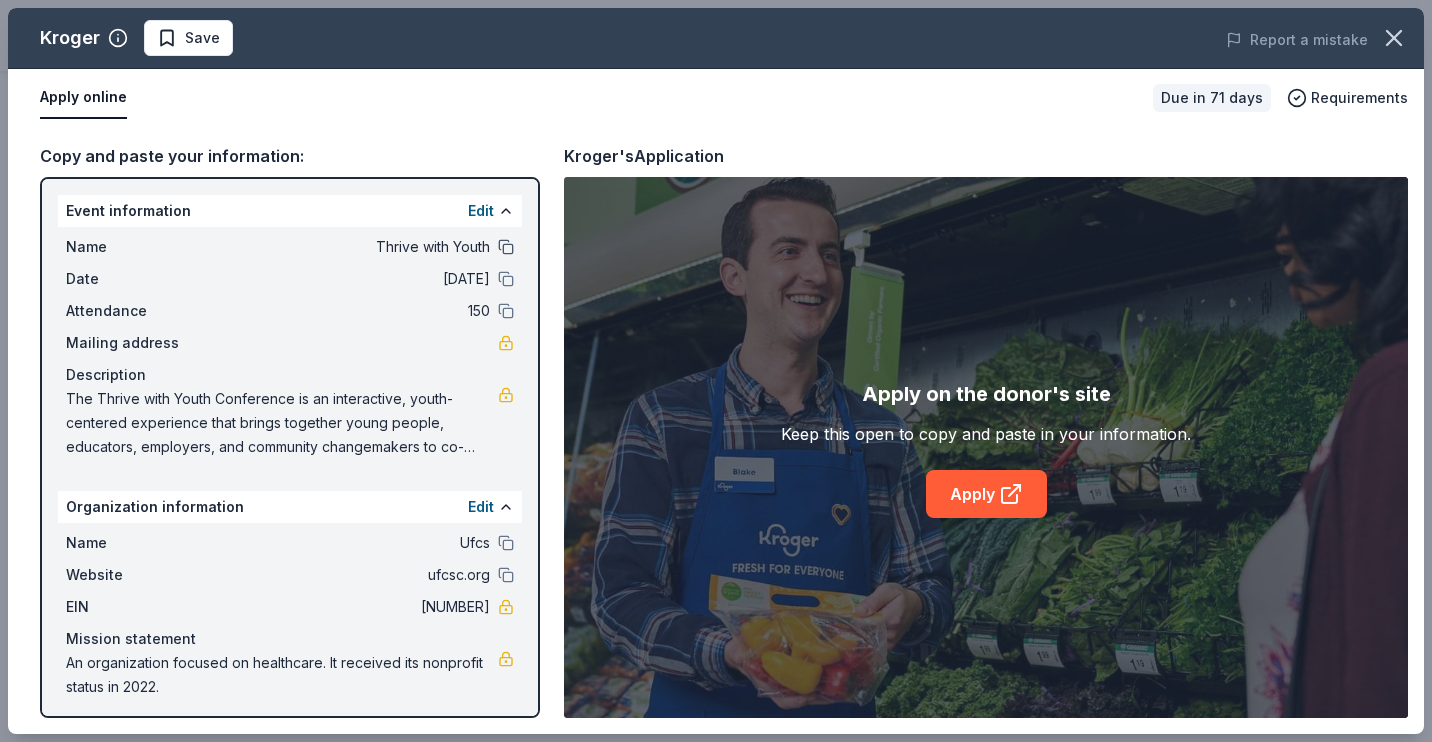 click at bounding box center [506, 247] 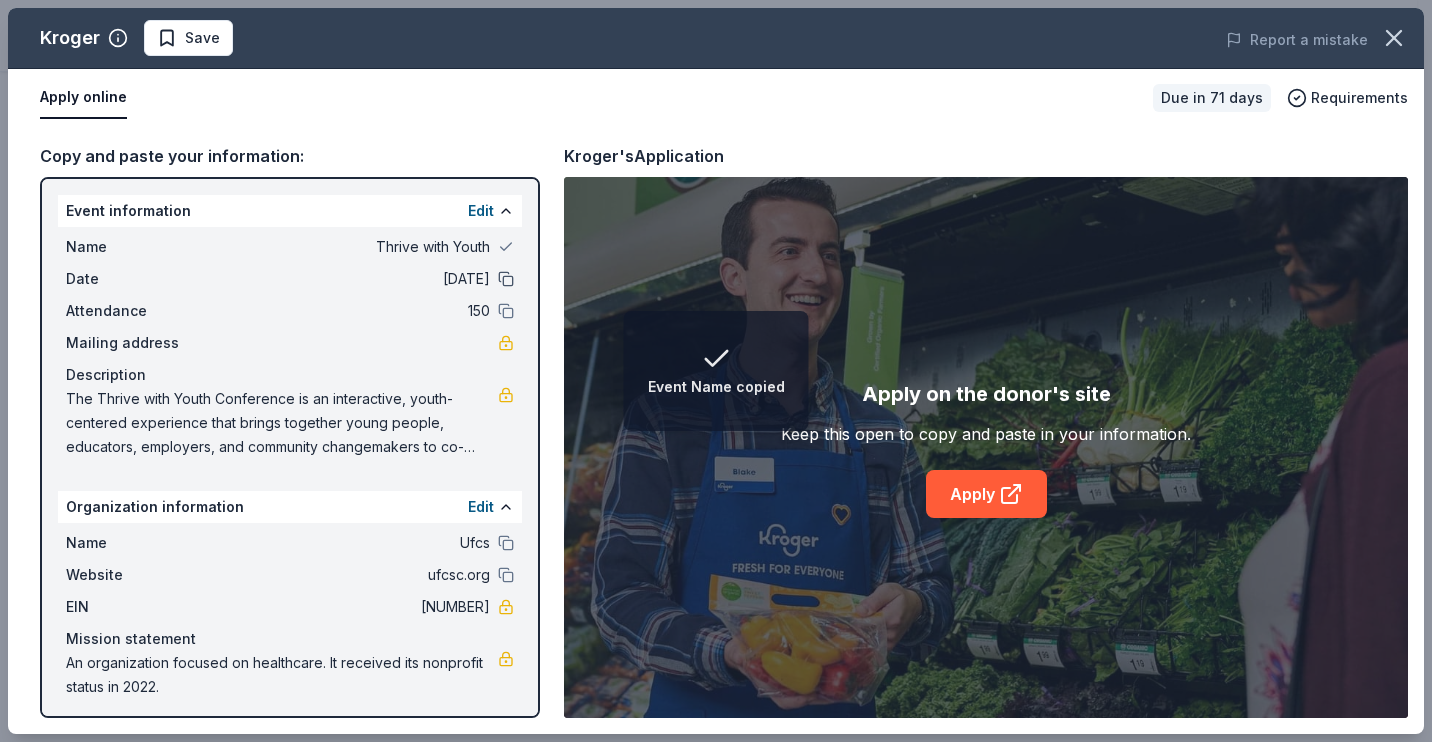 click at bounding box center (506, 279) 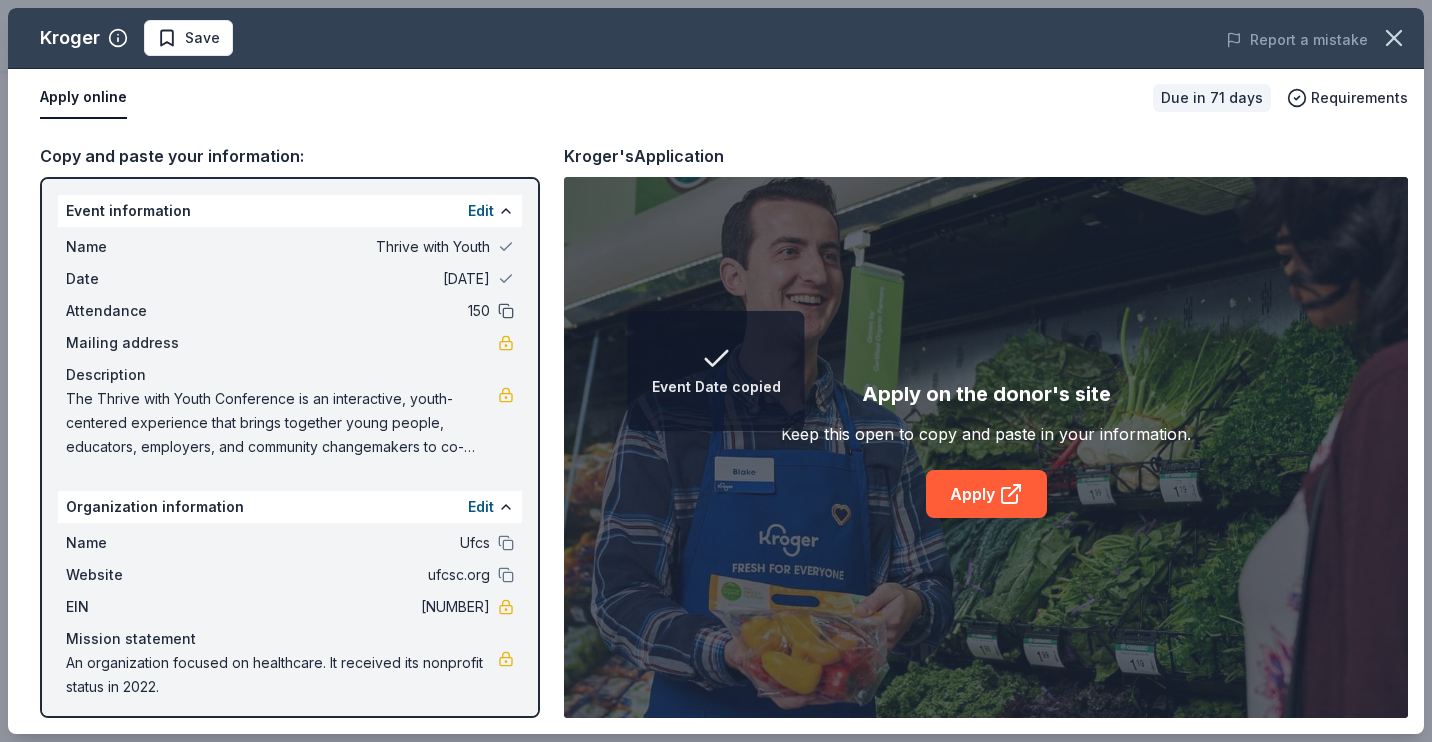 click at bounding box center (506, 311) 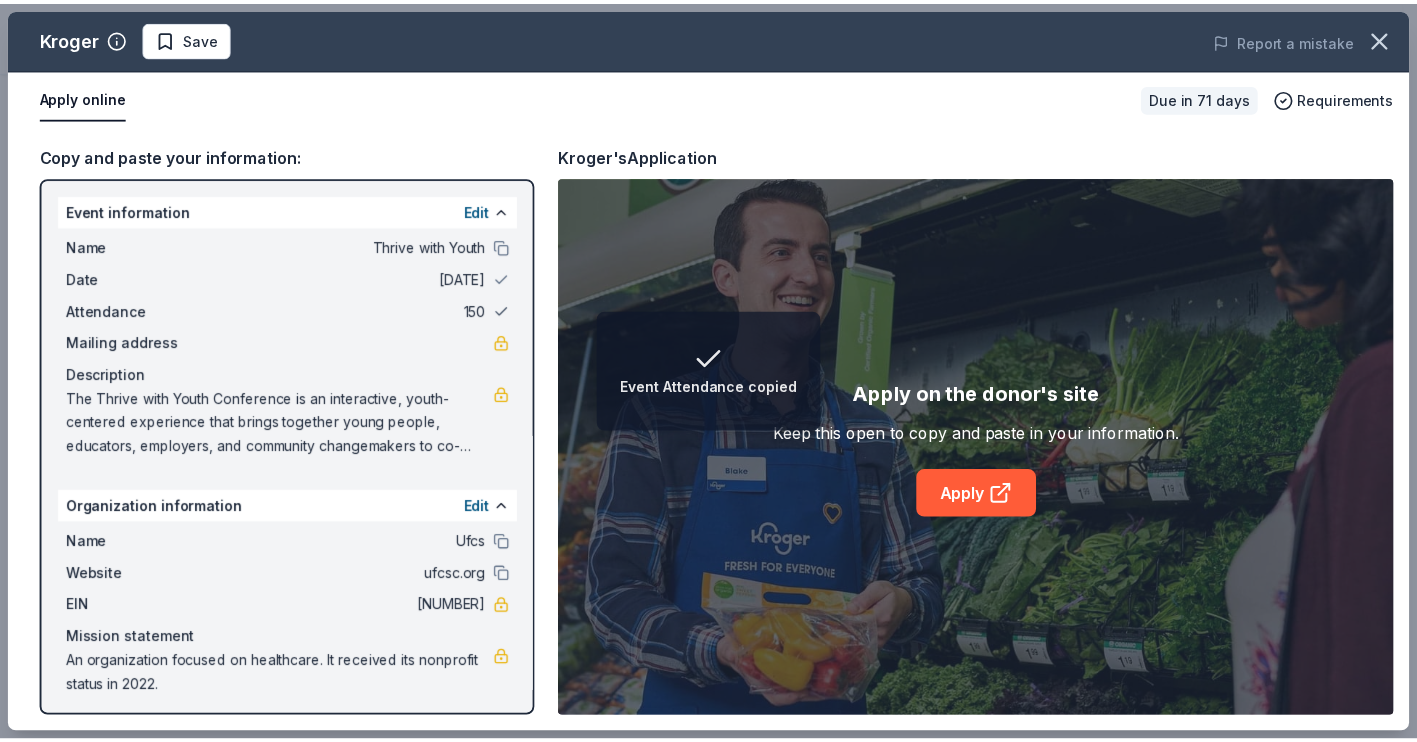 scroll, scrollTop: 7, scrollLeft: 0, axis: vertical 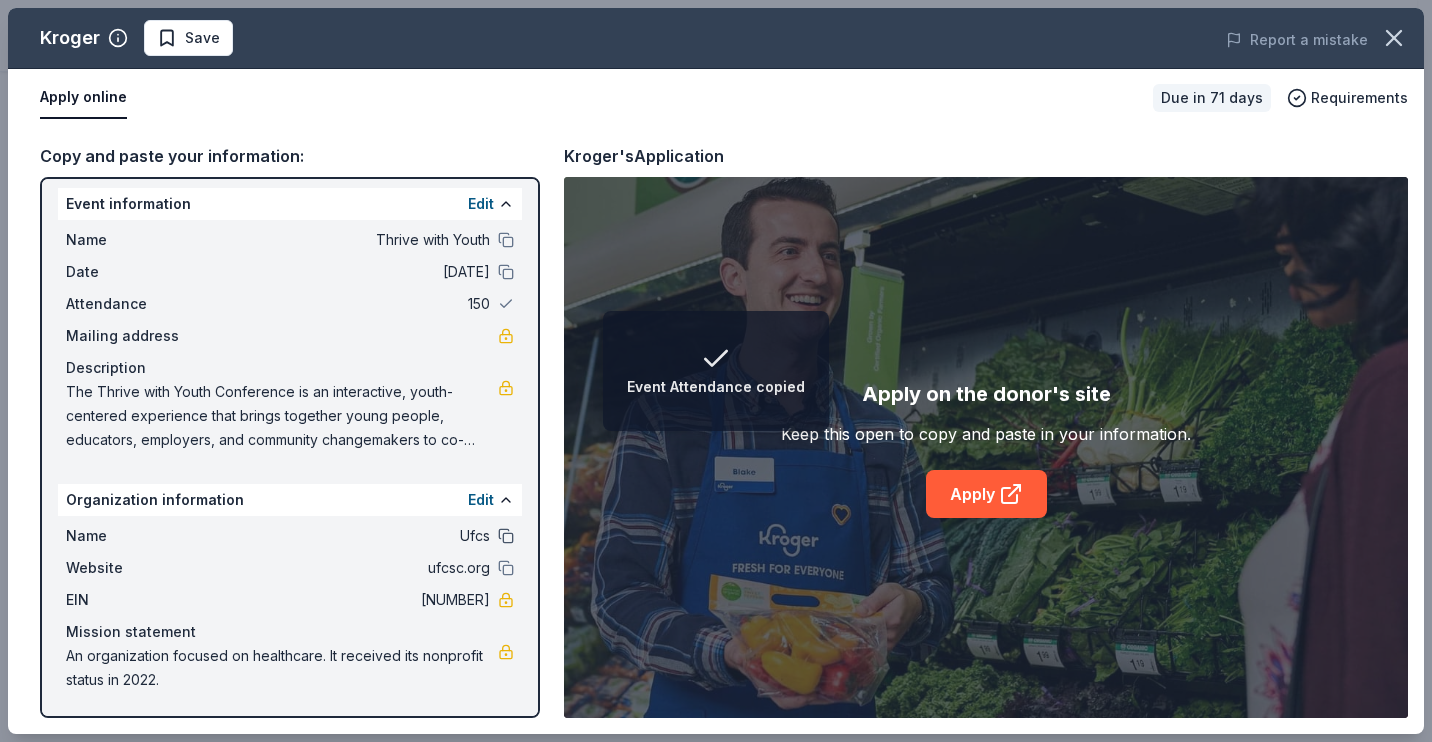 click at bounding box center (506, 536) 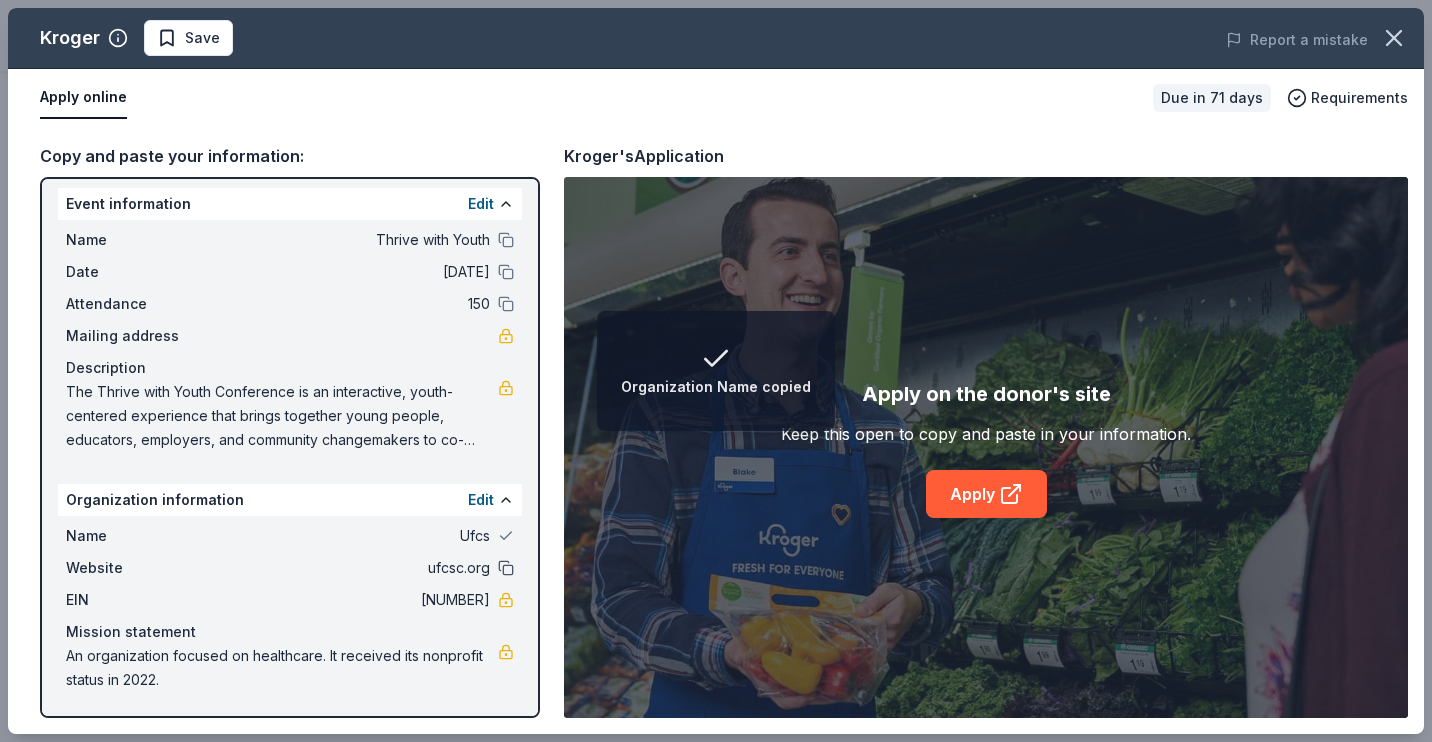 click at bounding box center [506, 568] 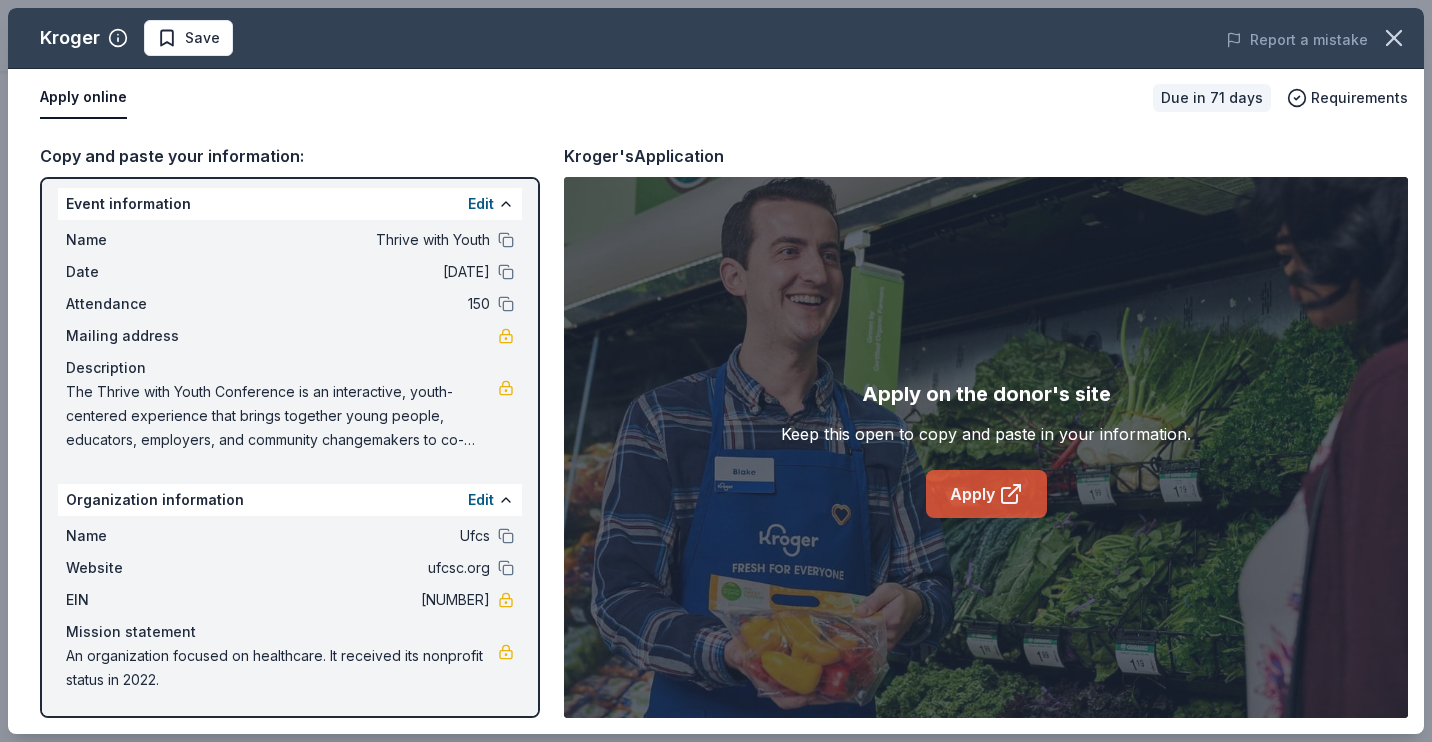 click on "Apply" at bounding box center [986, 494] 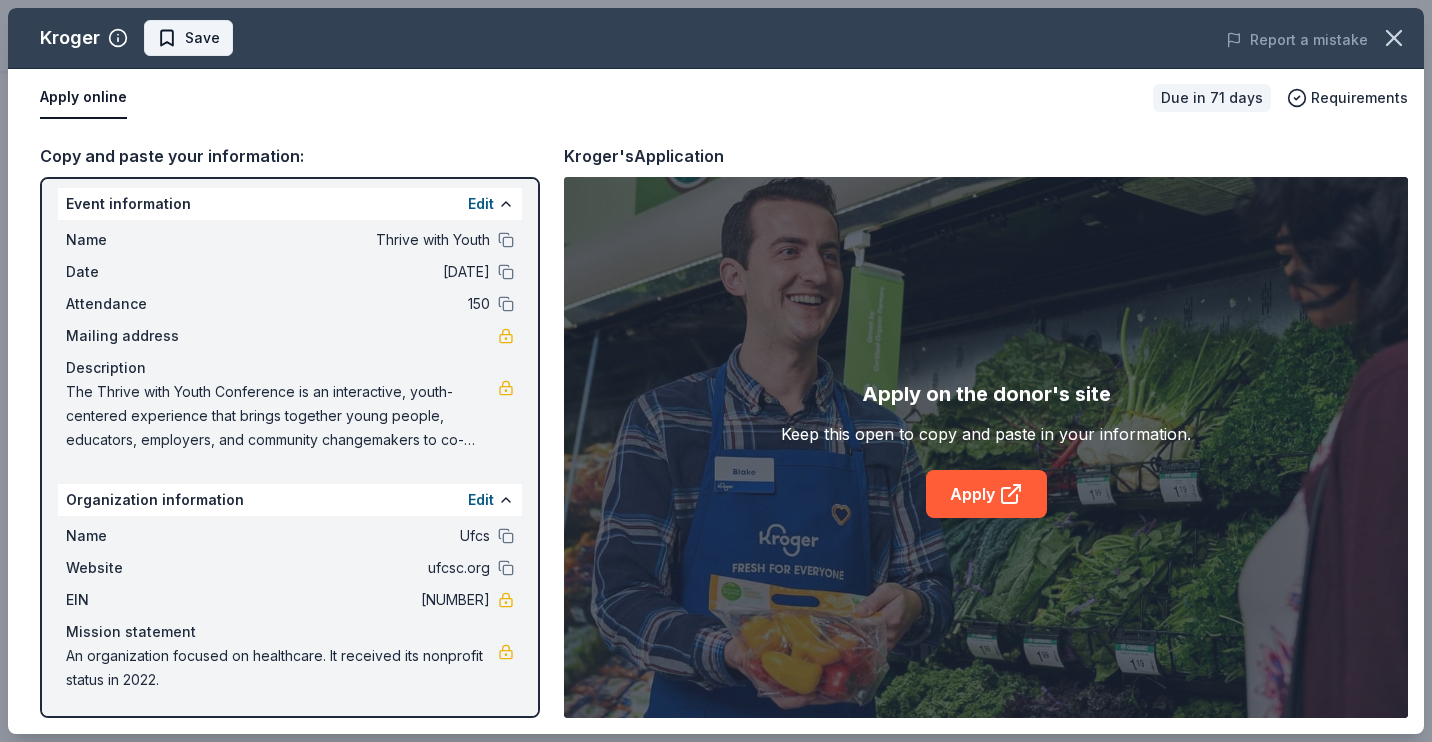 click on "Save" at bounding box center (188, 38) 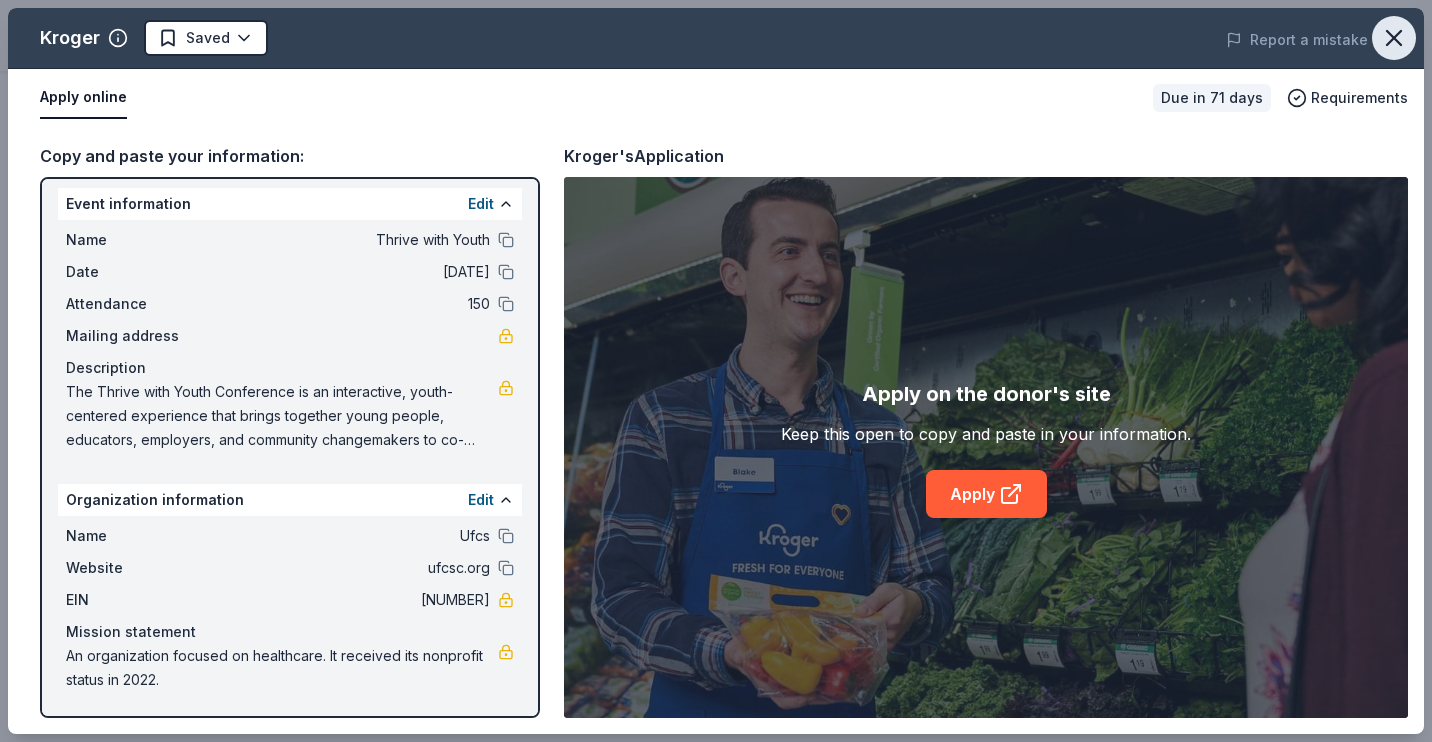 click 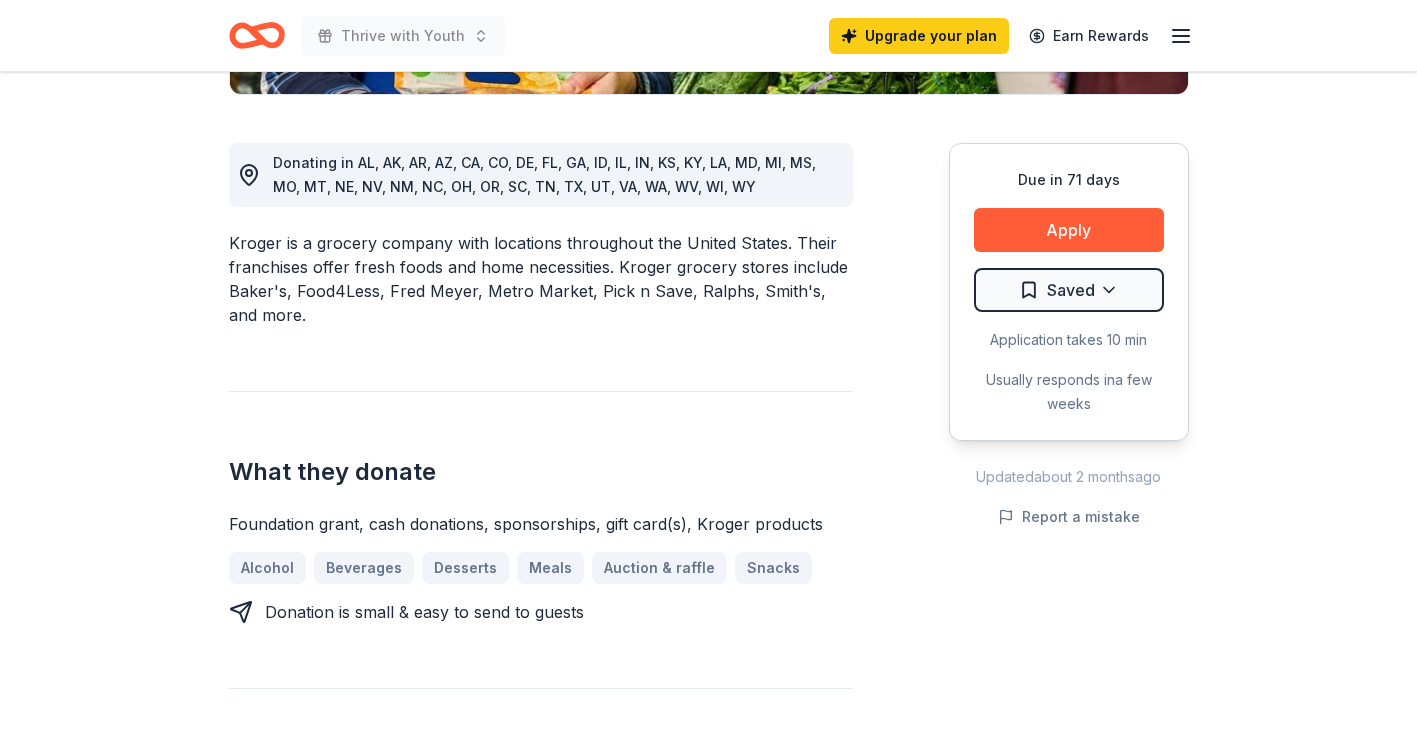 scroll, scrollTop: 0, scrollLeft: 0, axis: both 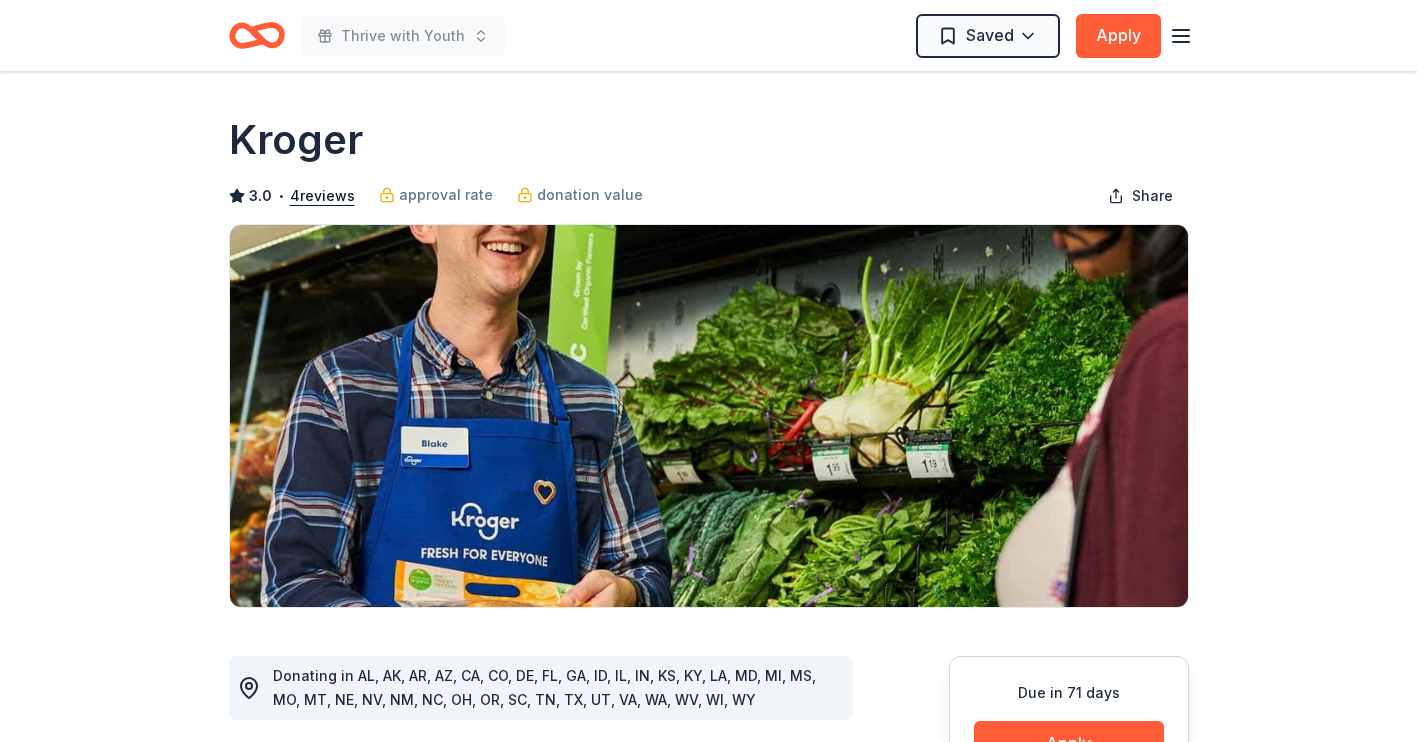 click 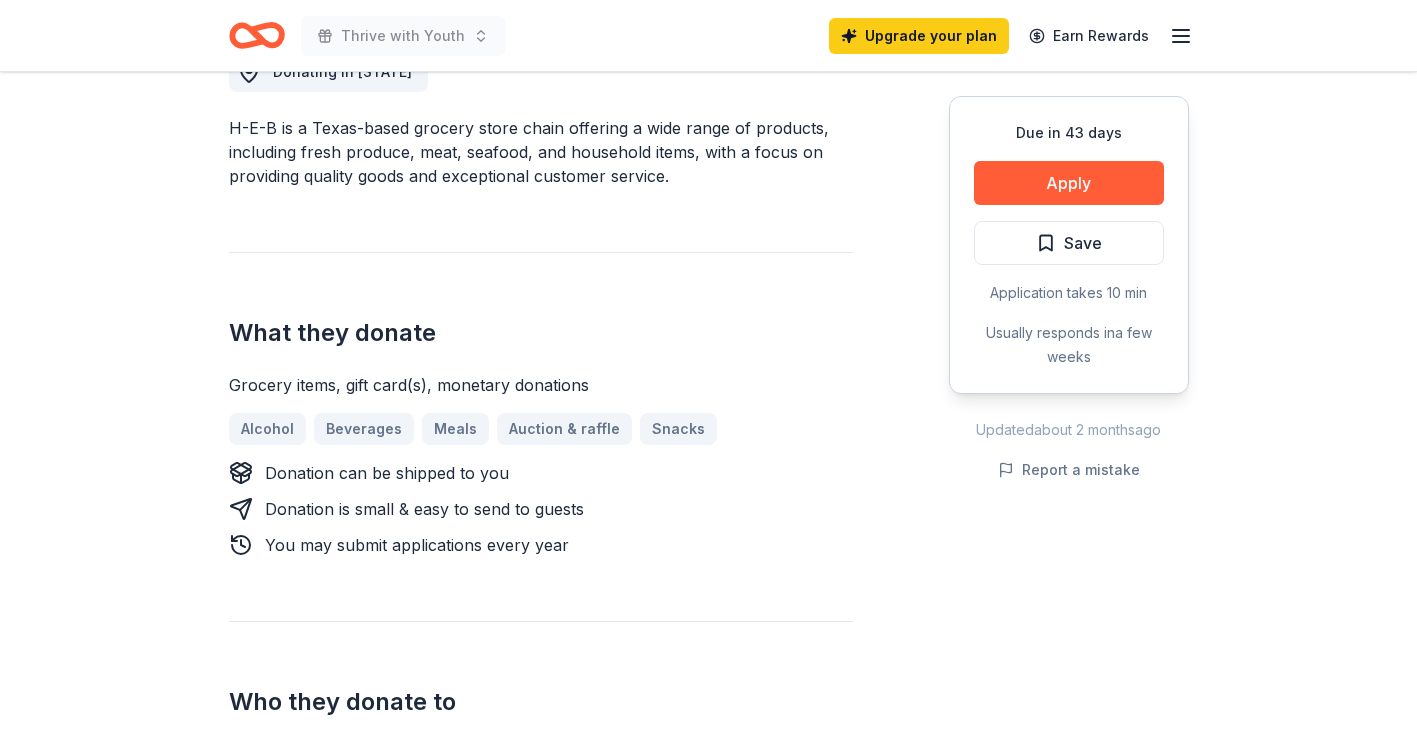 scroll, scrollTop: 606, scrollLeft: 0, axis: vertical 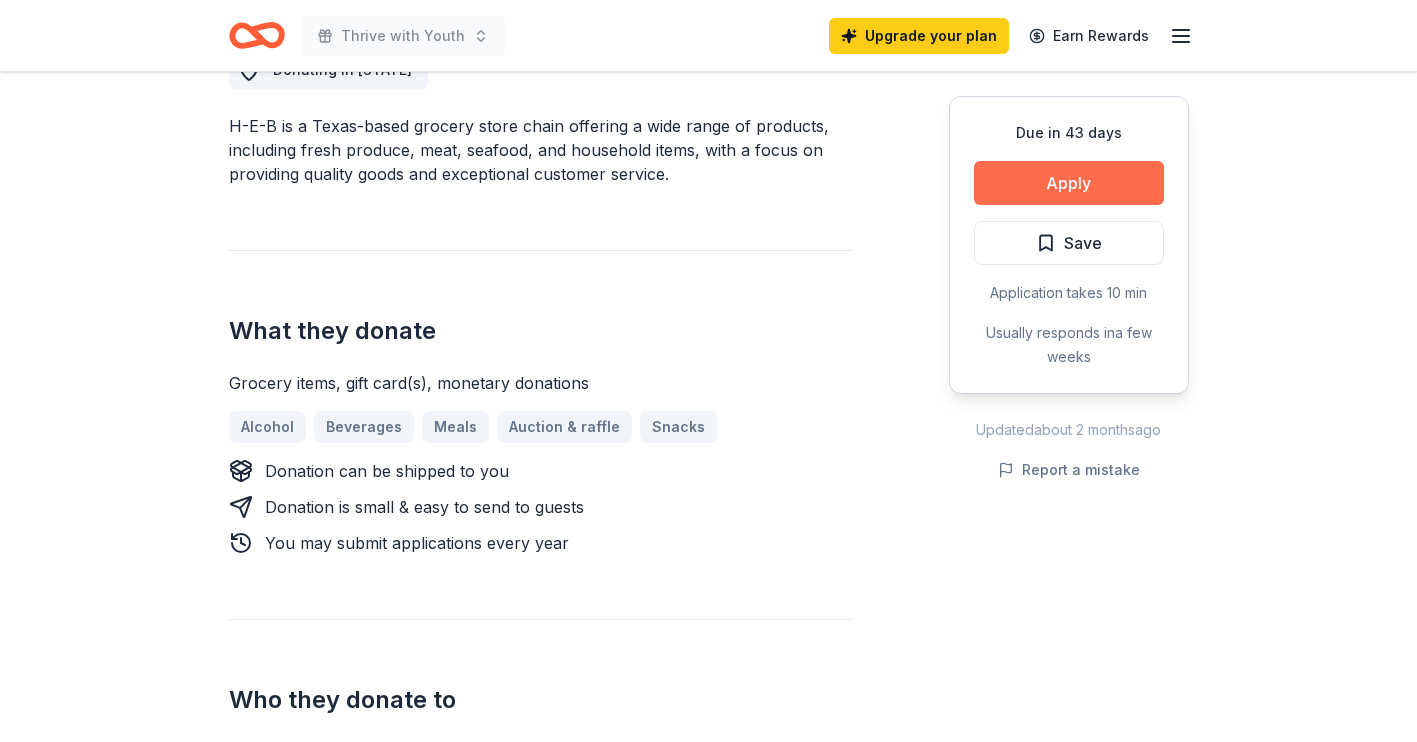 click on "Apply" at bounding box center [1069, 183] 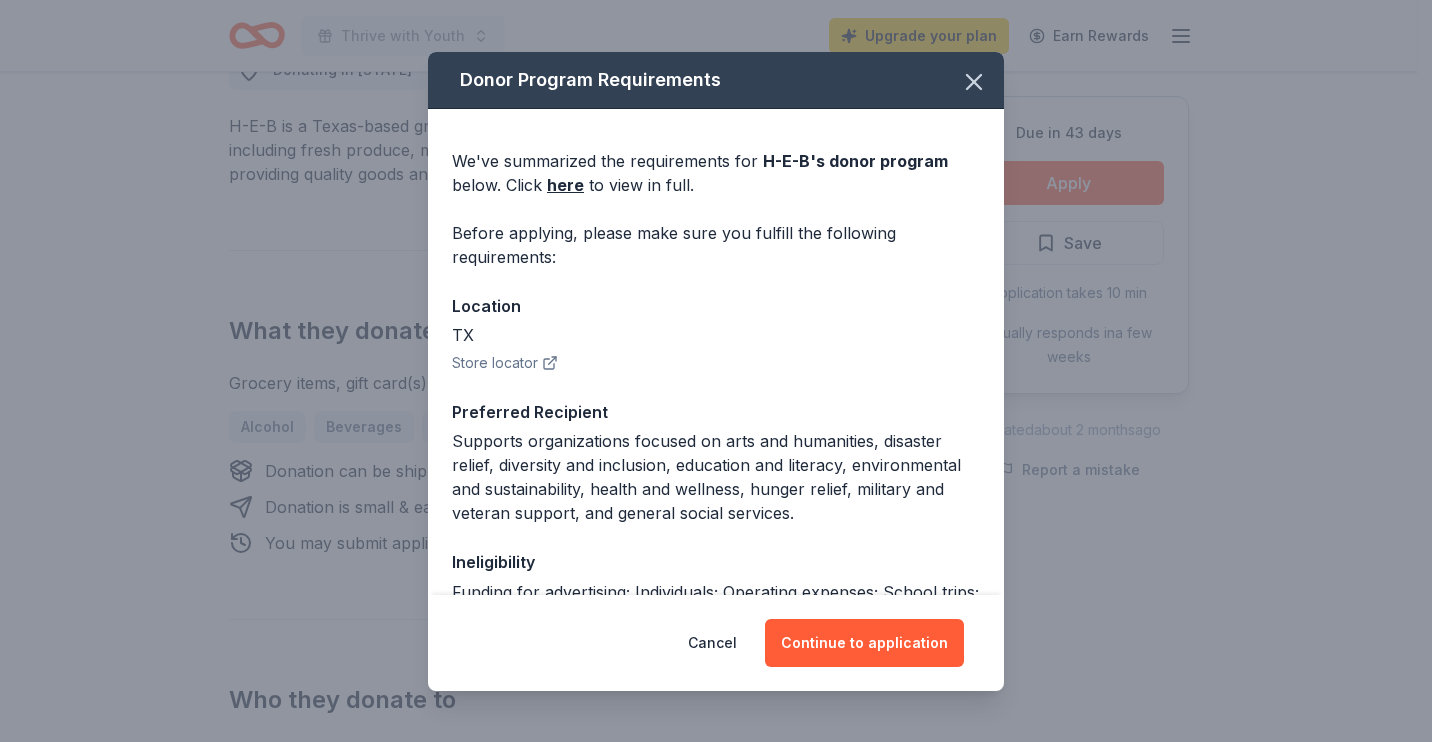 click on "Donor Program Requirements We've summarized the requirements for   H-E-B 's donor program   below.   Click   here   to view in full. Before applying, please make sure you fulfill the following requirements: Location [STATE] Store locator  Preferred Recipient Supports organizations focused on arts and humanities, disaster relief, diversity and inclusion, education and literacy, environmental and sustainability, health and wellness, hunger relief, military and veteran support, and general social services. Ineligibility Funding for advertising; Individuals; Operating expenses; School trips; Sports events, teams, or third-party fundraisers Legal 501(c)(3) required Deadline Due in [NUMBER] days Cancel Continue to application" at bounding box center [716, 371] 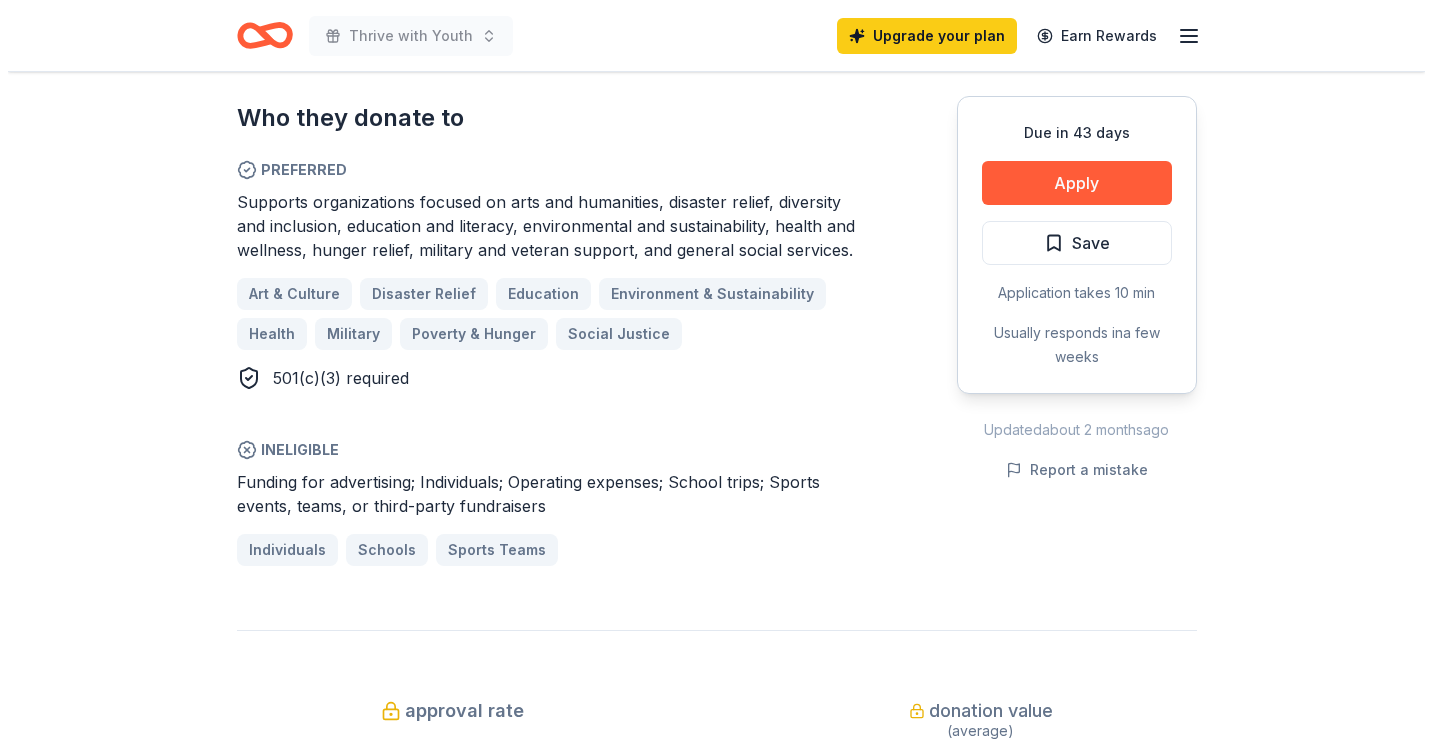 scroll, scrollTop: 1189, scrollLeft: 0, axis: vertical 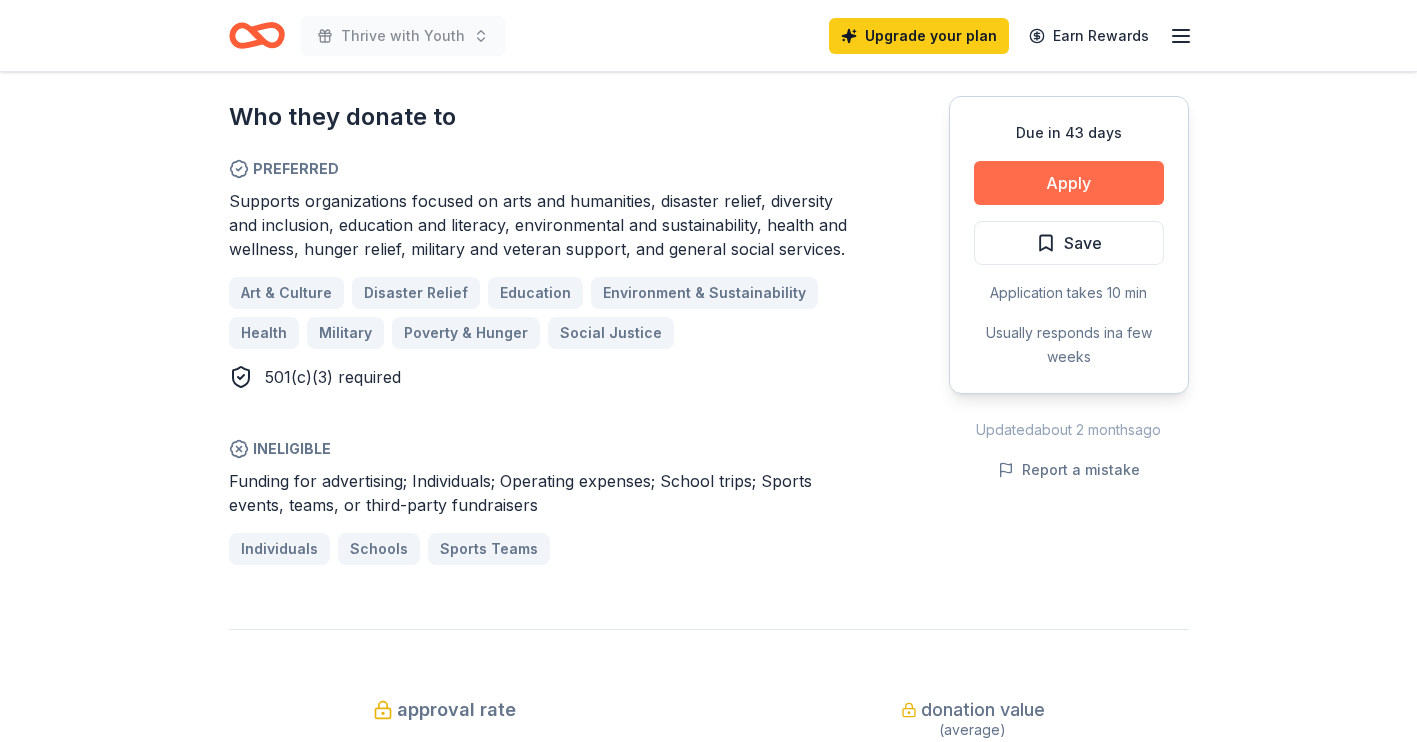 click on "Apply" at bounding box center [1069, 183] 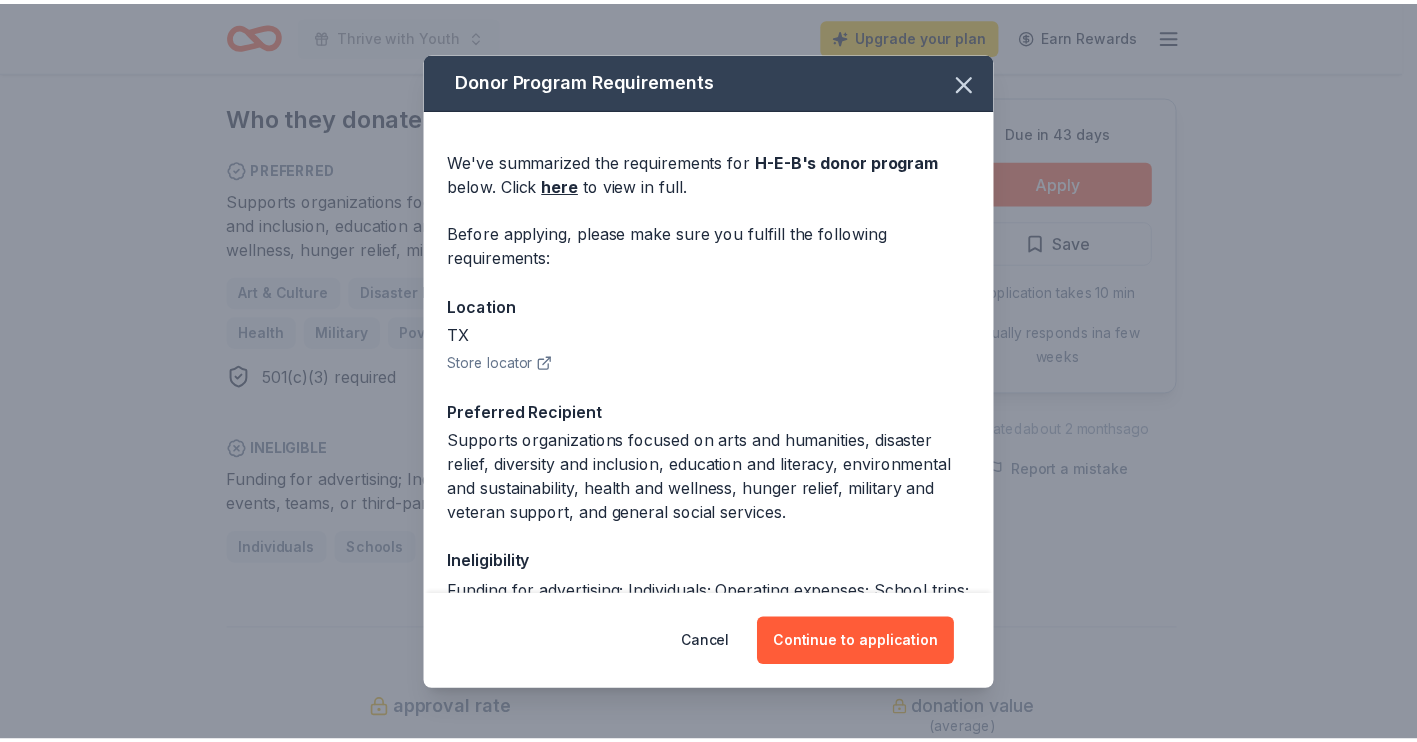 scroll, scrollTop: 218, scrollLeft: 0, axis: vertical 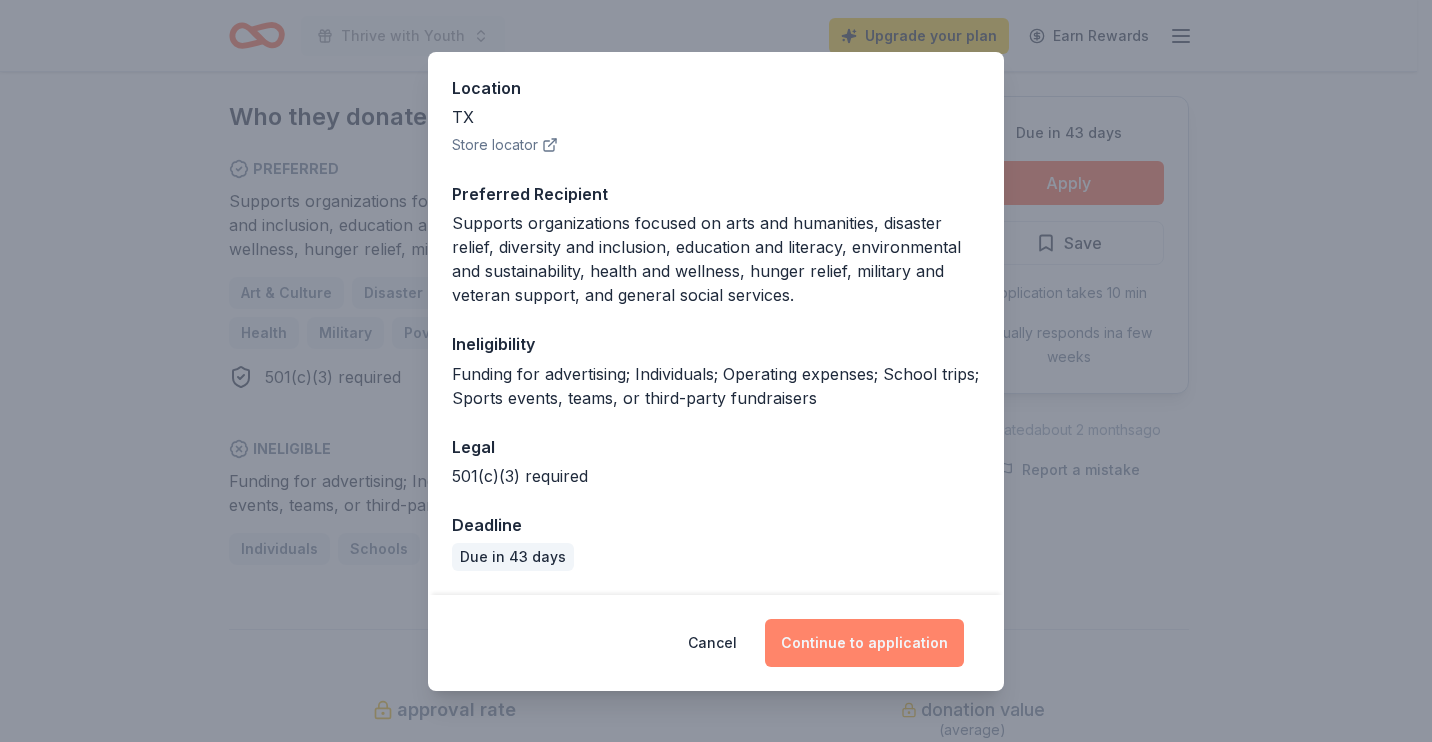 click on "Continue to application" at bounding box center [864, 643] 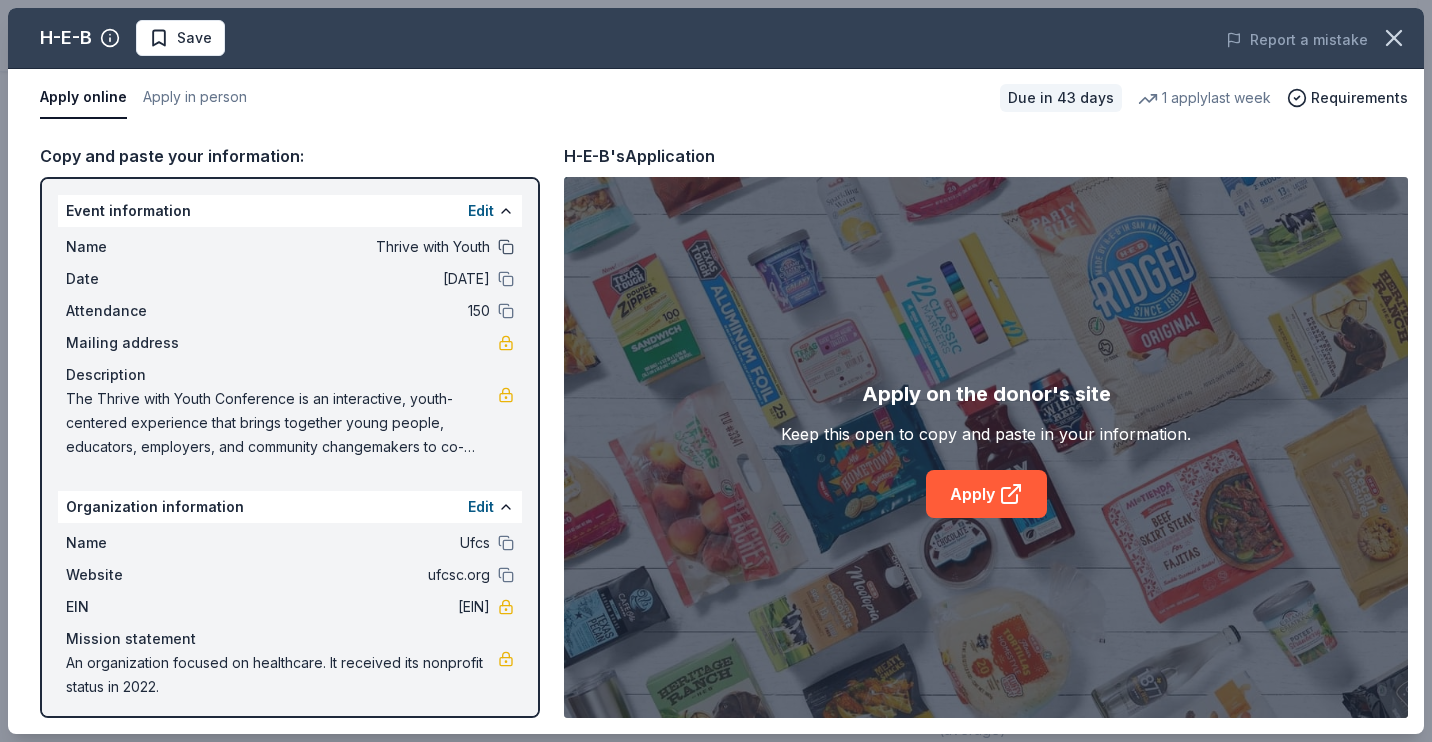 click at bounding box center [506, 247] 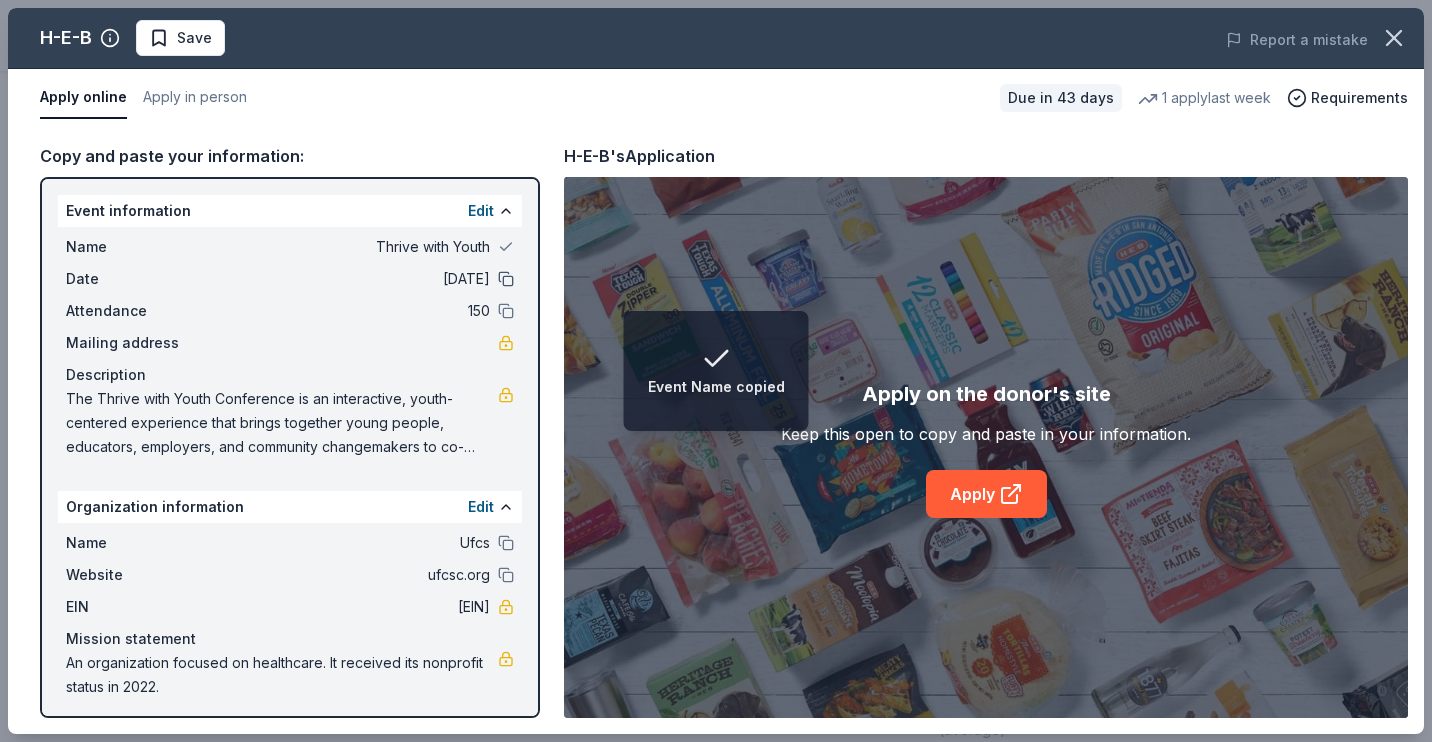 click at bounding box center [506, 279] 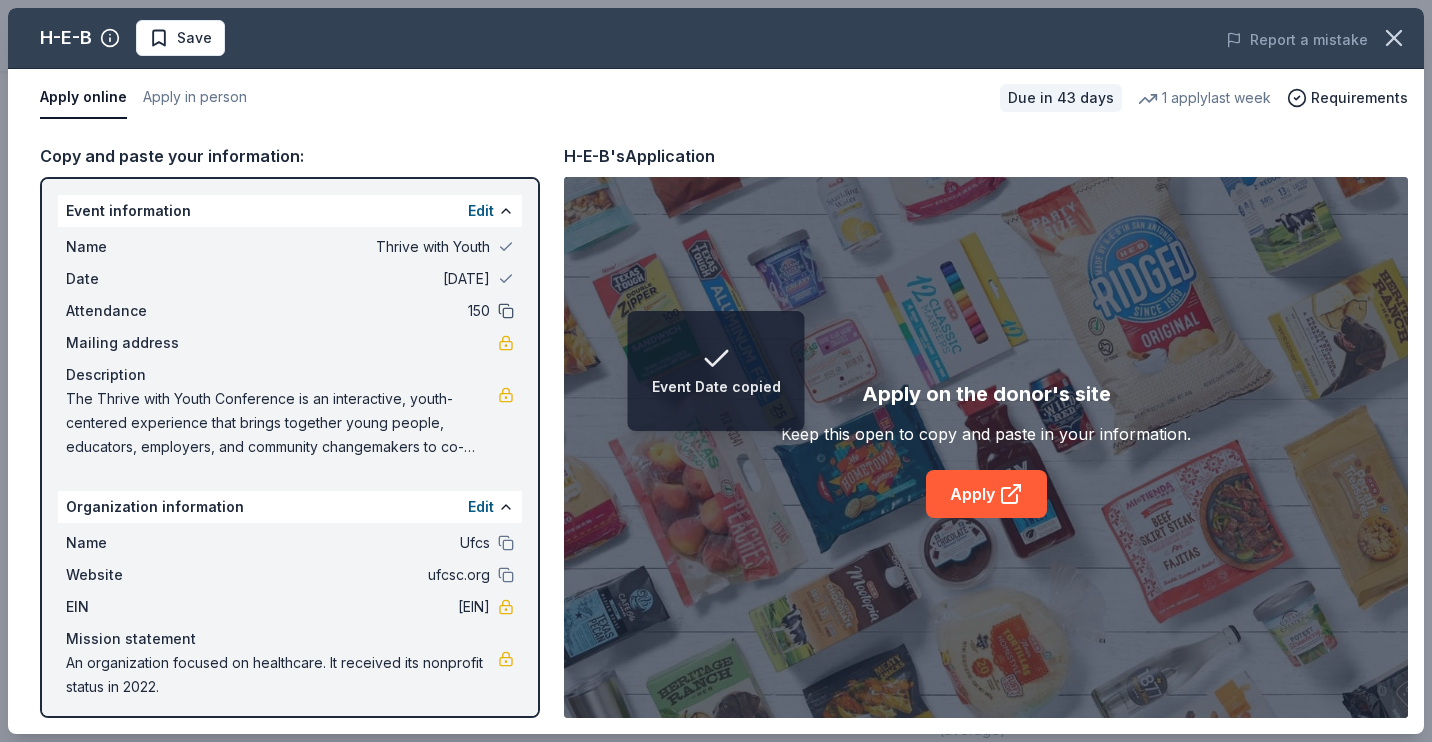 click at bounding box center [506, 311] 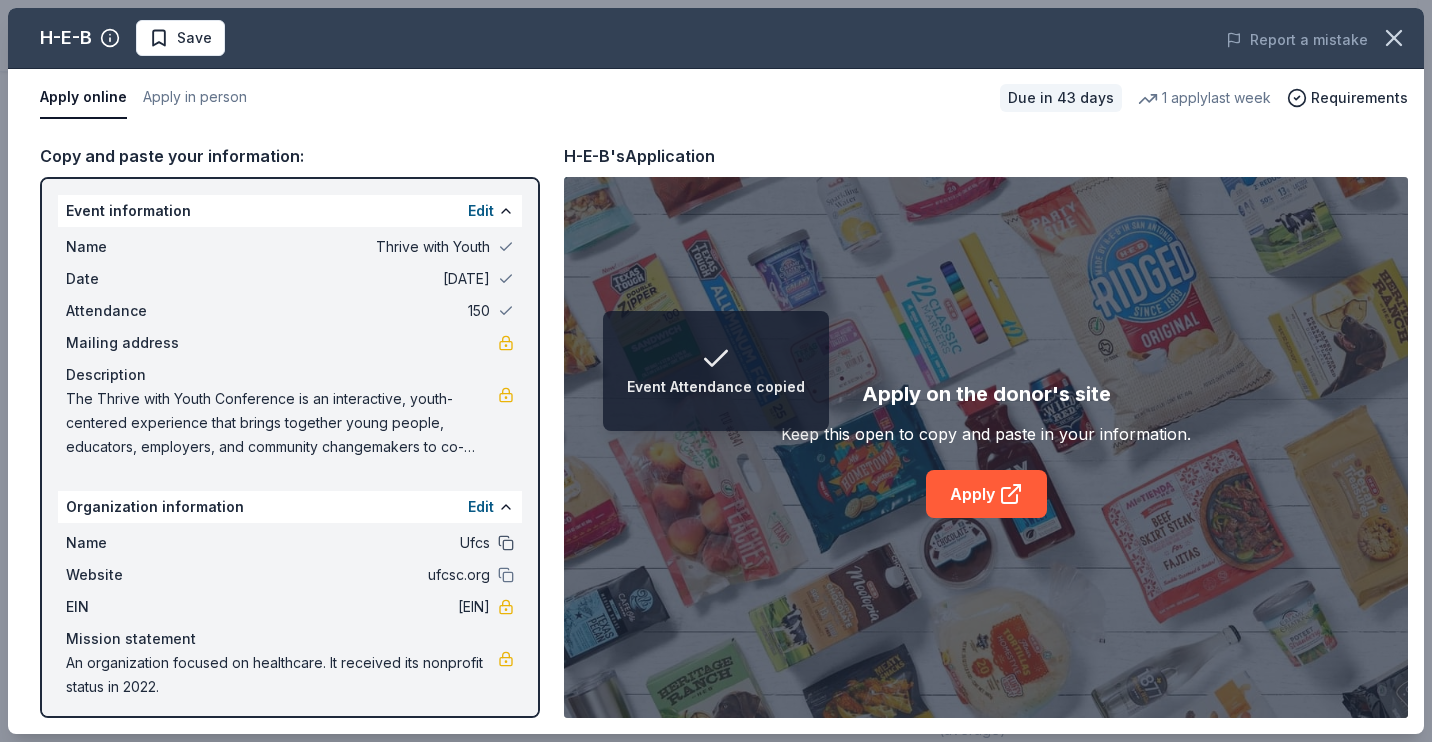 click at bounding box center (506, 543) 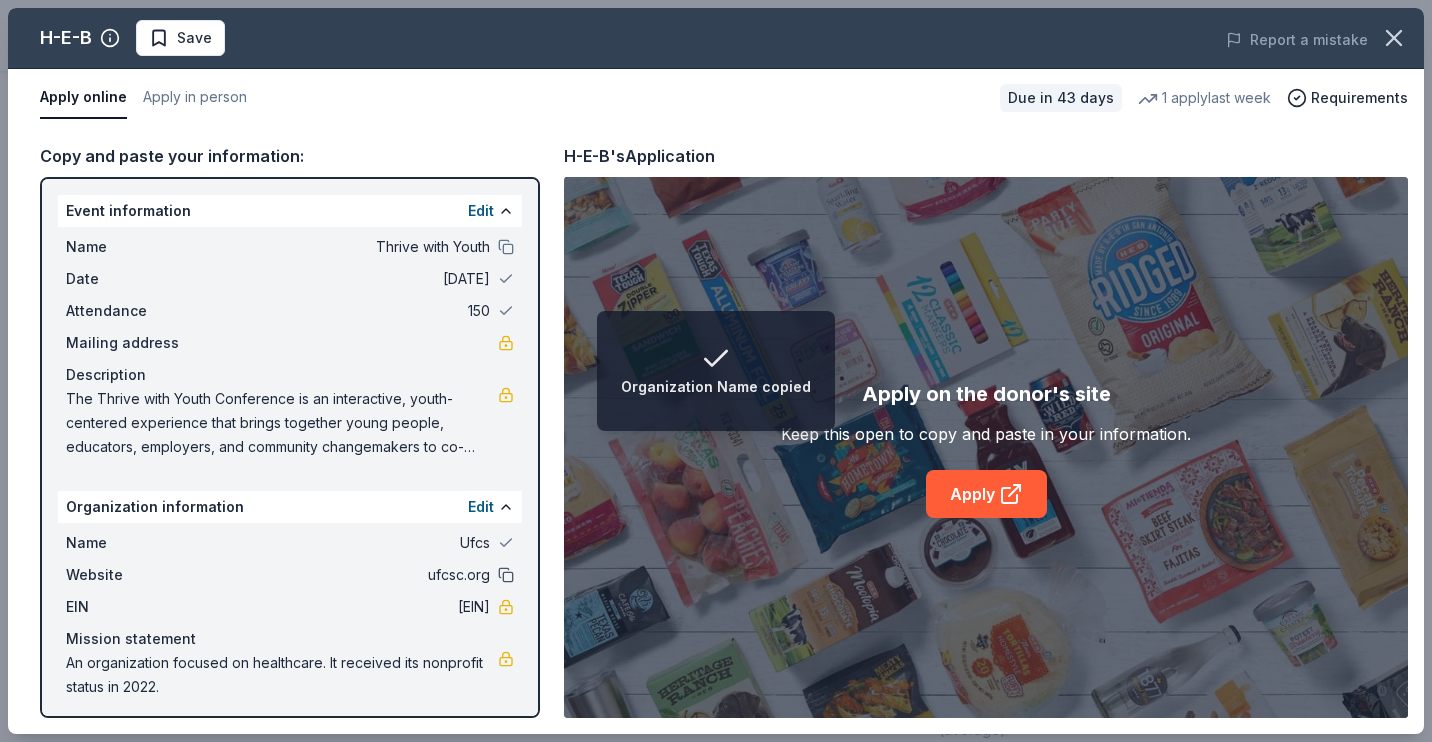 click at bounding box center (506, 575) 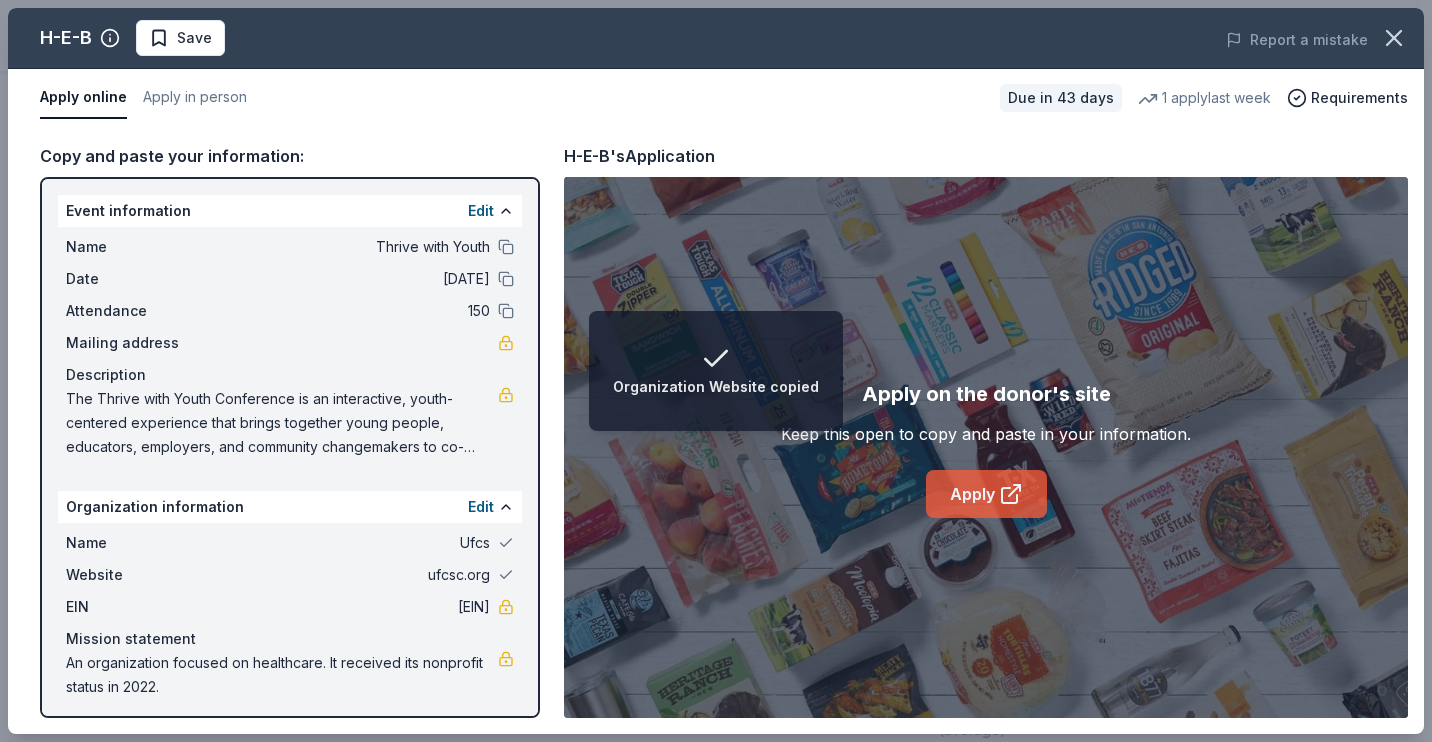 click on "Apply" at bounding box center [986, 494] 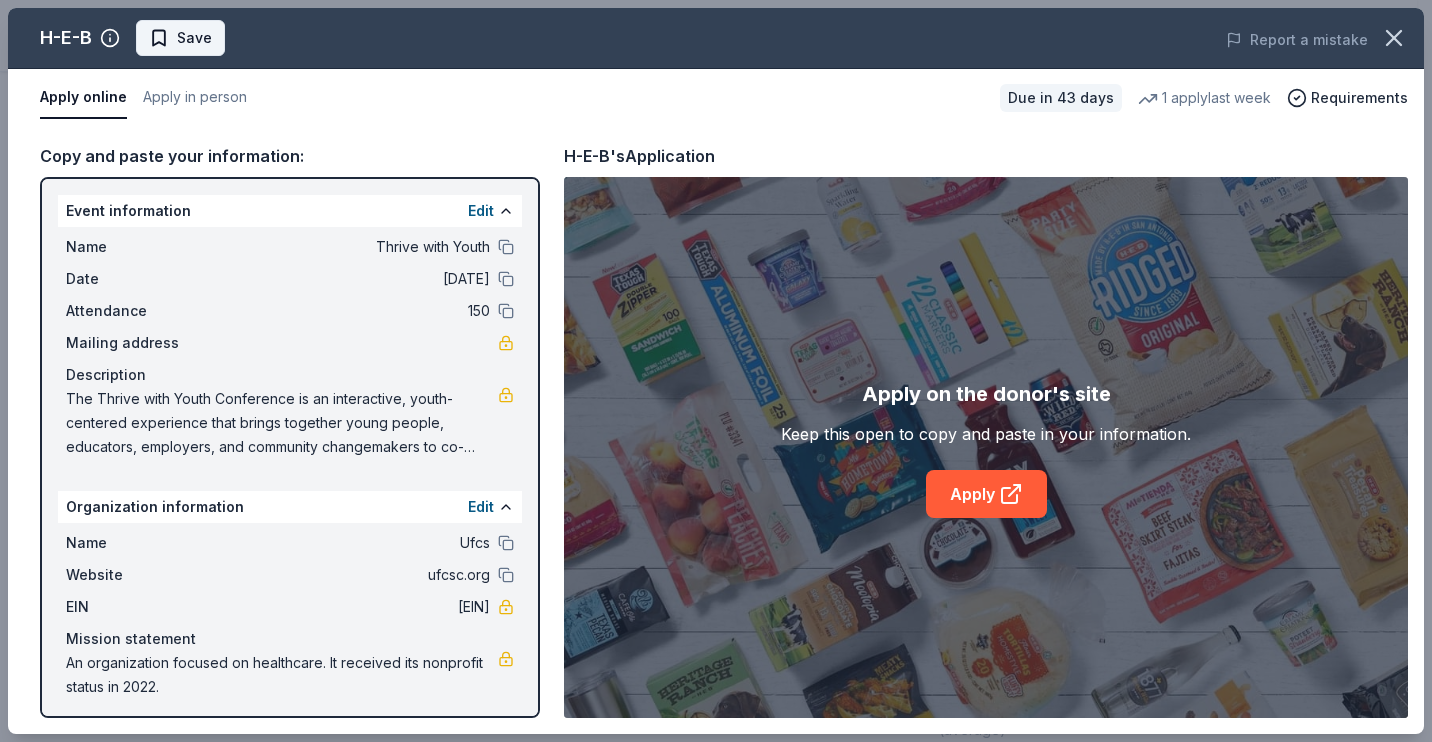 click on "Save" at bounding box center (194, 38) 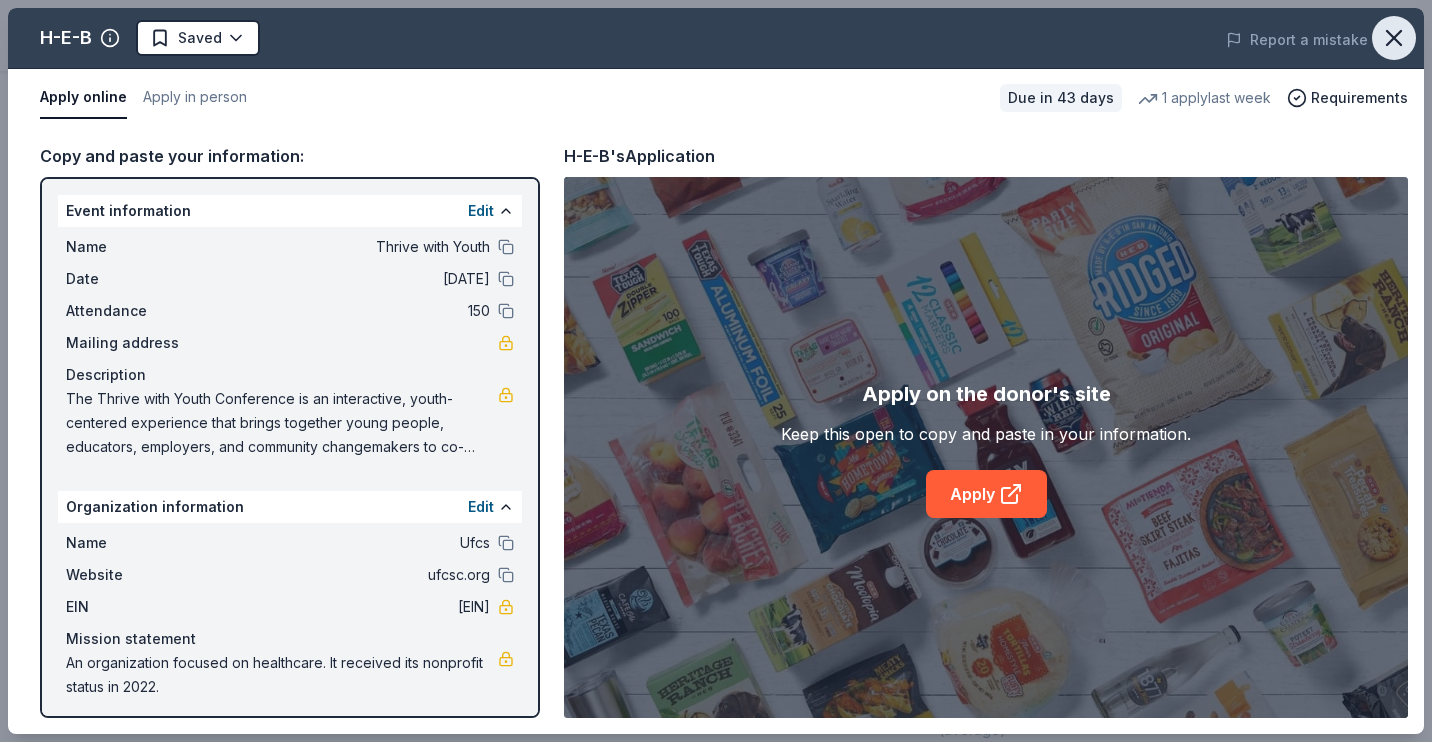 click 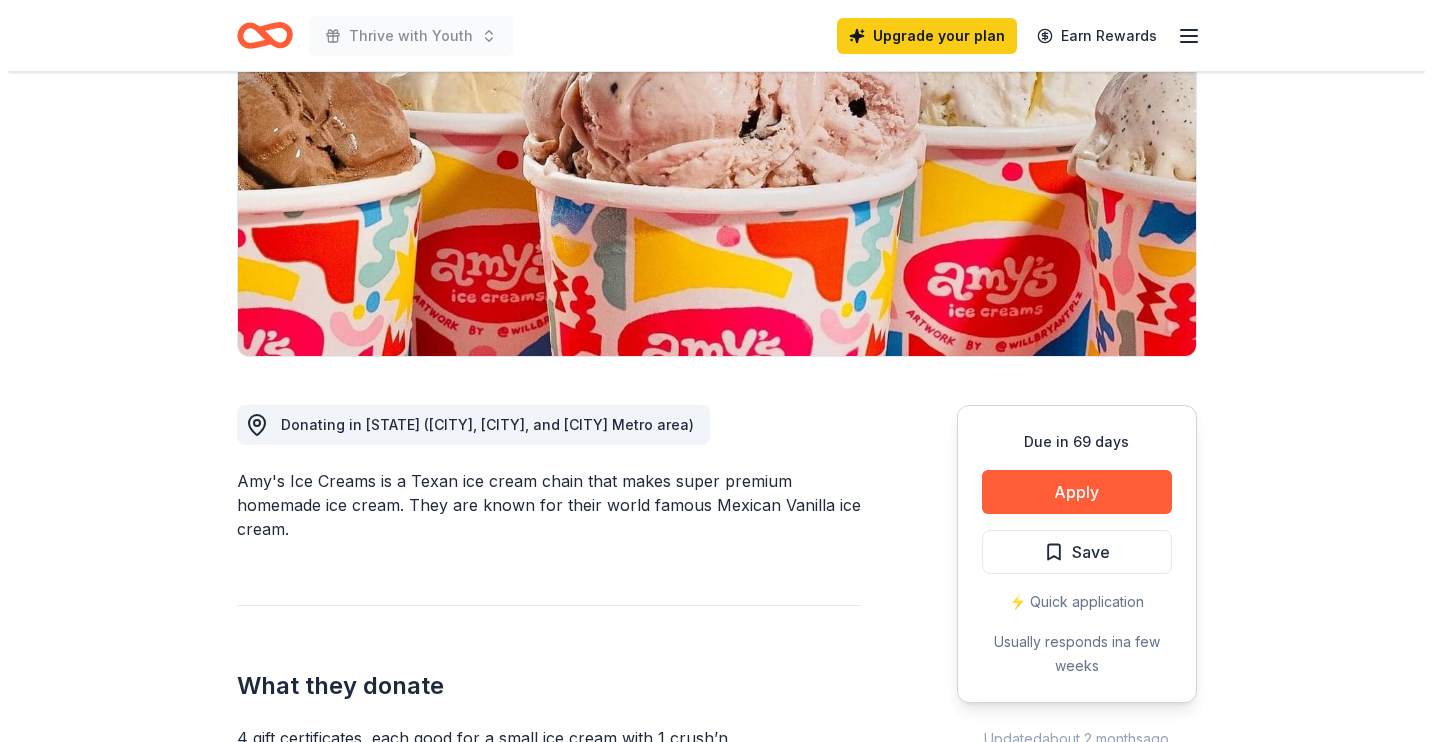 scroll, scrollTop: 285, scrollLeft: 0, axis: vertical 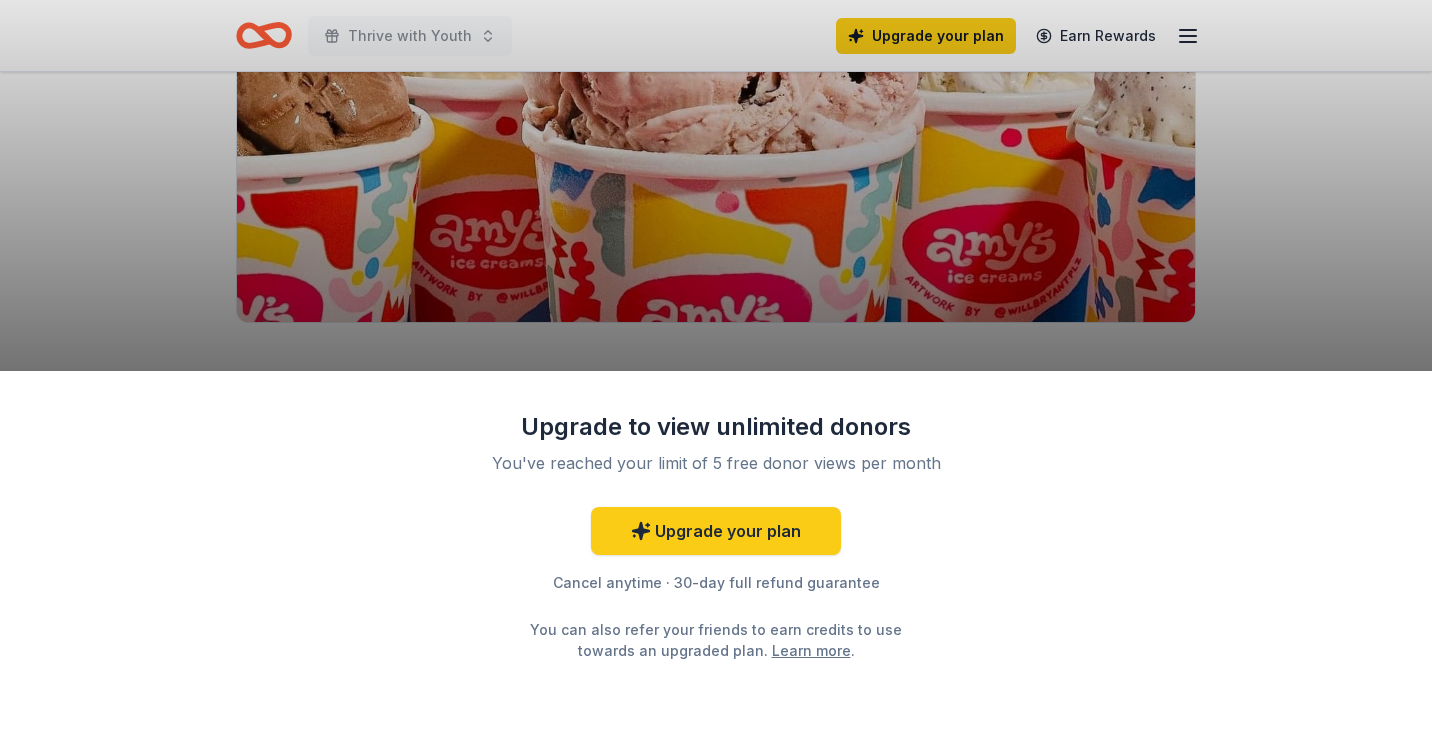 click on "Upgrade to view unlimited donors You've reached your limit of 5 free donor views per month Upgrade your plan Cancel anytime · 30-day full refund guarantee You can also refer your friends to earn credits to use towards an upgraded plan.   Learn more ." at bounding box center (716, 371) 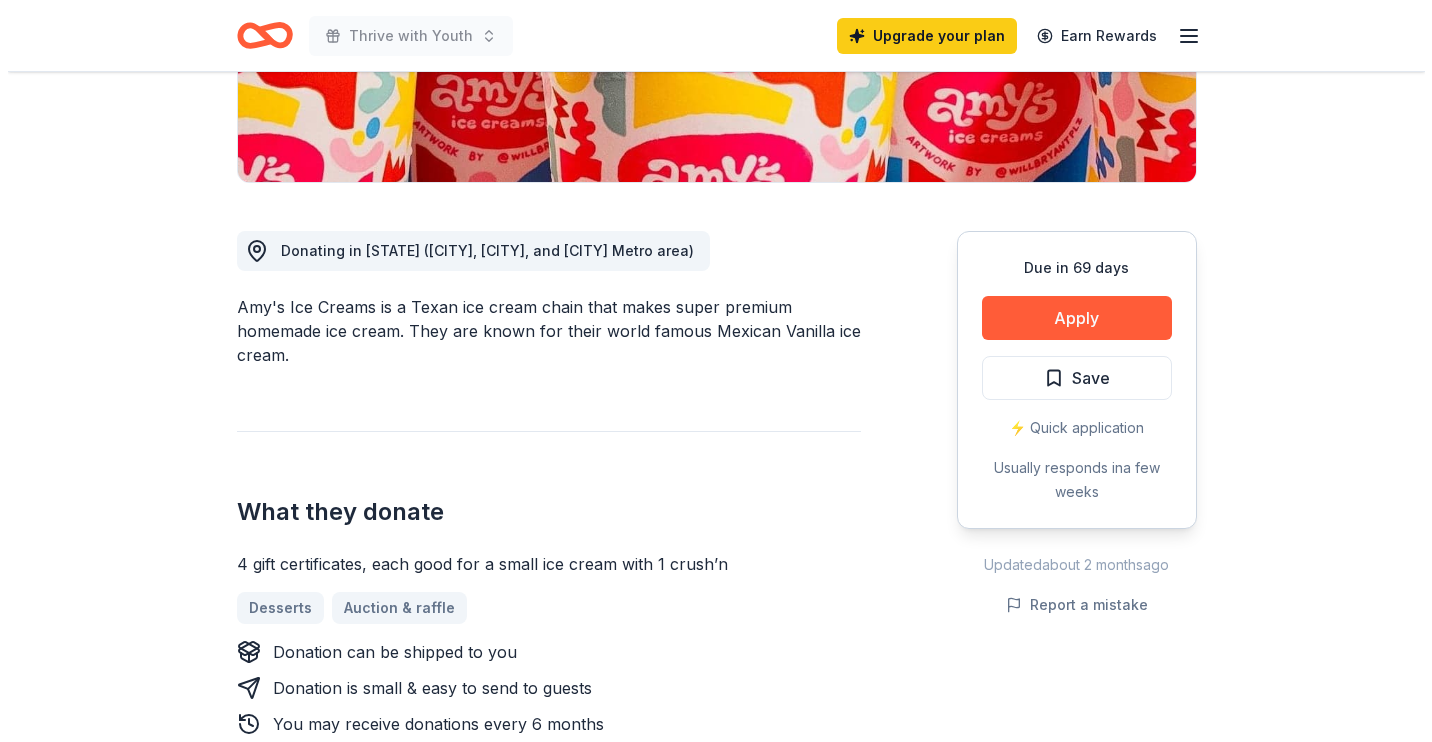 scroll, scrollTop: 426, scrollLeft: 0, axis: vertical 